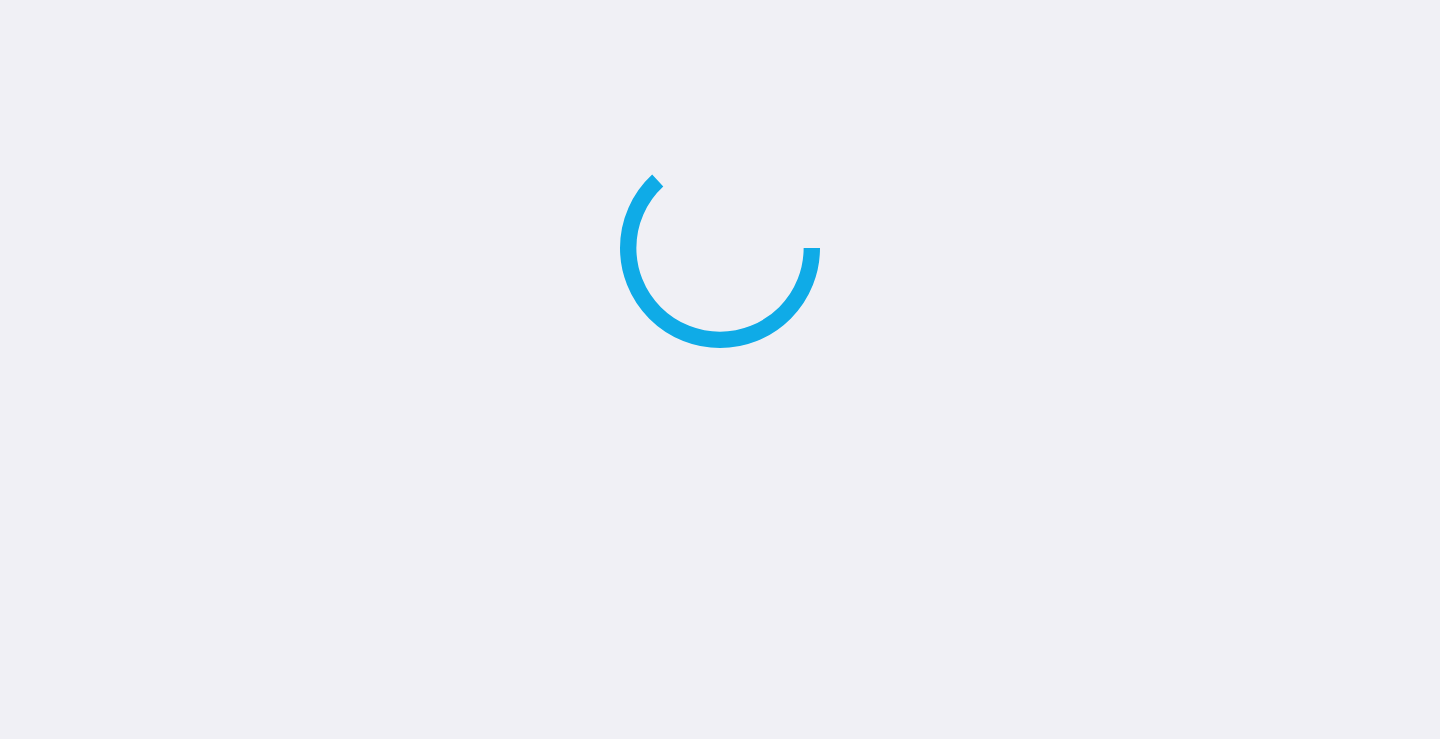 scroll, scrollTop: 0, scrollLeft: 0, axis: both 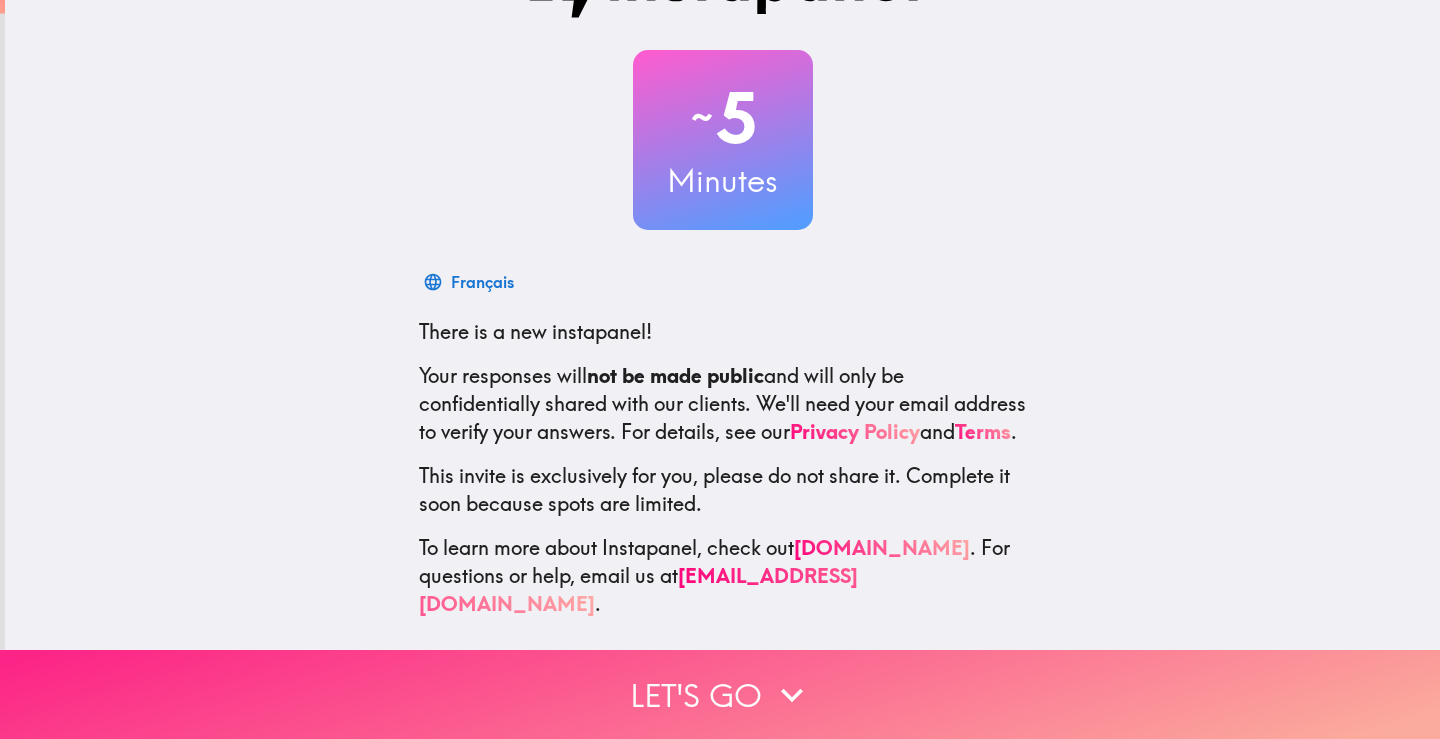 click on "Let's go" at bounding box center (720, 694) 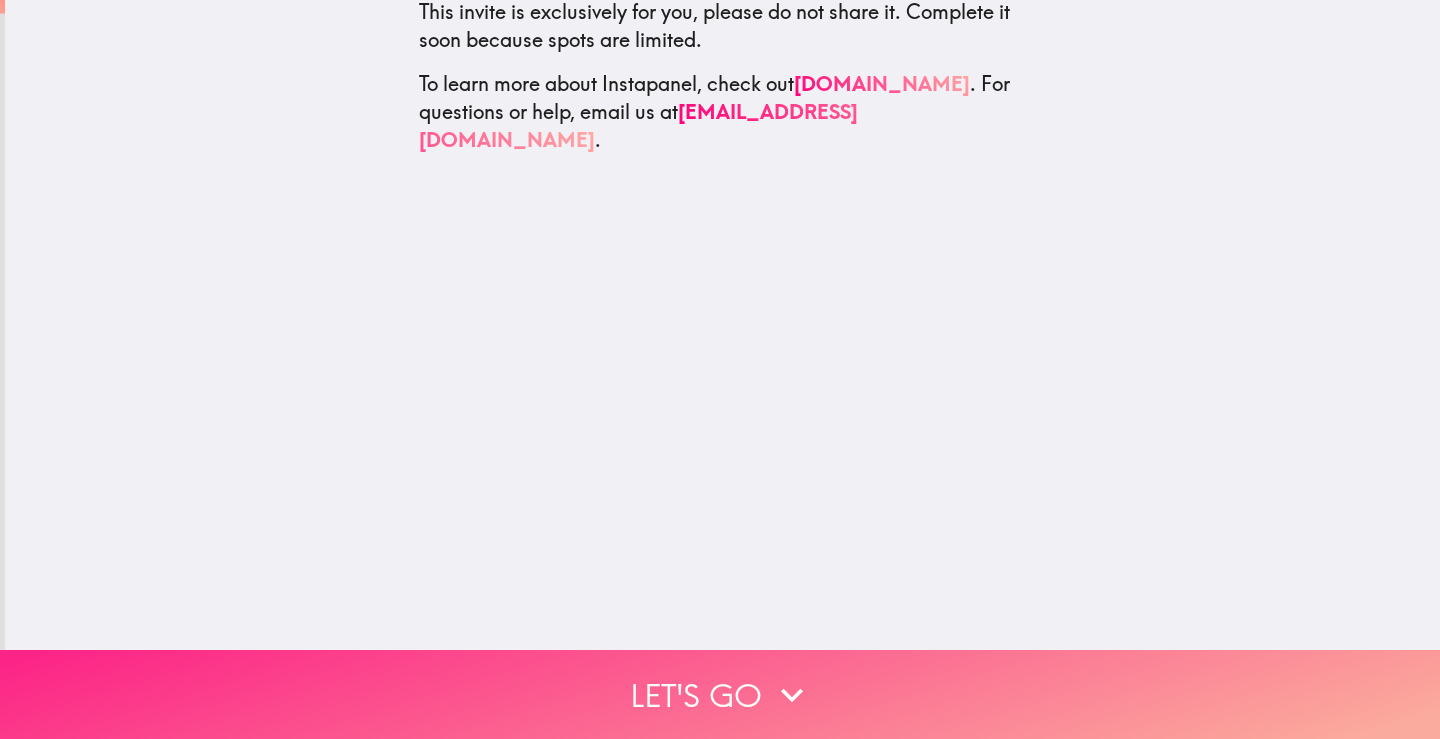 scroll, scrollTop: 0, scrollLeft: 0, axis: both 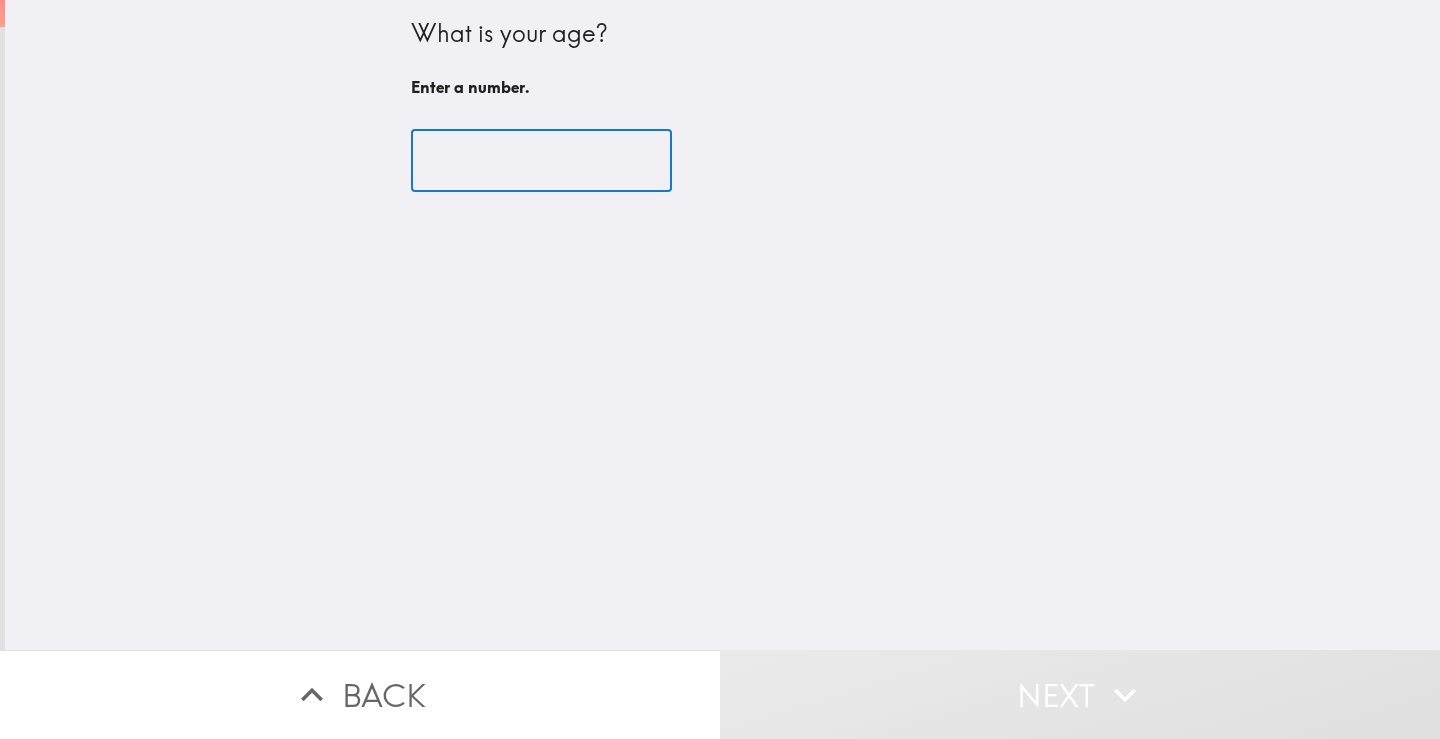 click at bounding box center (541, 161) 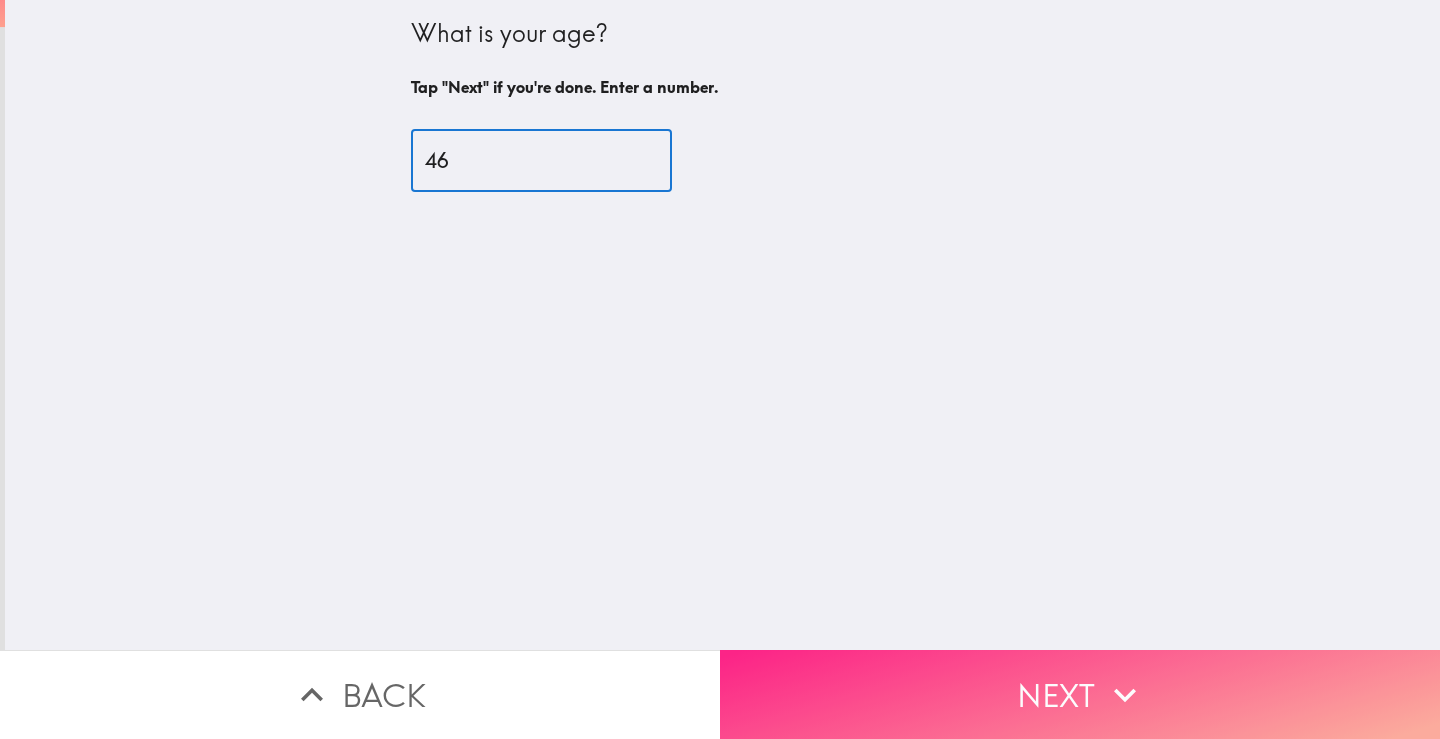 type on "46" 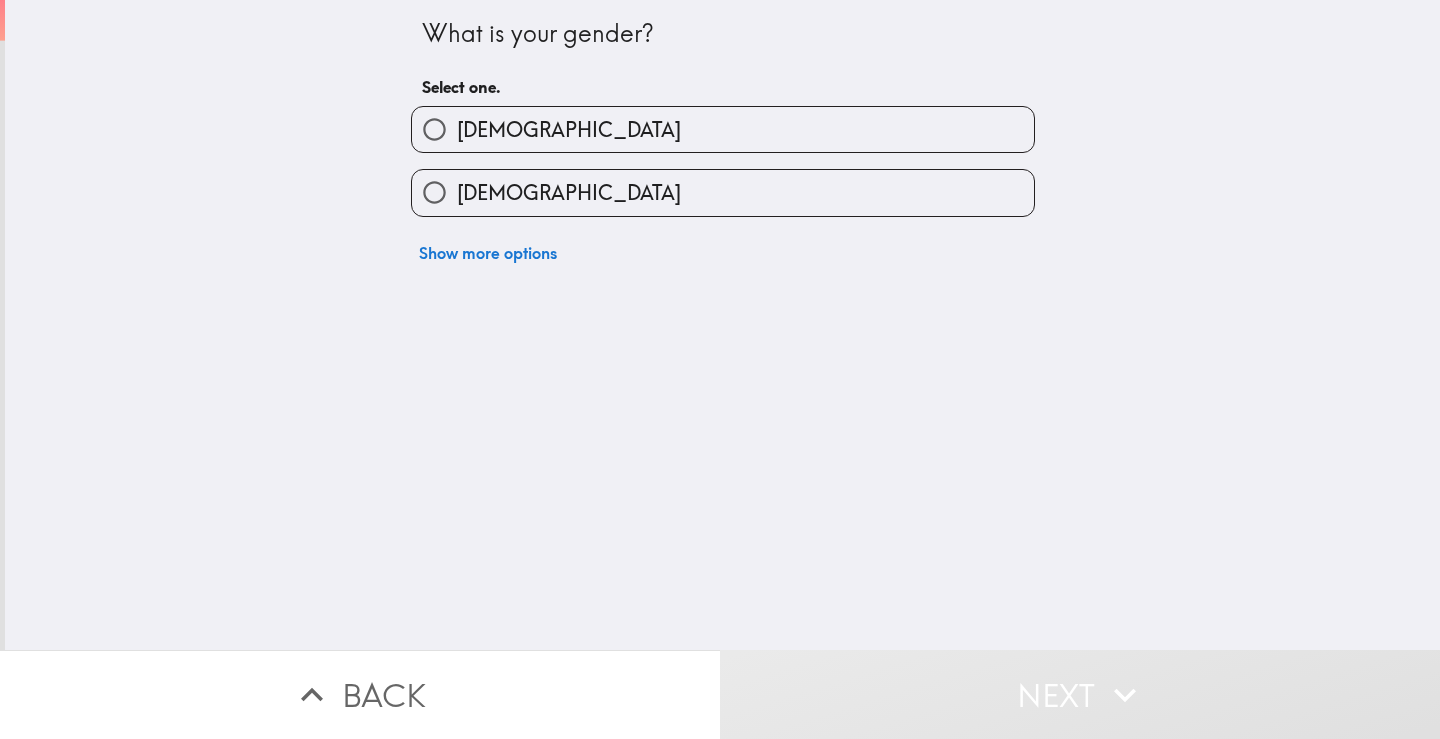 click on "[DEMOGRAPHIC_DATA]" at bounding box center [723, 129] 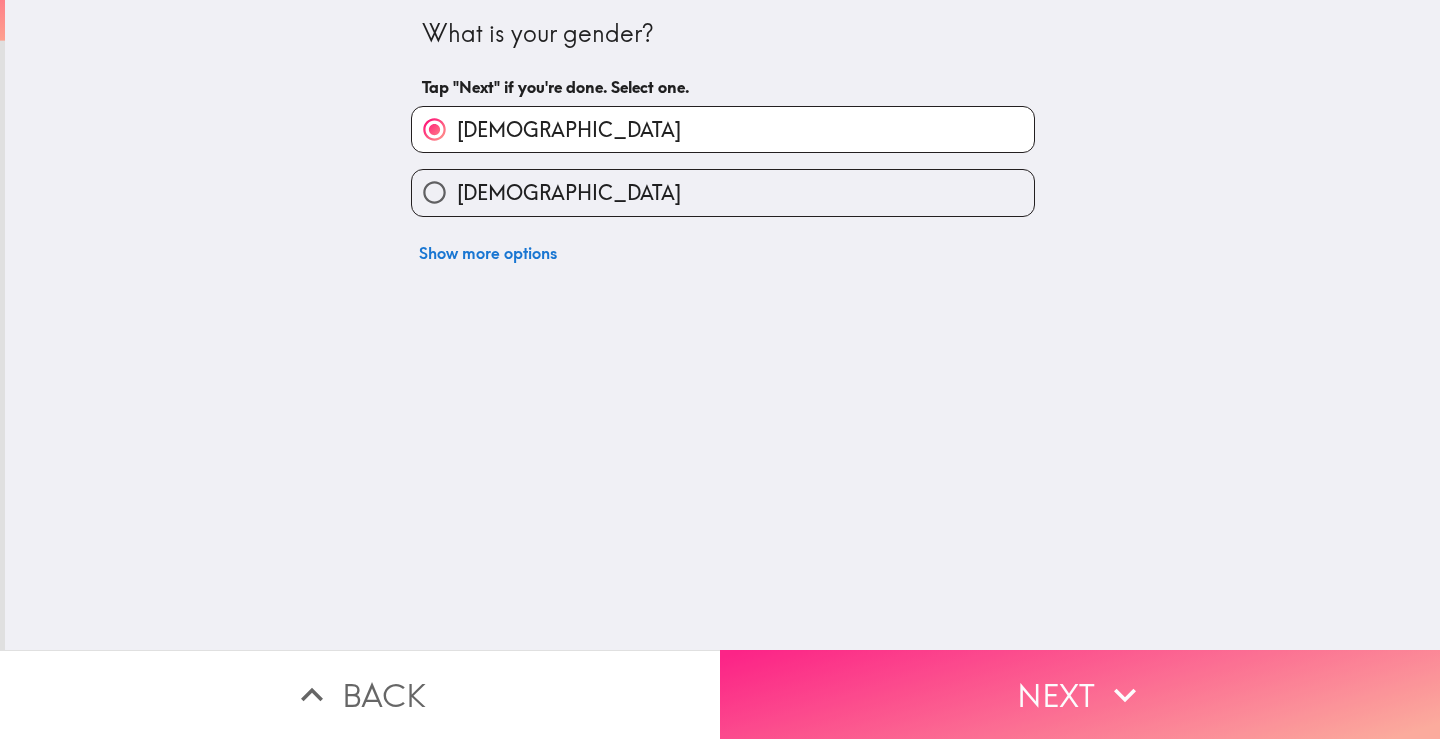 click on "Next" at bounding box center [1080, 694] 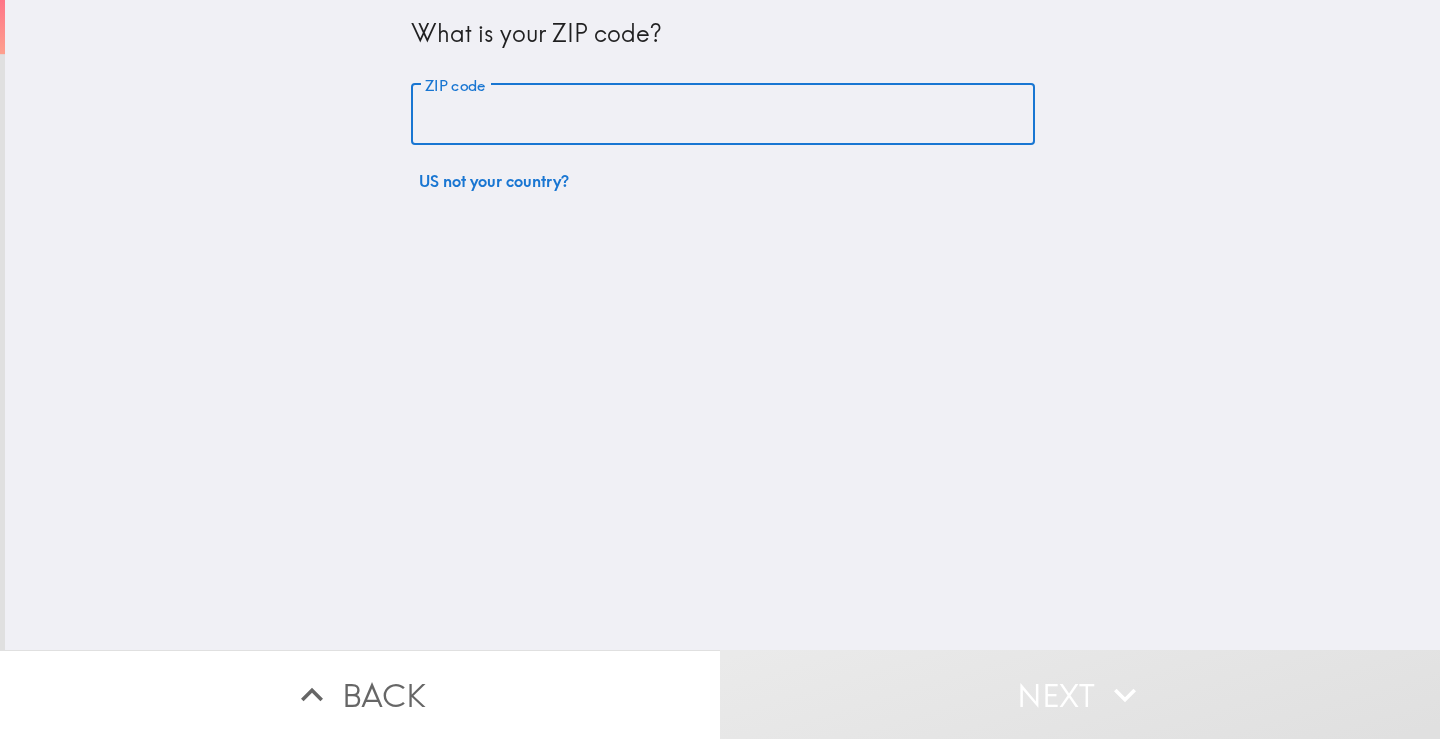 click on "ZIP code" at bounding box center [723, 115] 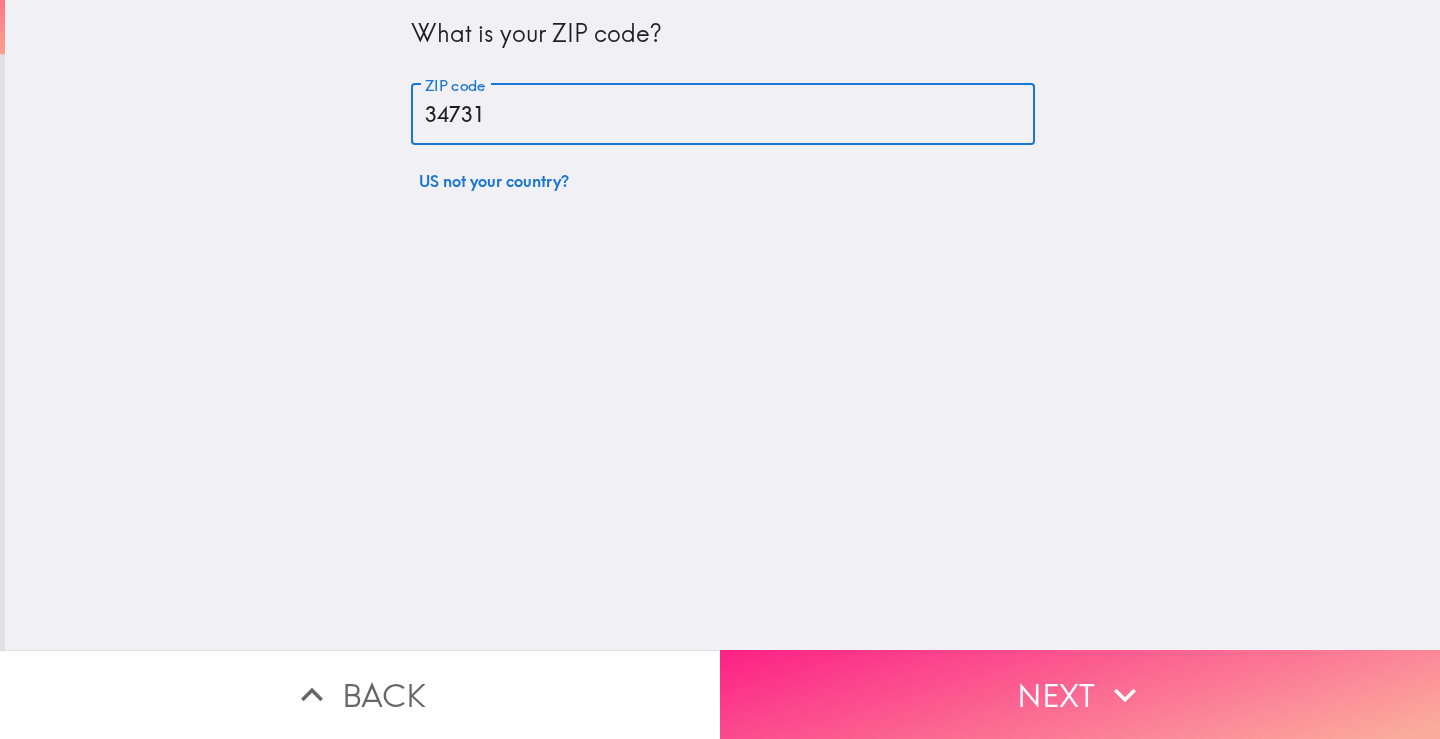 type on "34731" 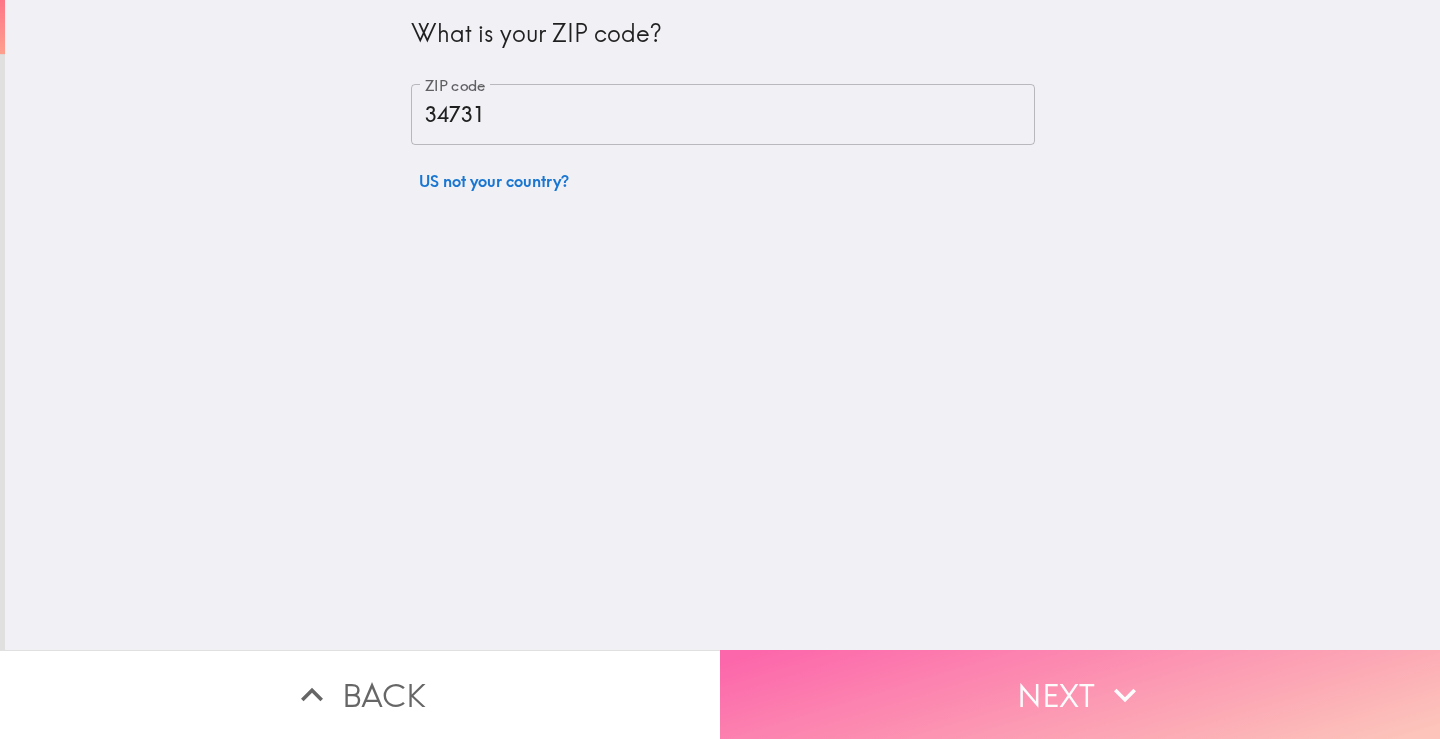 click on "Next" at bounding box center [1080, 694] 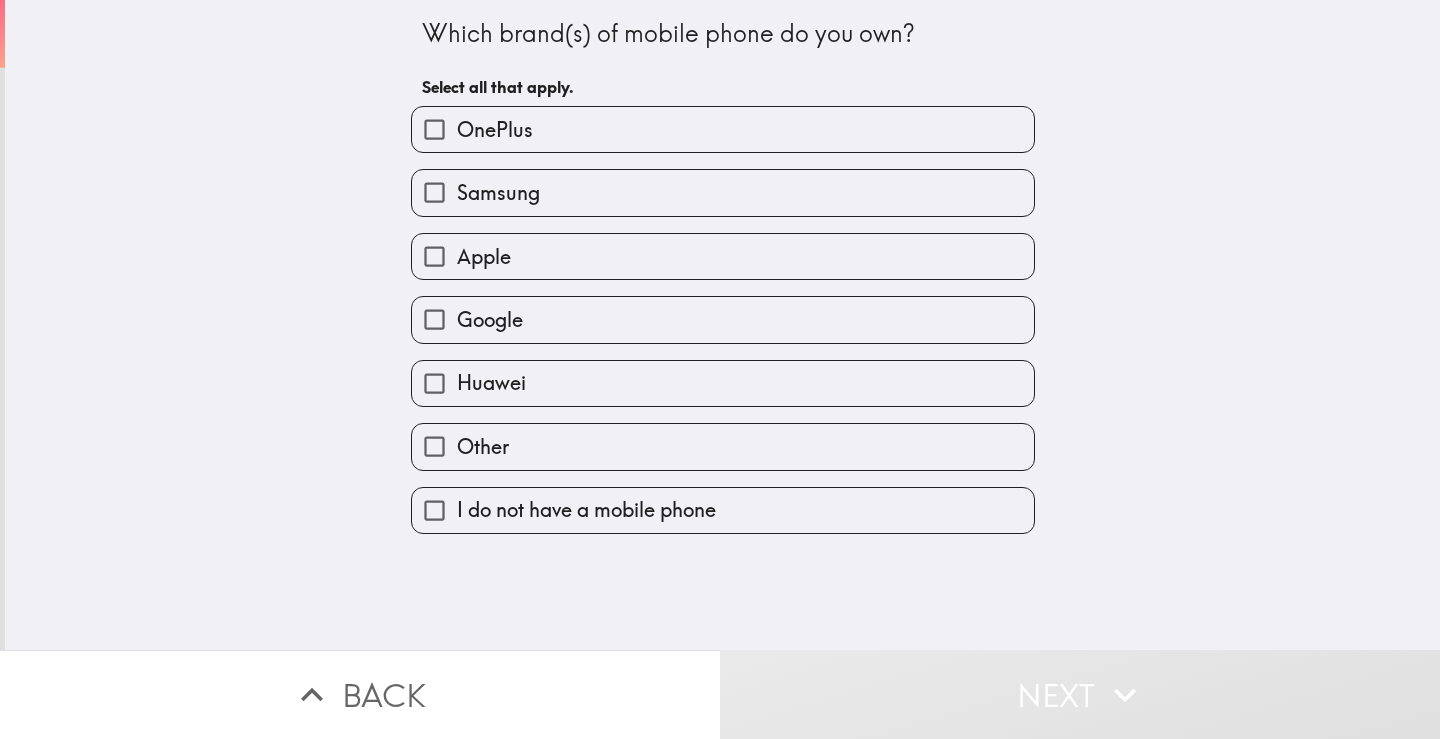 click on "Samsung" at bounding box center [498, 193] 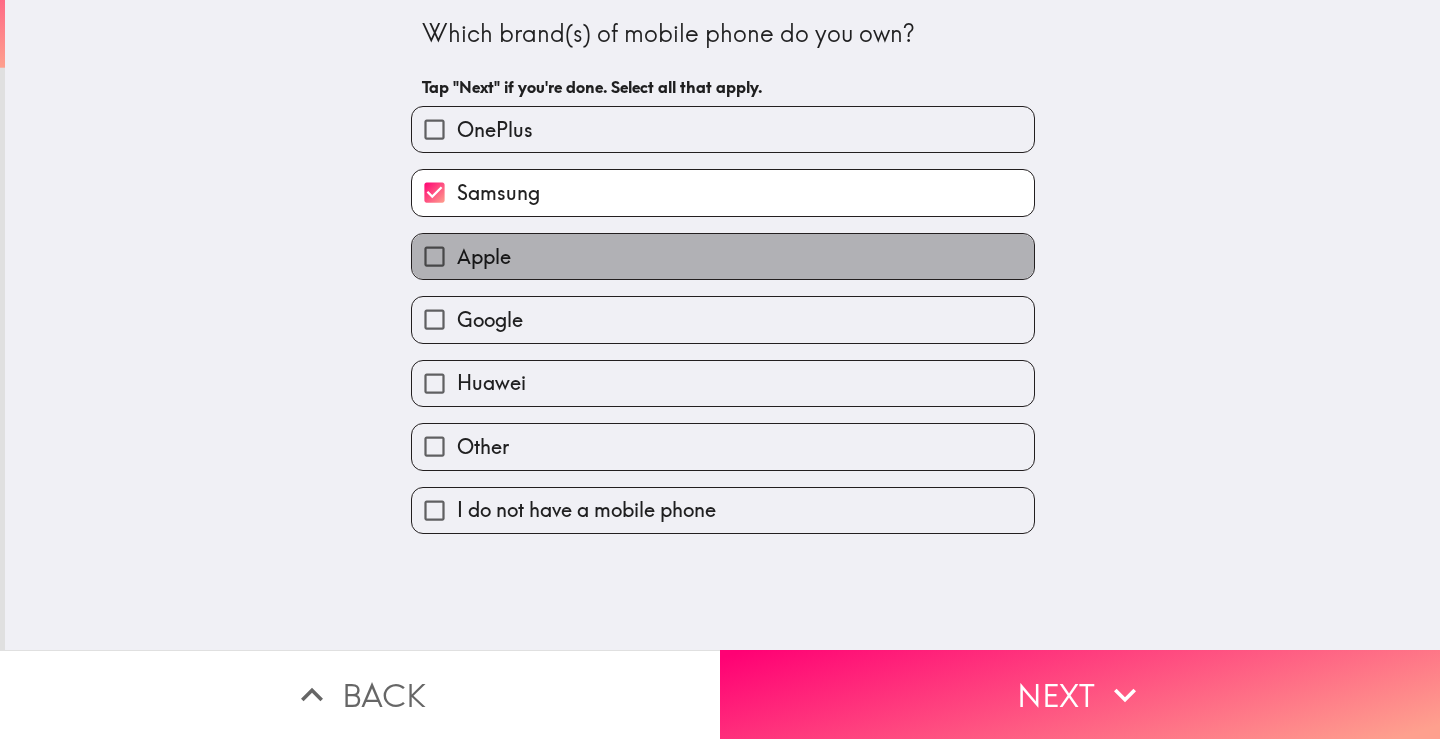 click on "Apple" at bounding box center (484, 257) 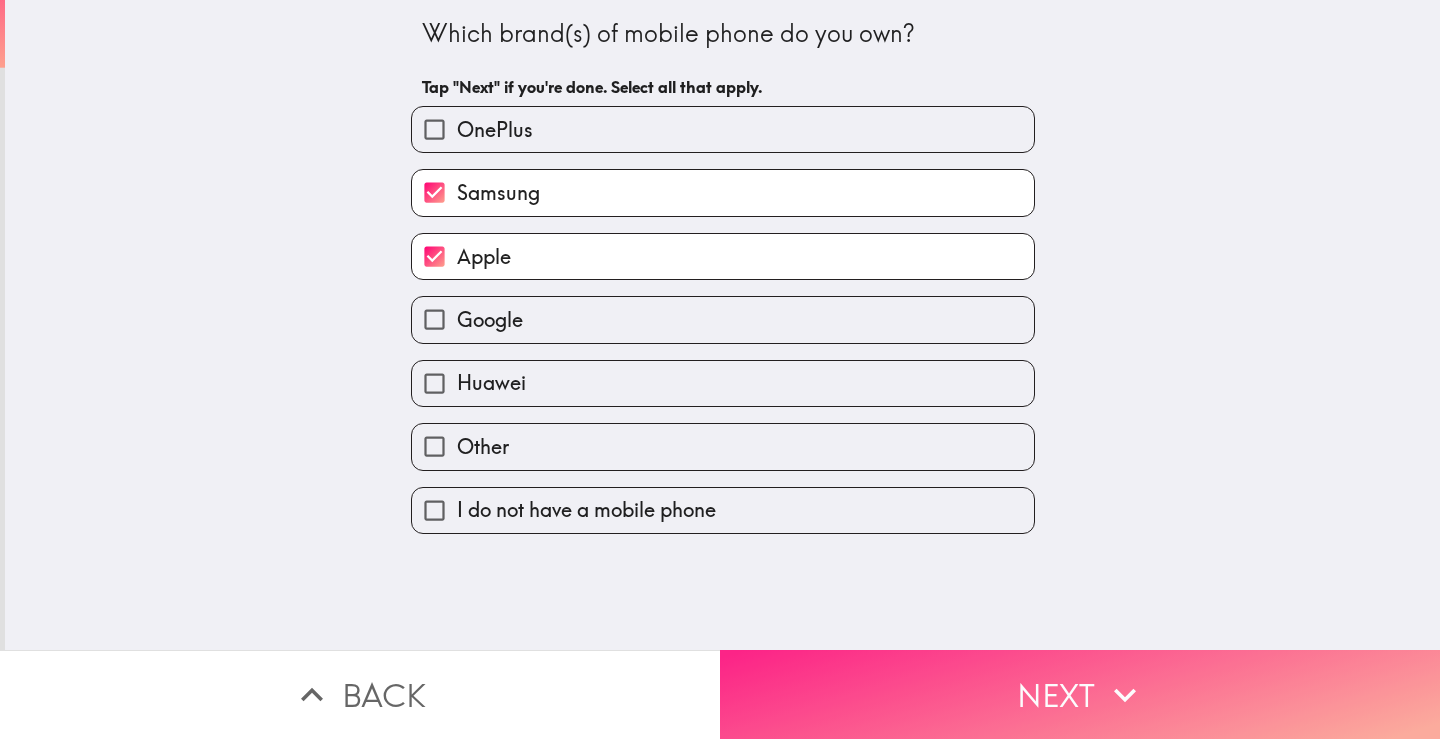 click on "Next" at bounding box center (1080, 694) 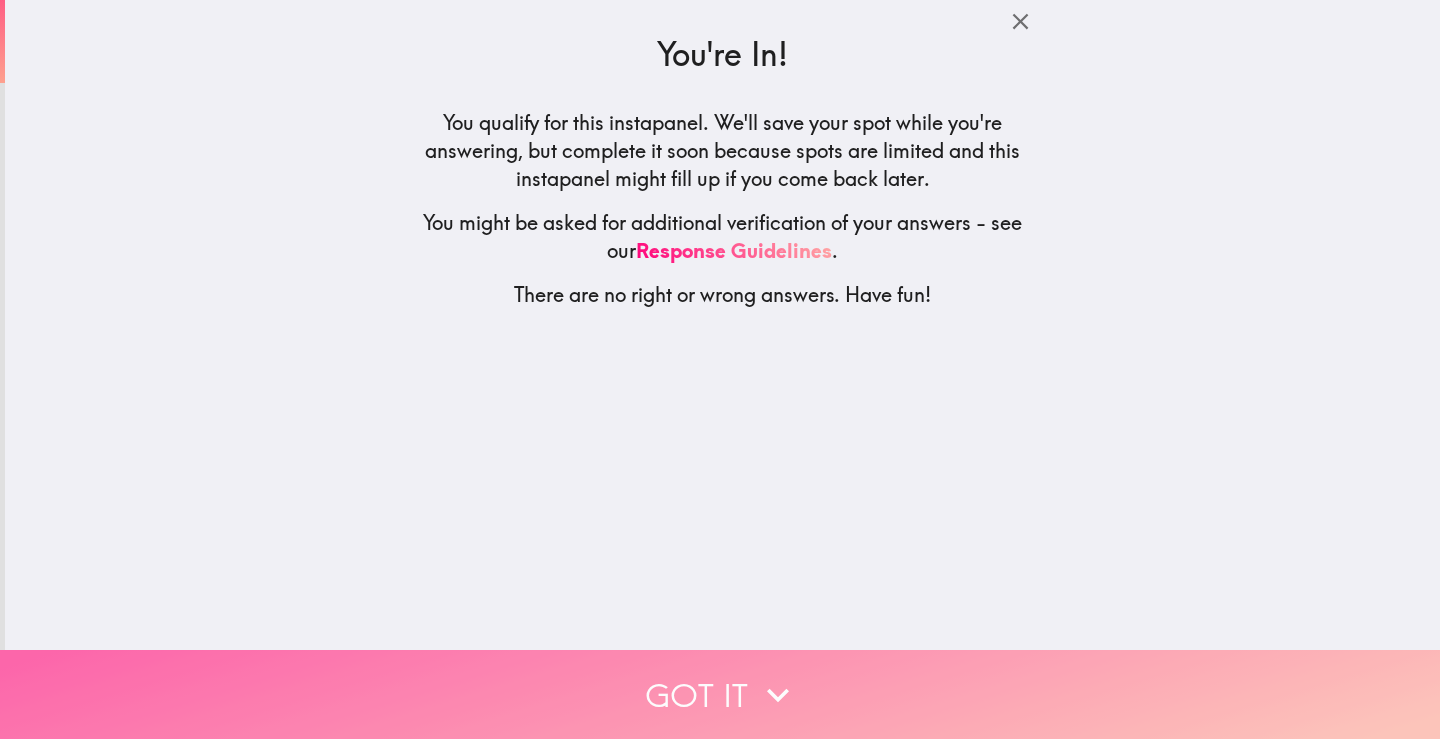 click 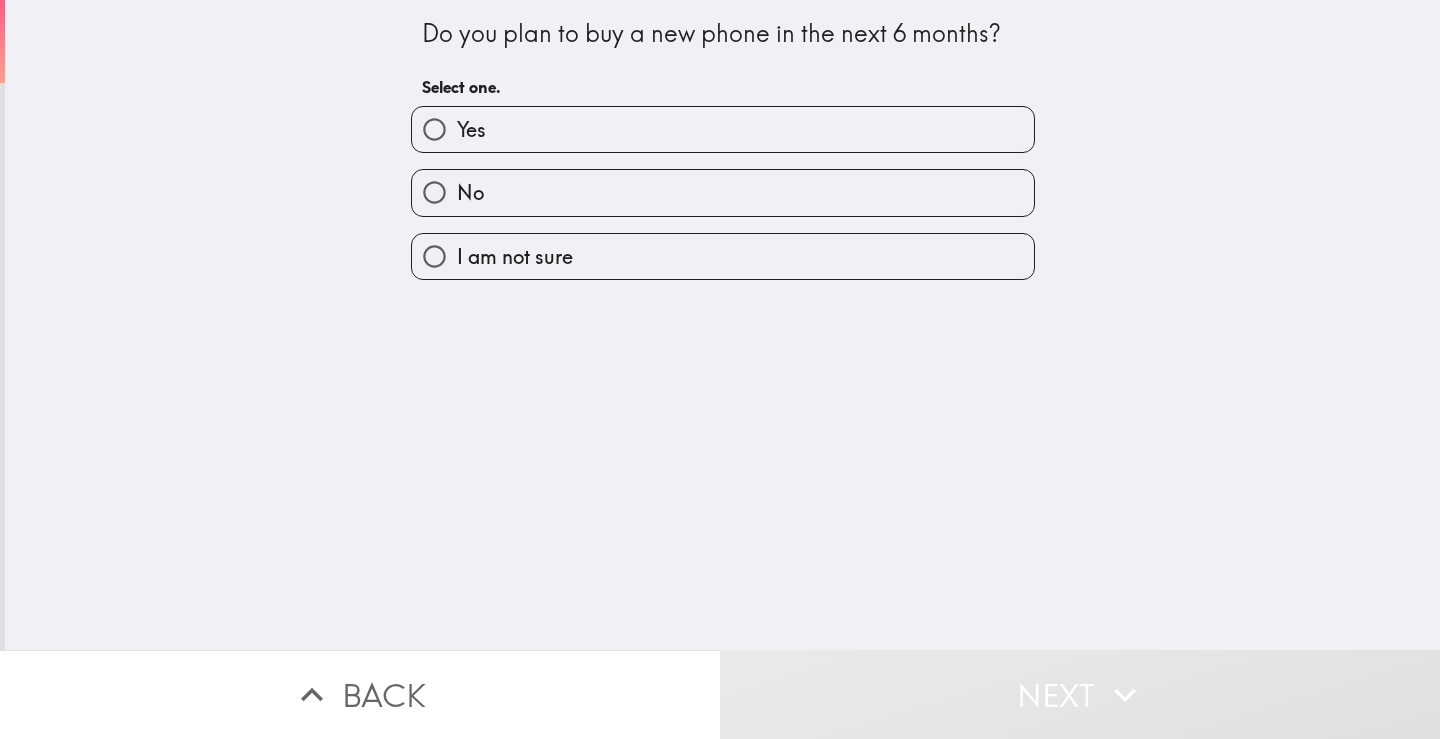 click on "Yes" at bounding box center (723, 129) 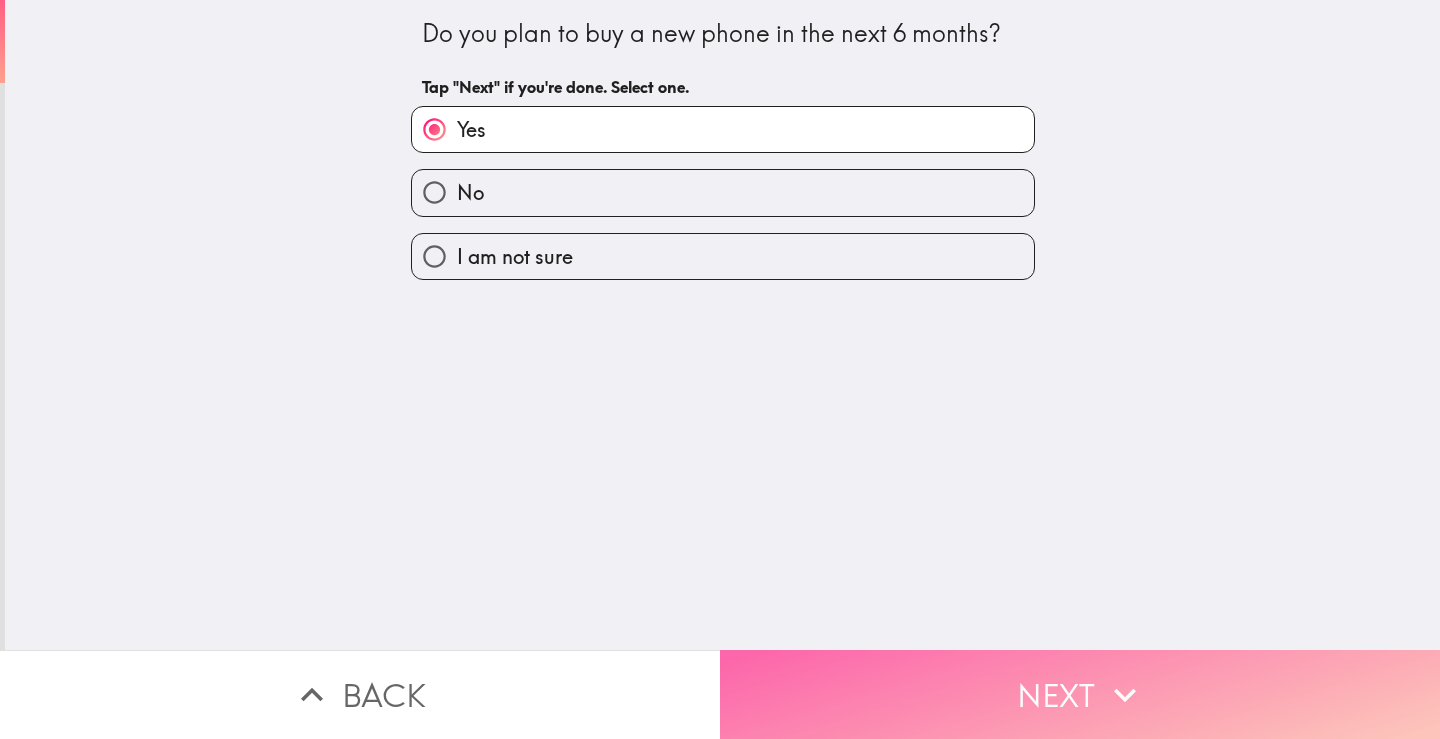 click on "Next" at bounding box center (1080, 694) 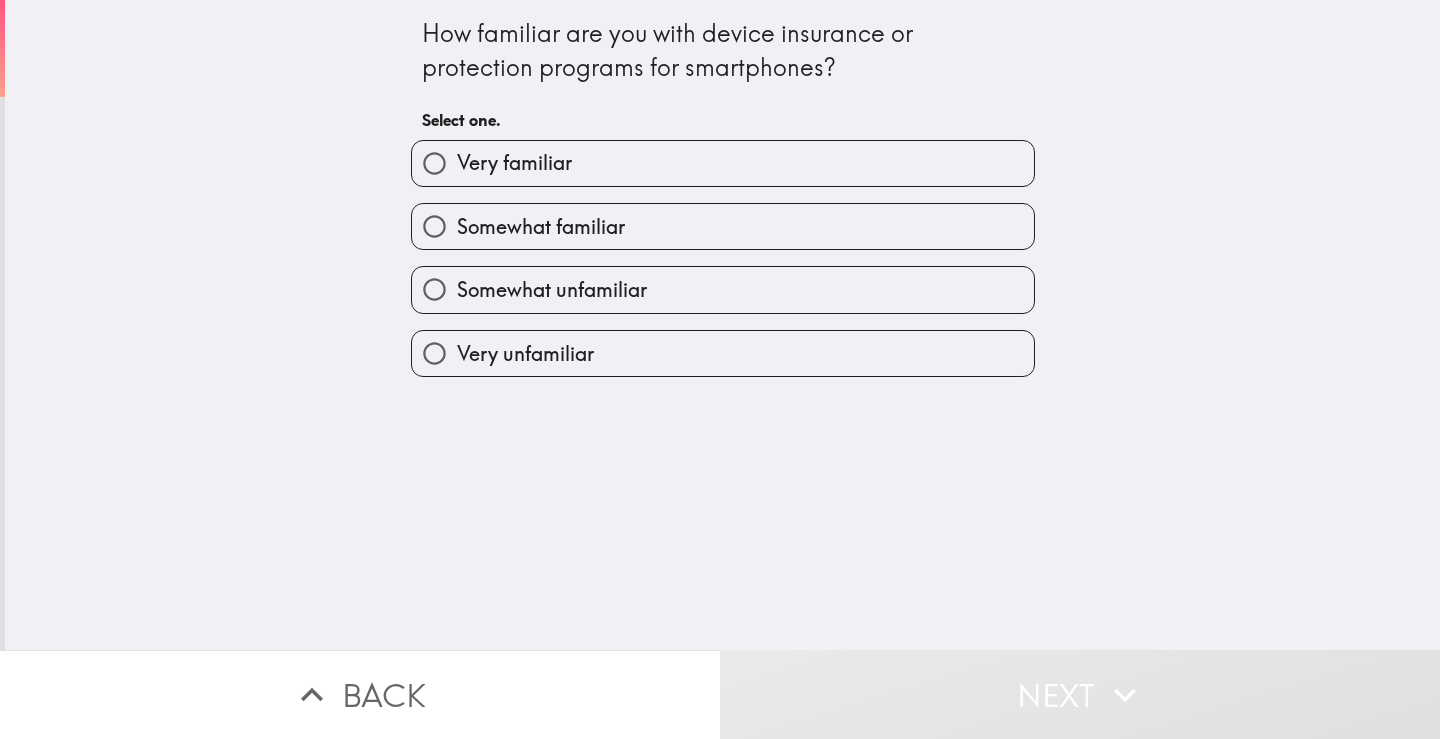click on "Somewhat familiar" at bounding box center [715, 218] 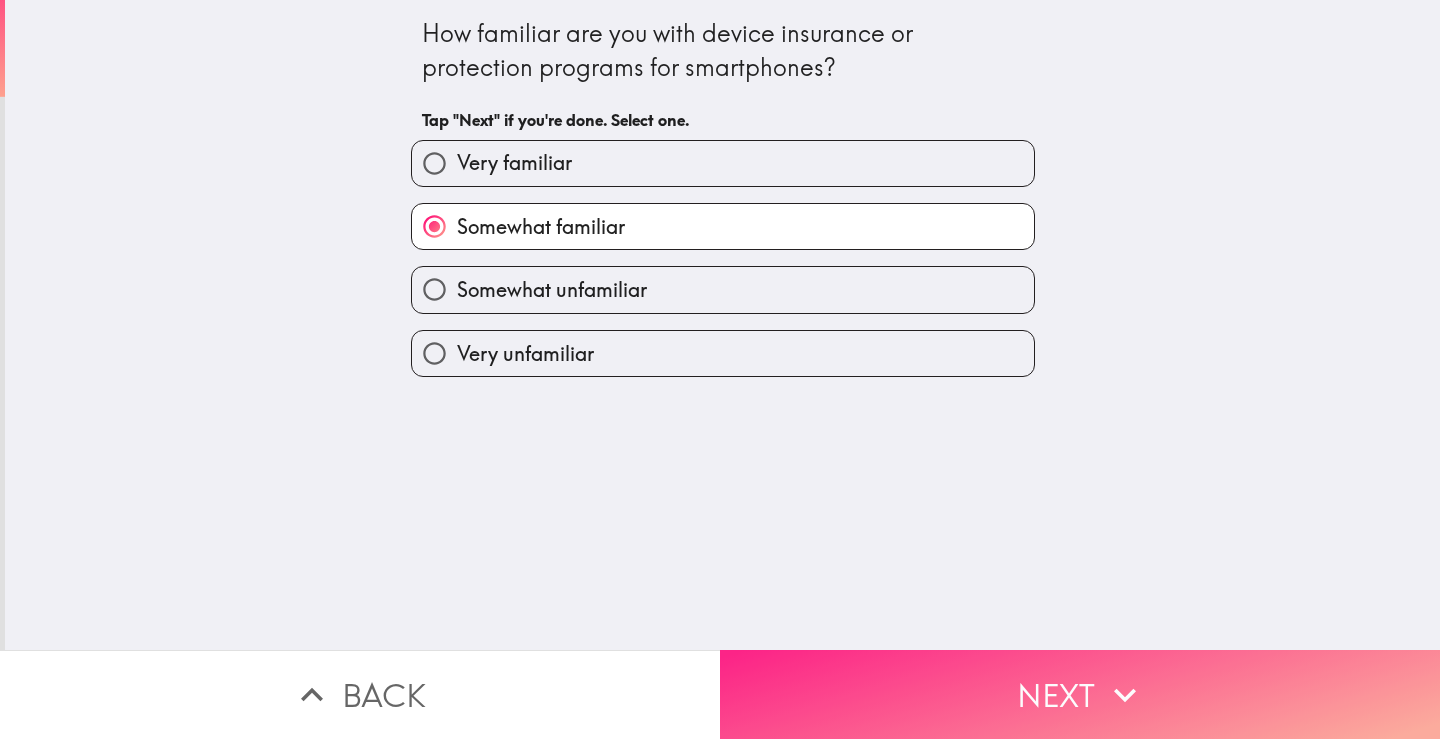 click on "Next" at bounding box center (1080, 694) 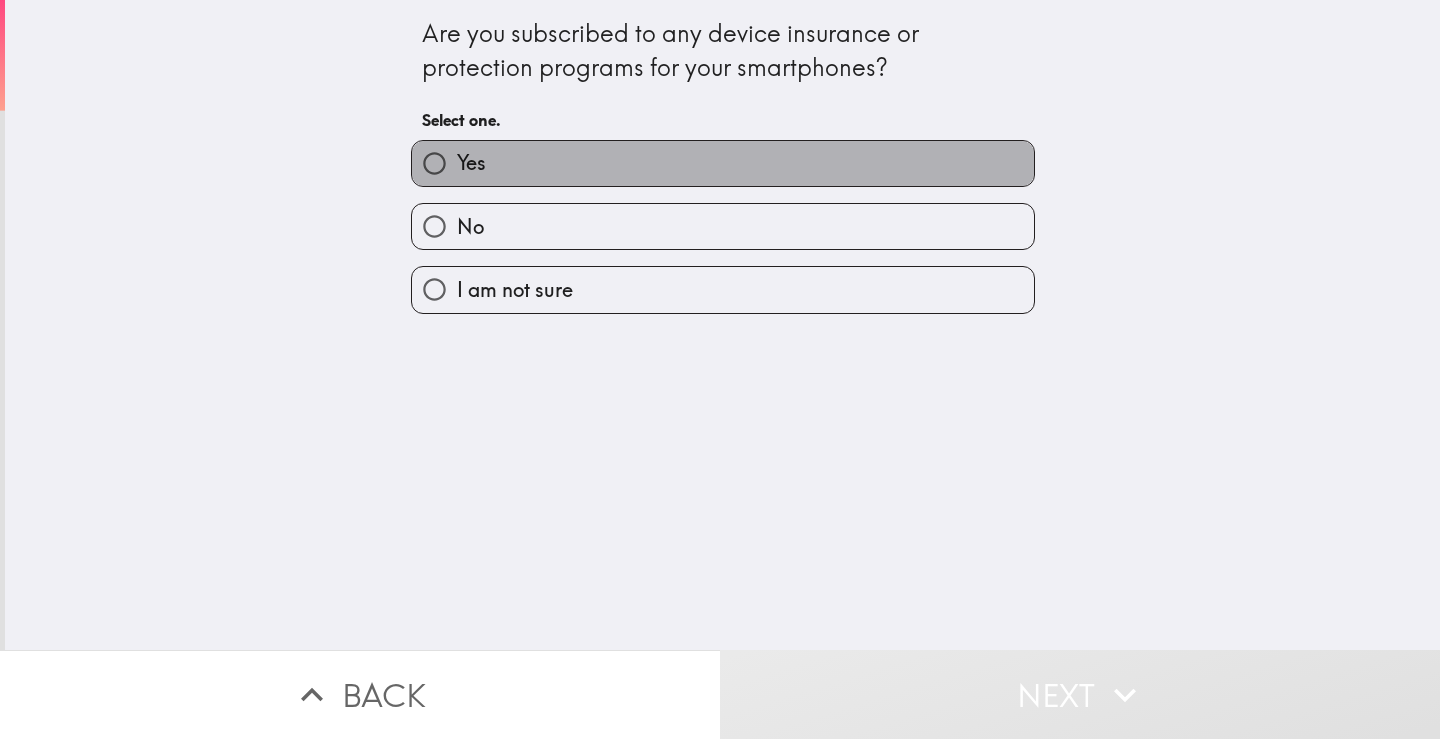 click on "Yes" at bounding box center [471, 163] 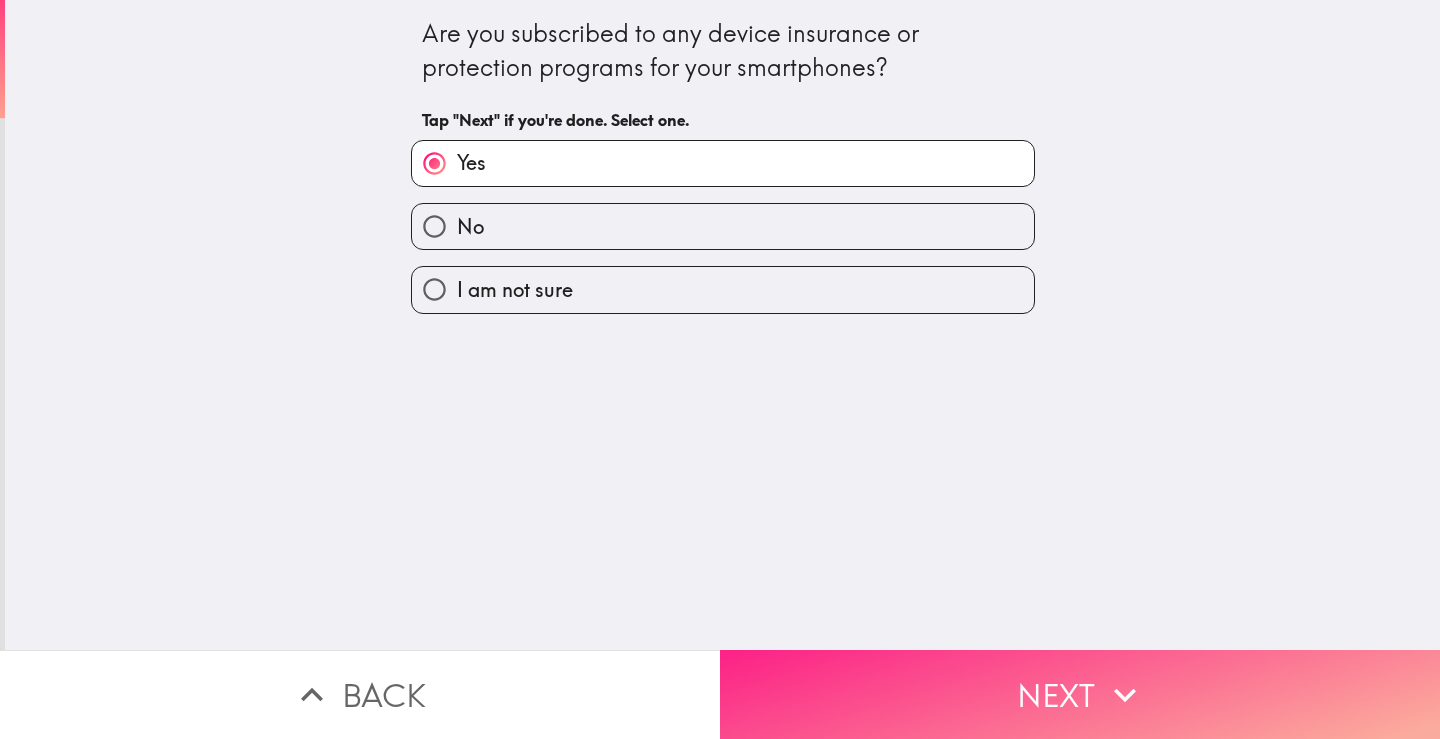 click on "Next" at bounding box center [1080, 694] 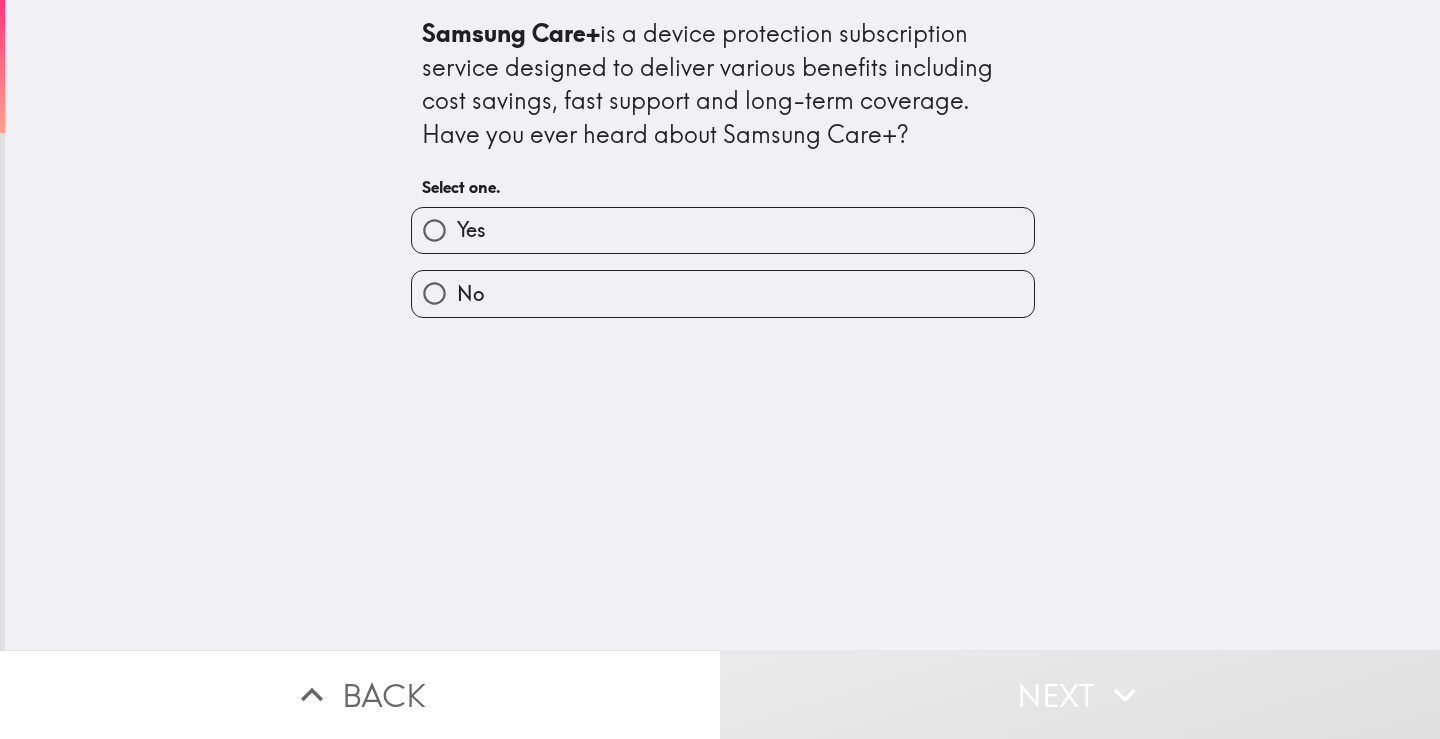 click on "Yes" at bounding box center (723, 230) 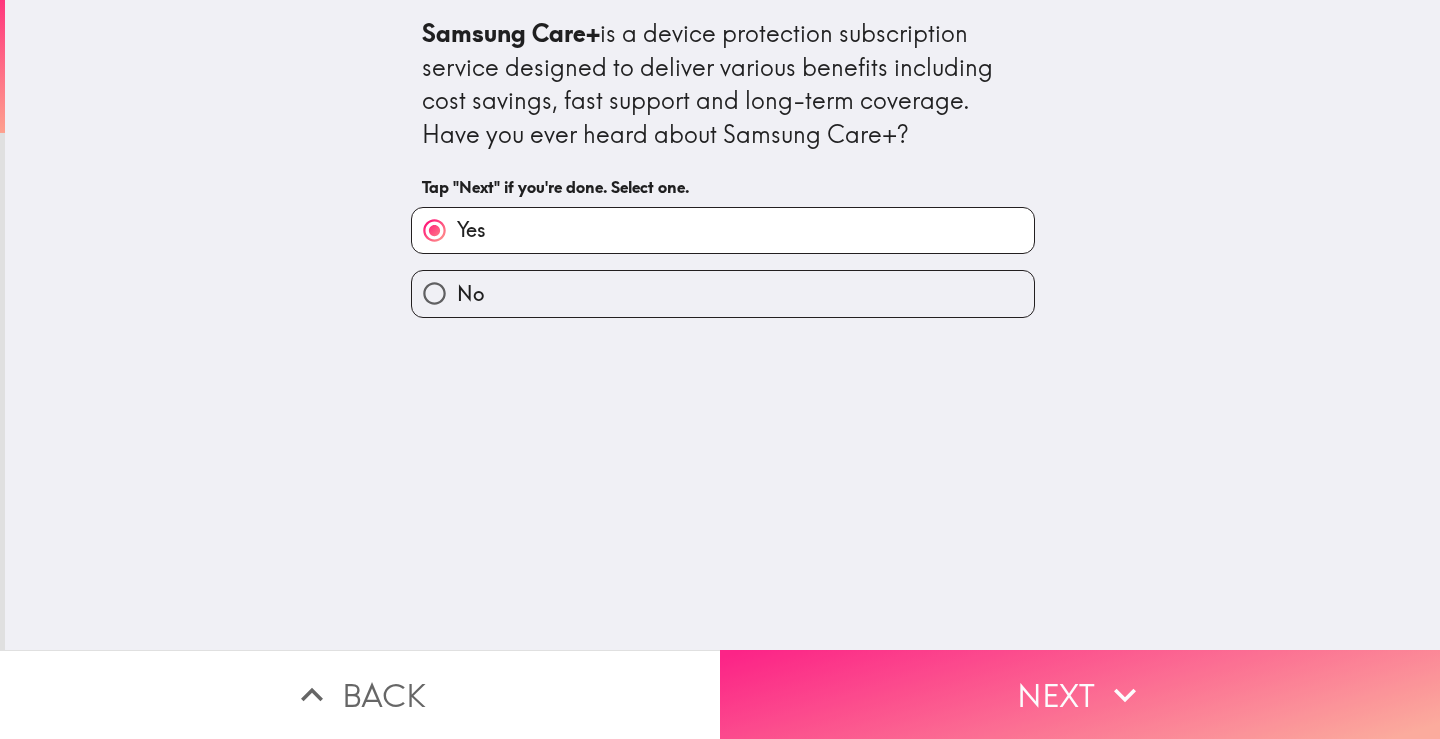 click on "Next" at bounding box center (1080, 694) 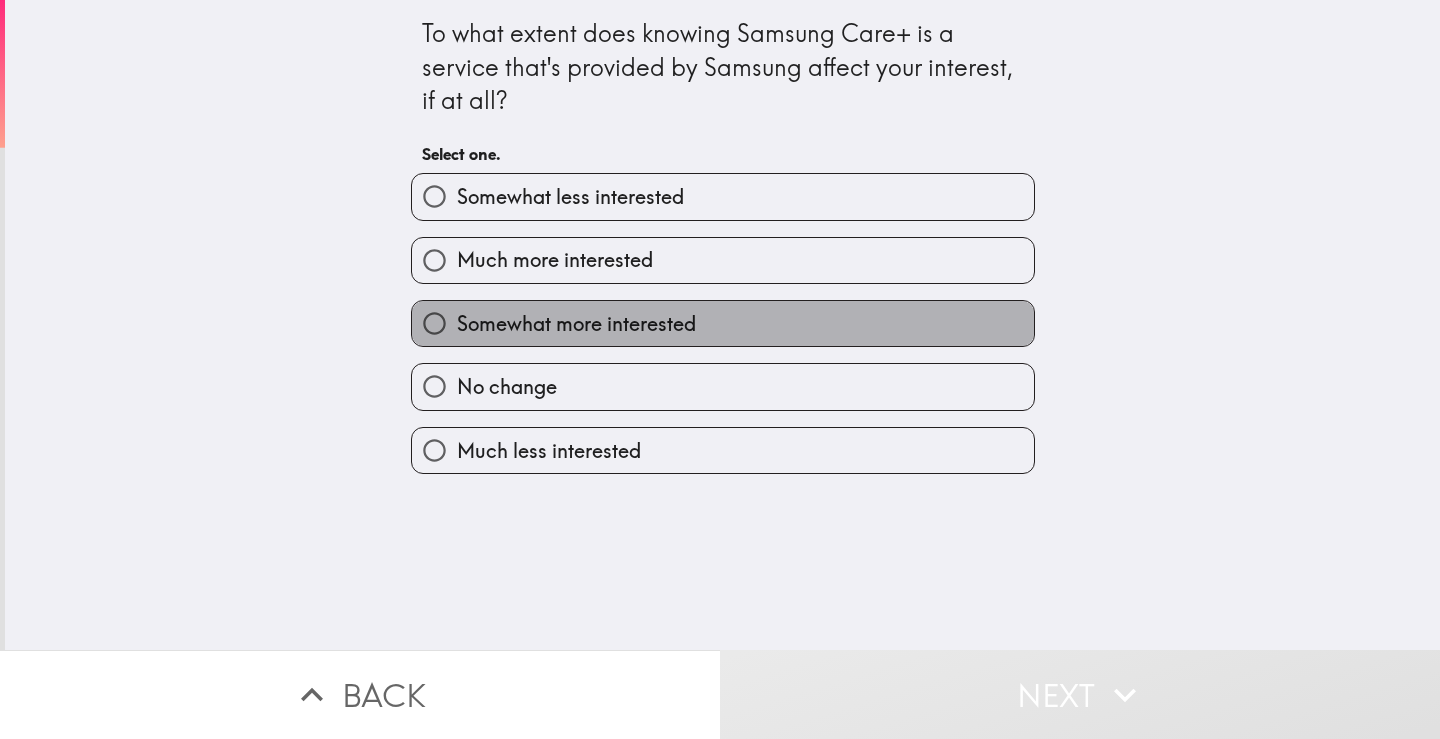 click on "Somewhat more interested" at bounding box center (576, 324) 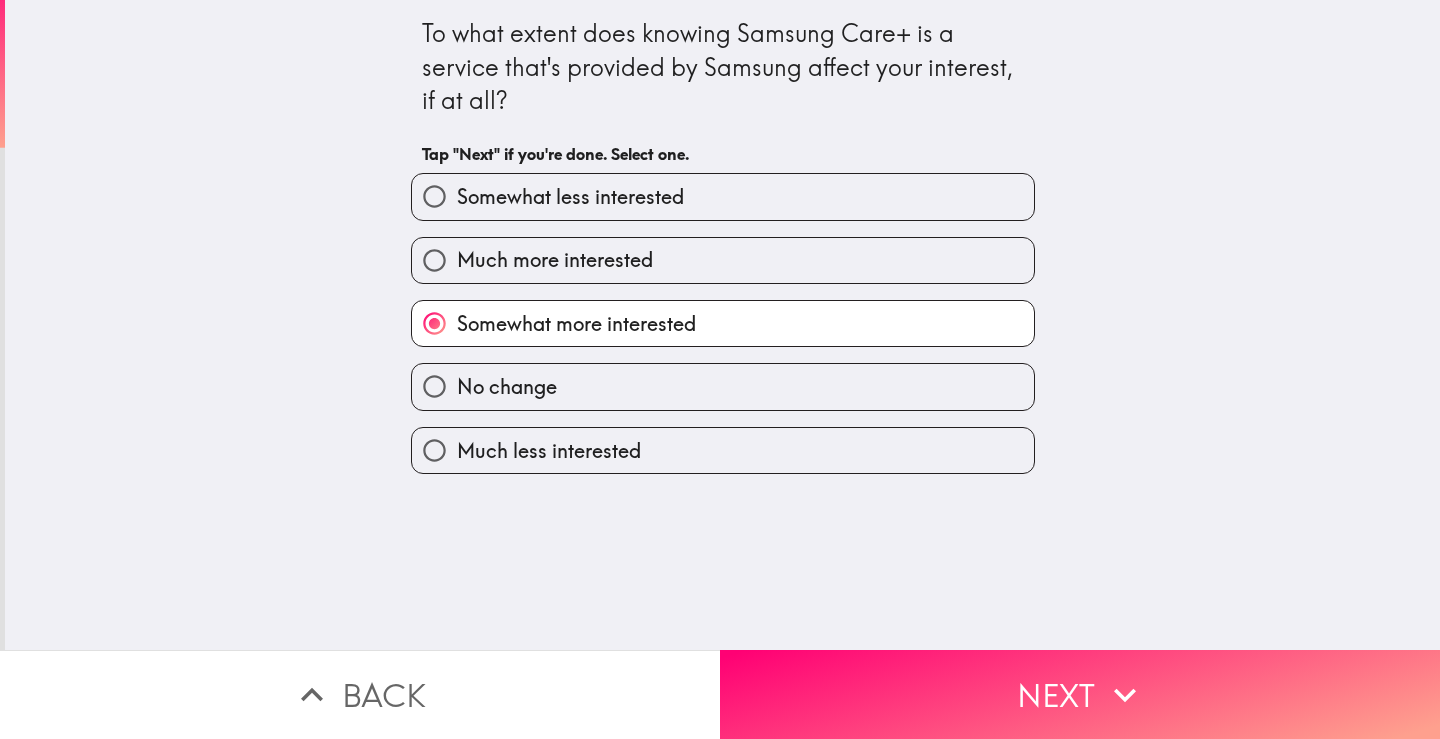 click on "Much more interested" at bounding box center (555, 260) 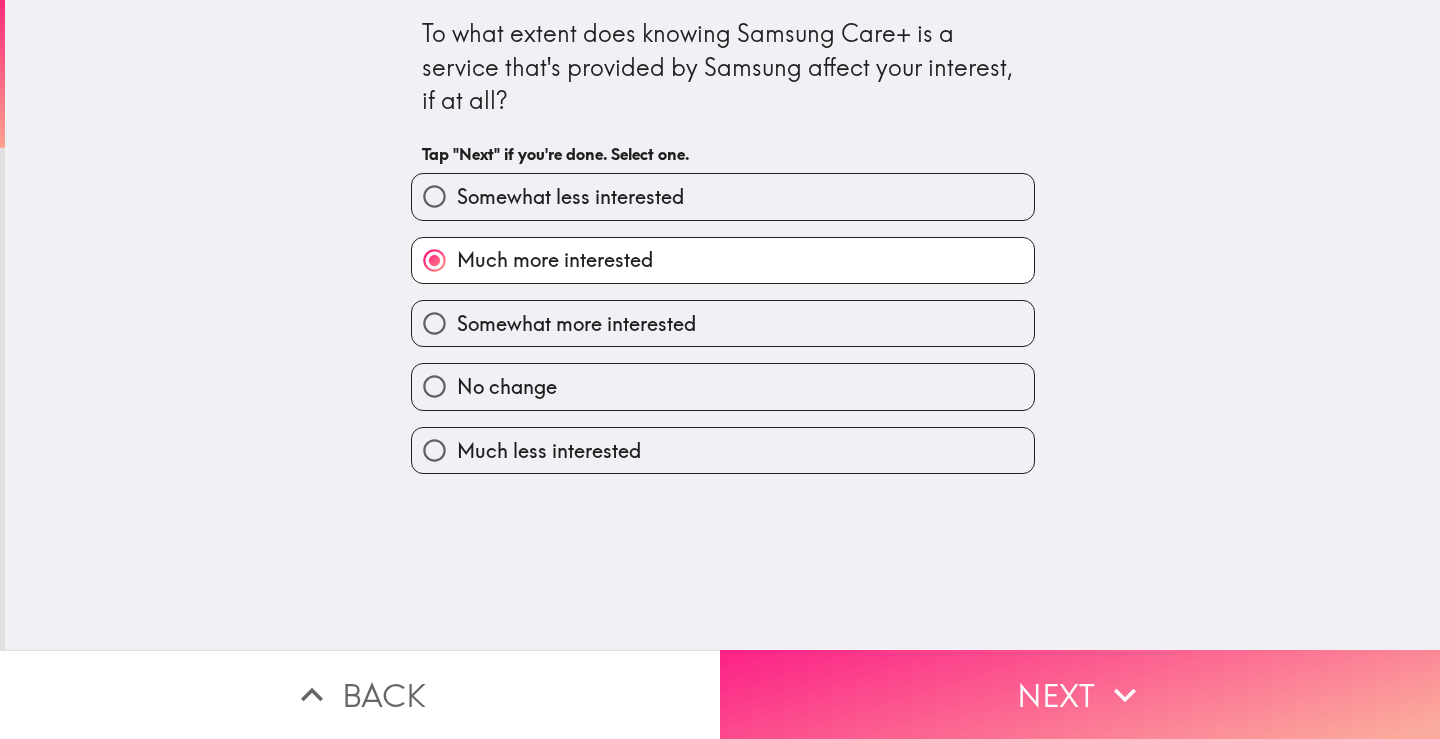 click on "Next" at bounding box center [1080, 694] 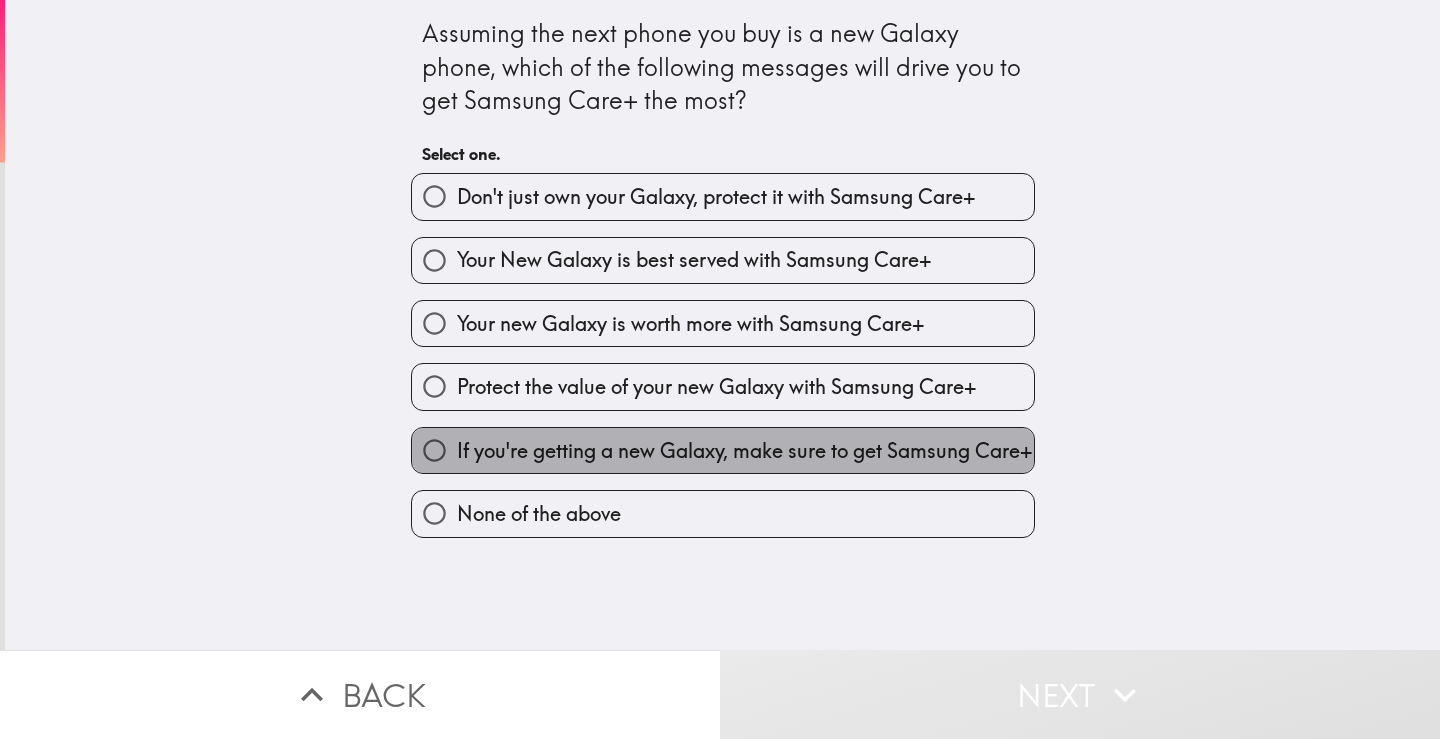 click on "If you're getting a new Galaxy, make sure to get Samsung Care+" at bounding box center (744, 451) 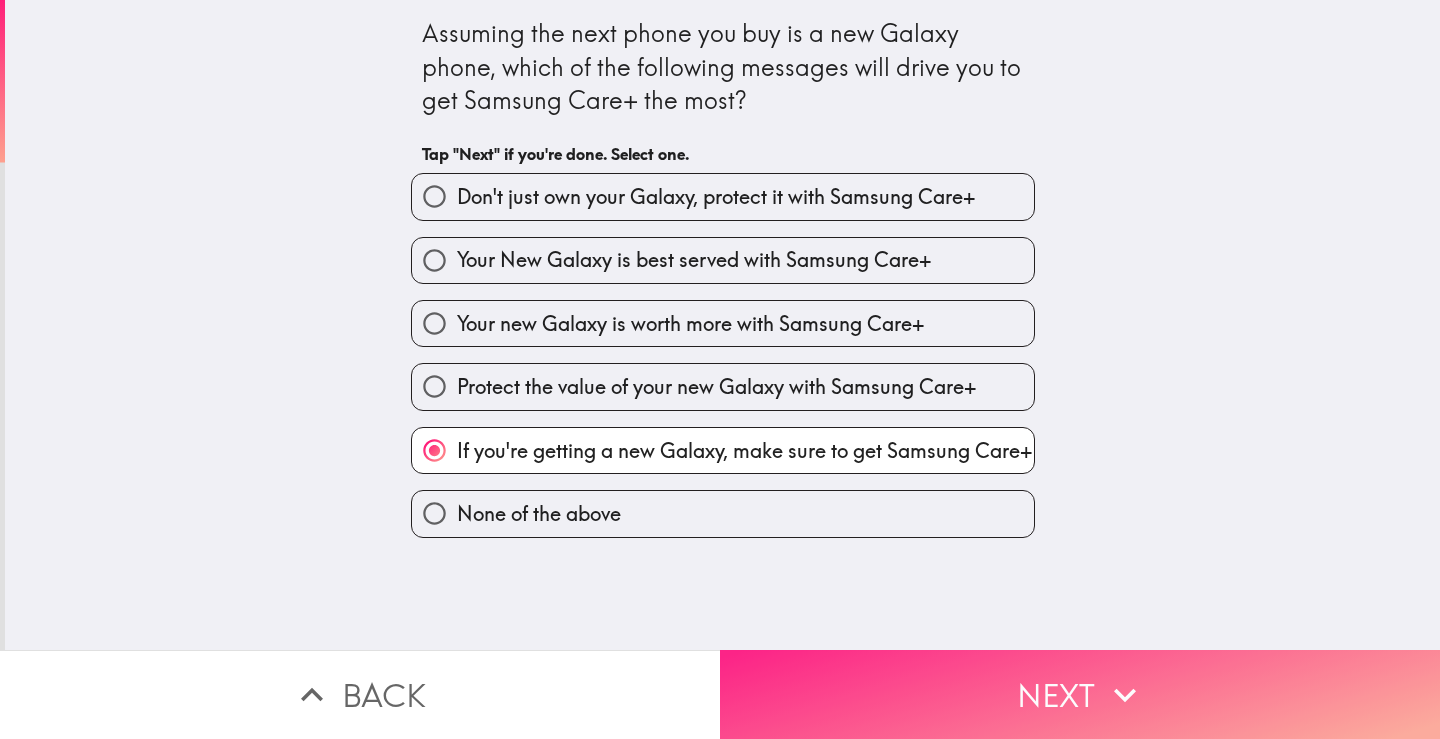 click on "Next" at bounding box center (1080, 694) 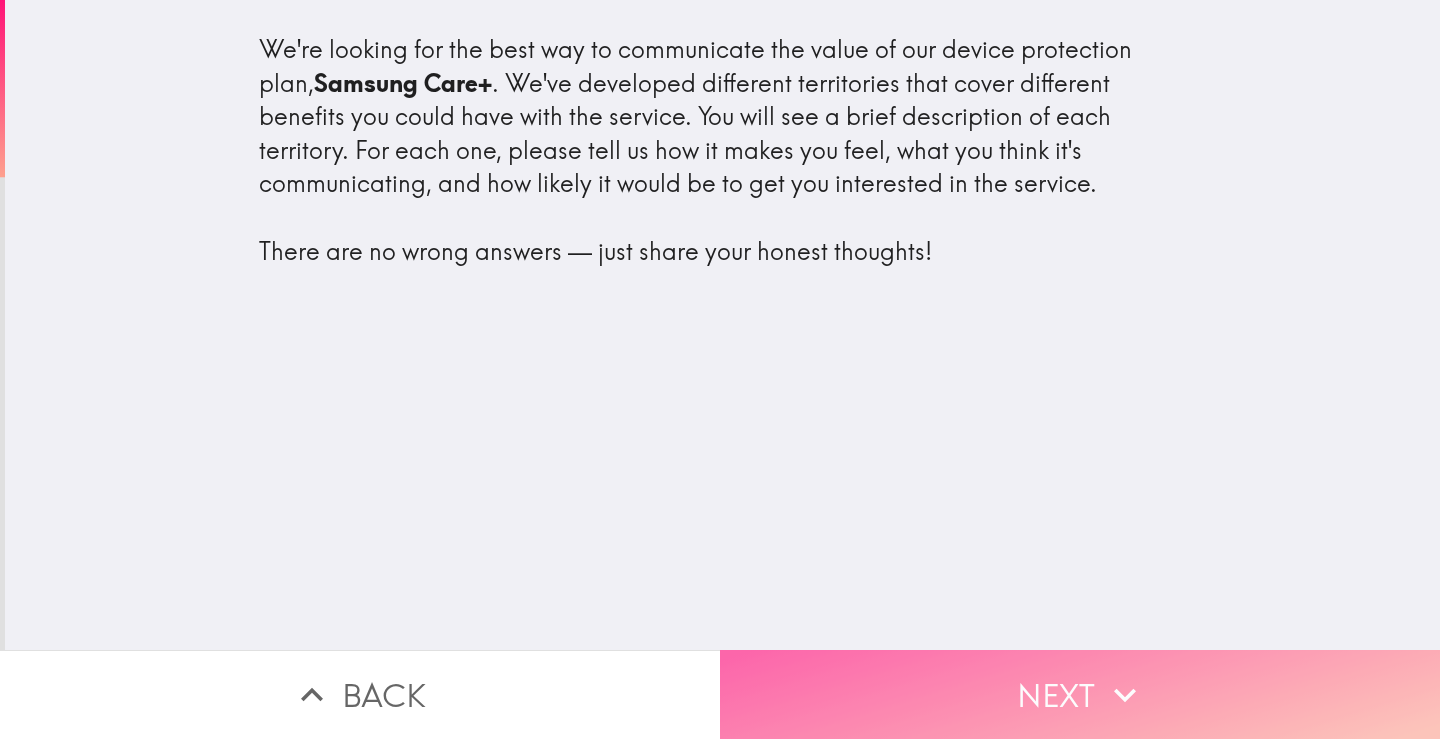 click on "Next" at bounding box center (1080, 694) 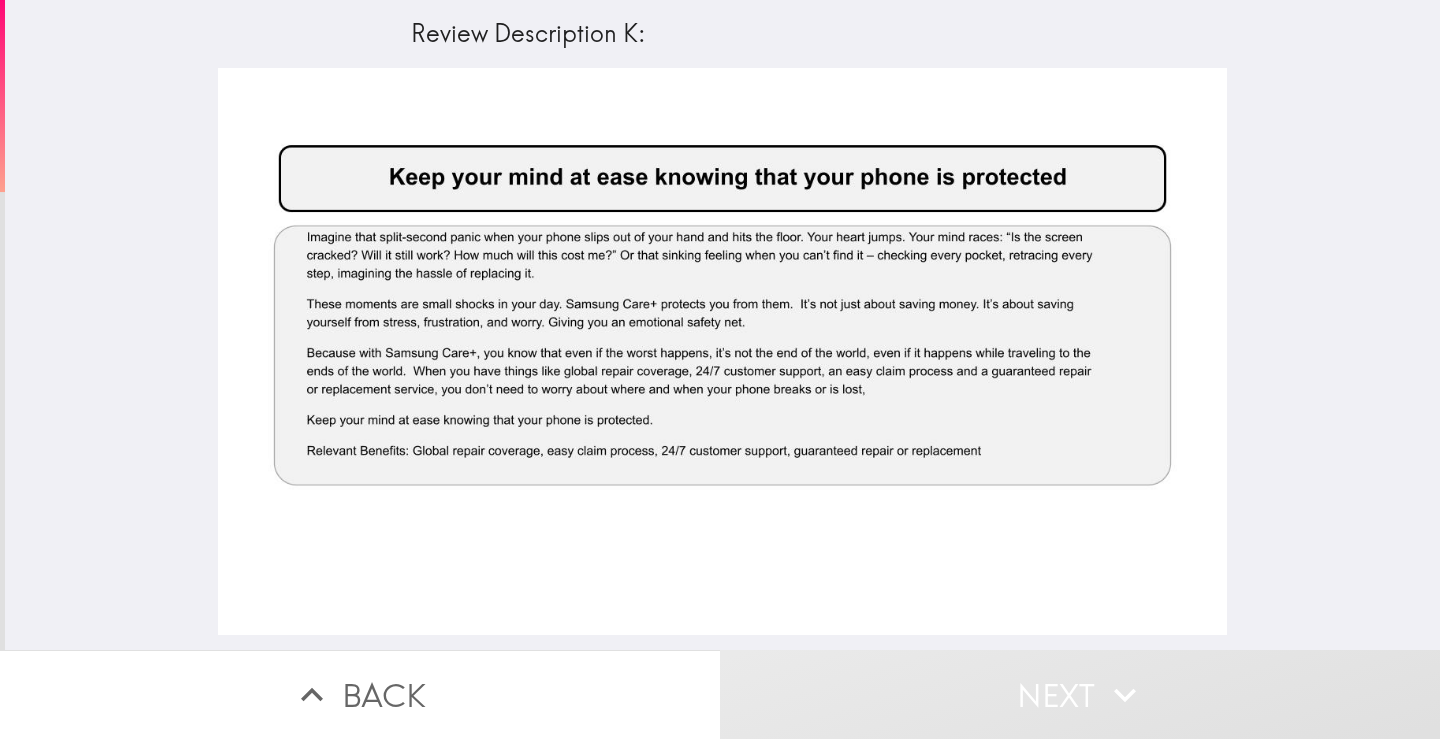 drag, startPoint x: 376, startPoint y: 239, endPoint x: 548, endPoint y: 317, distance: 188.85974 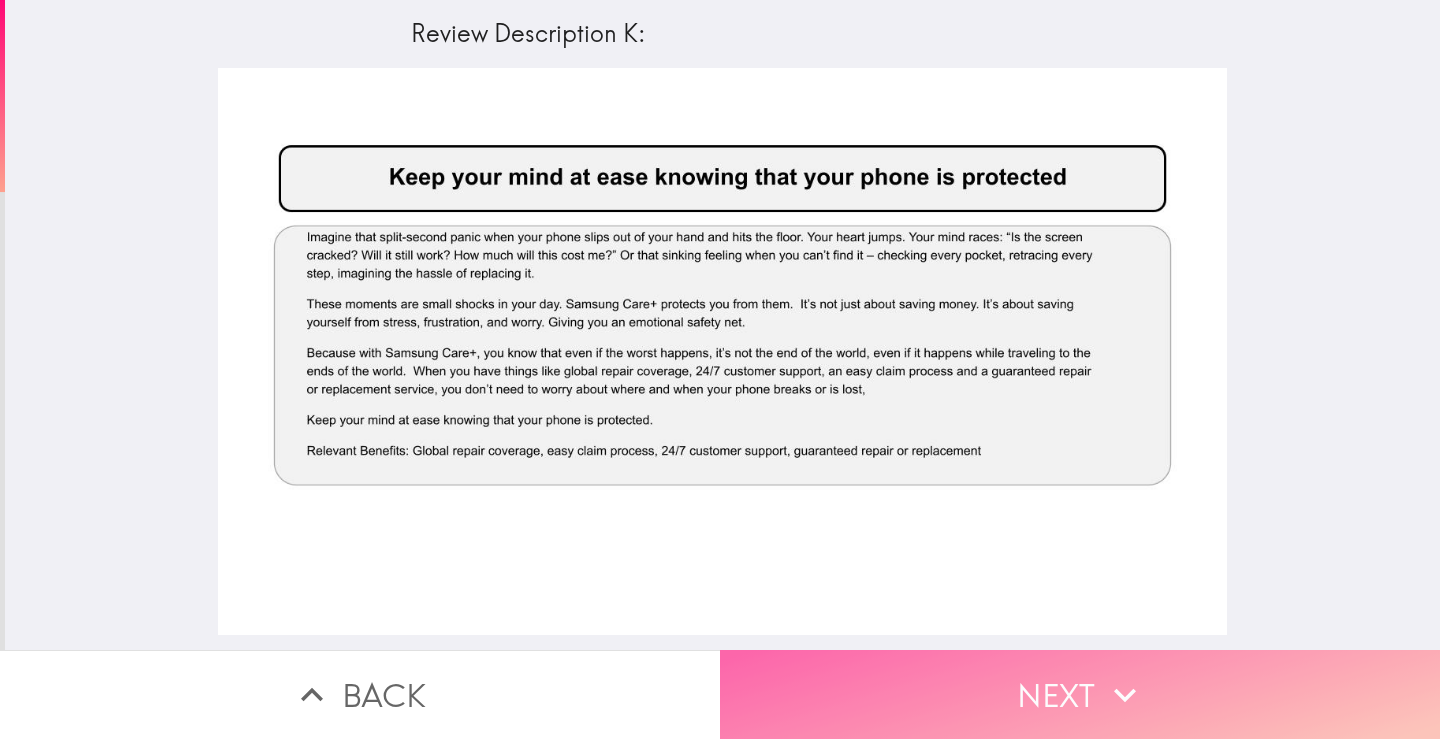 click on "Next" at bounding box center (1080, 694) 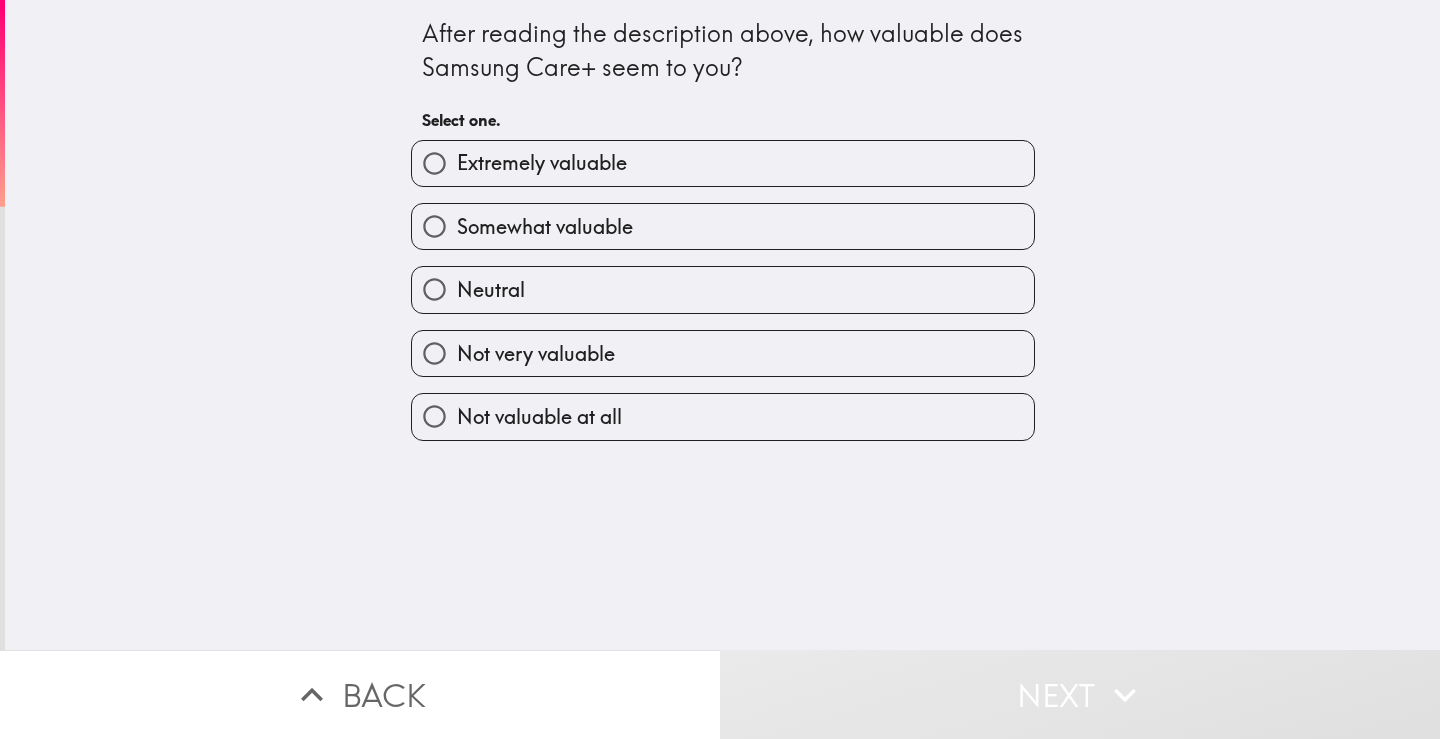 click on "Somewhat valuable" at bounding box center [545, 227] 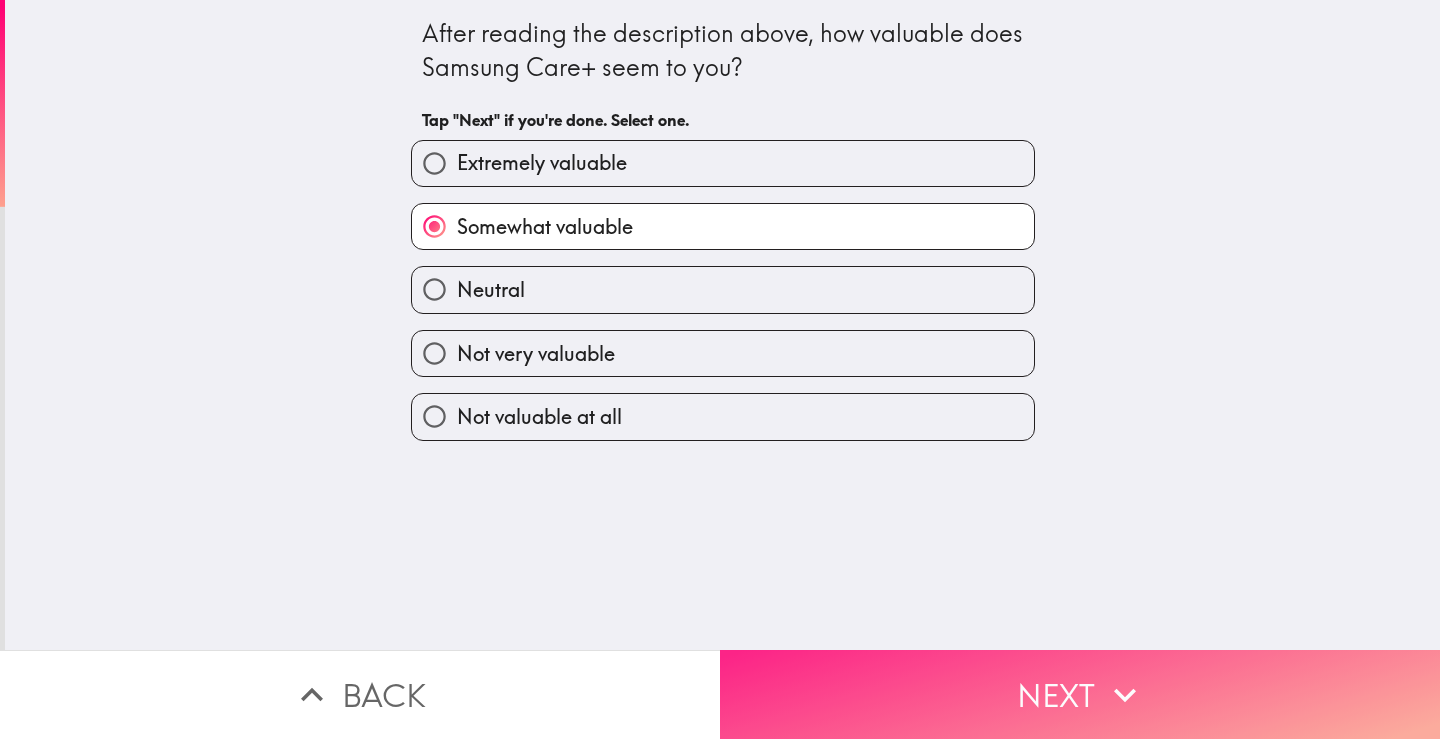 click on "Next" at bounding box center (1080, 694) 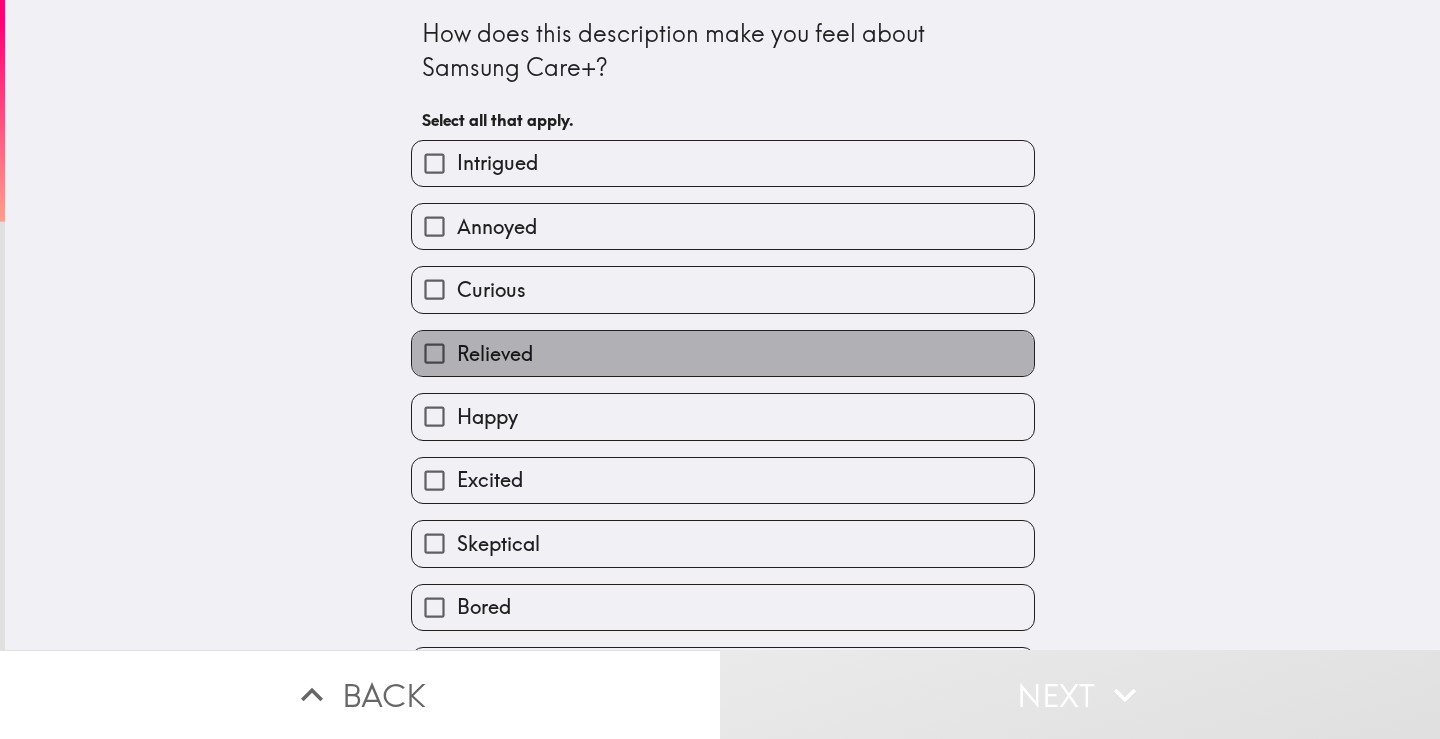 click on "Relieved" at bounding box center (723, 353) 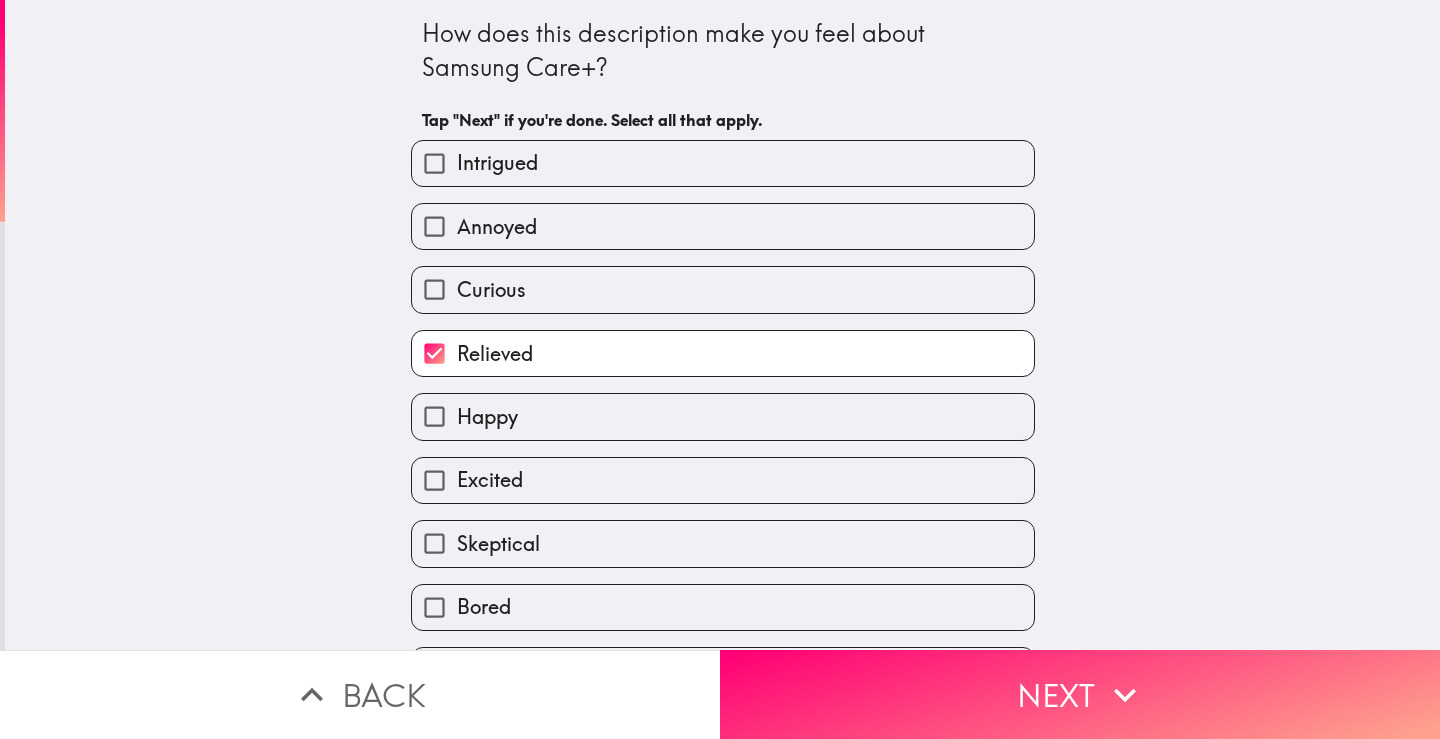click on "Happy" at bounding box center [723, 416] 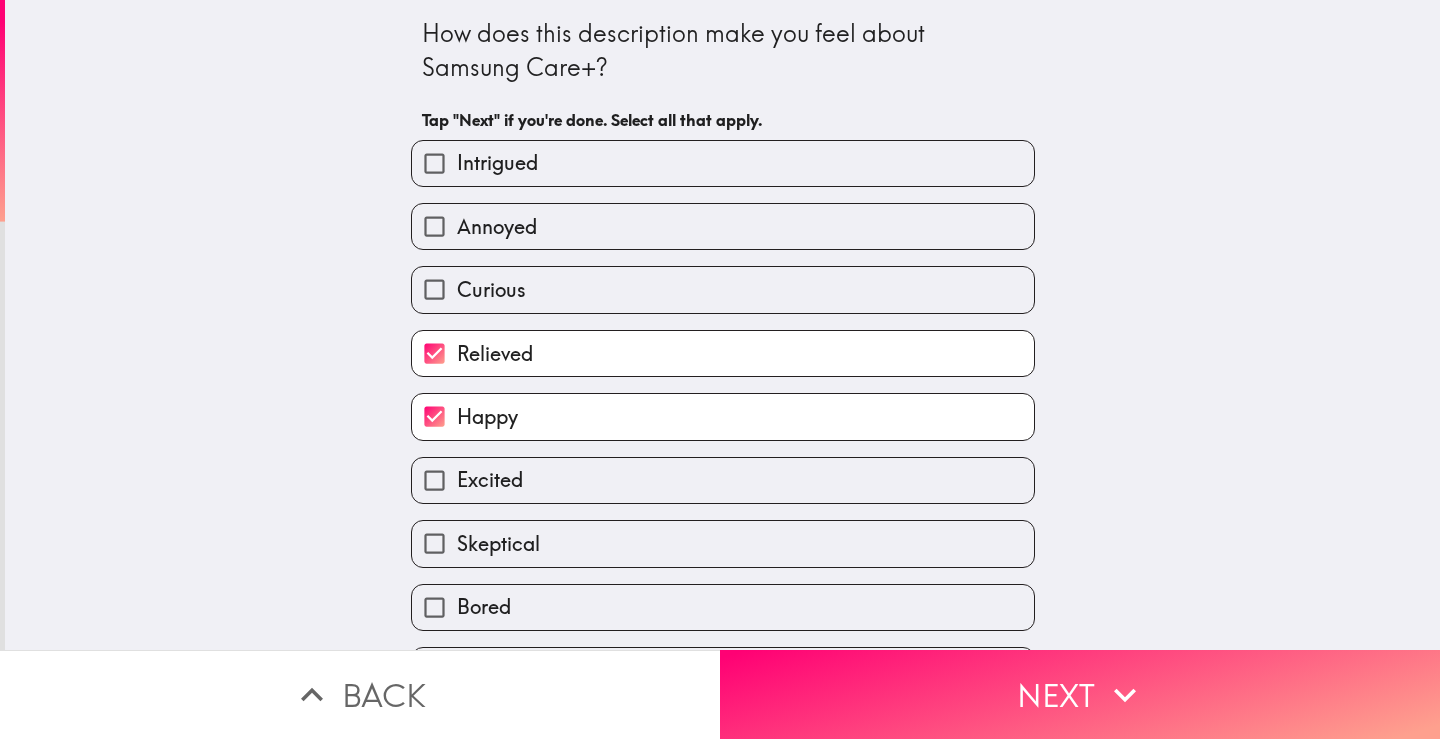 click on "Excited" at bounding box center [723, 480] 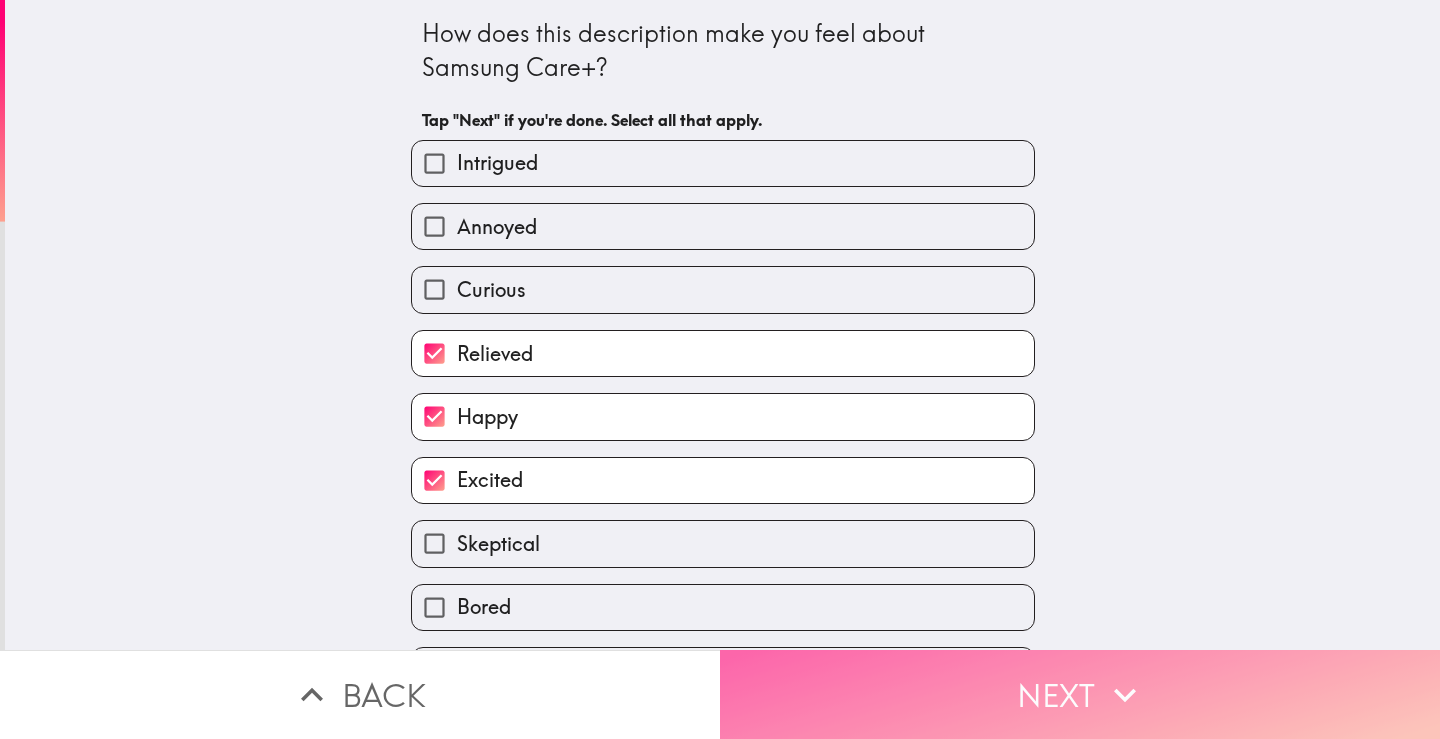 click on "Next" at bounding box center (1080, 694) 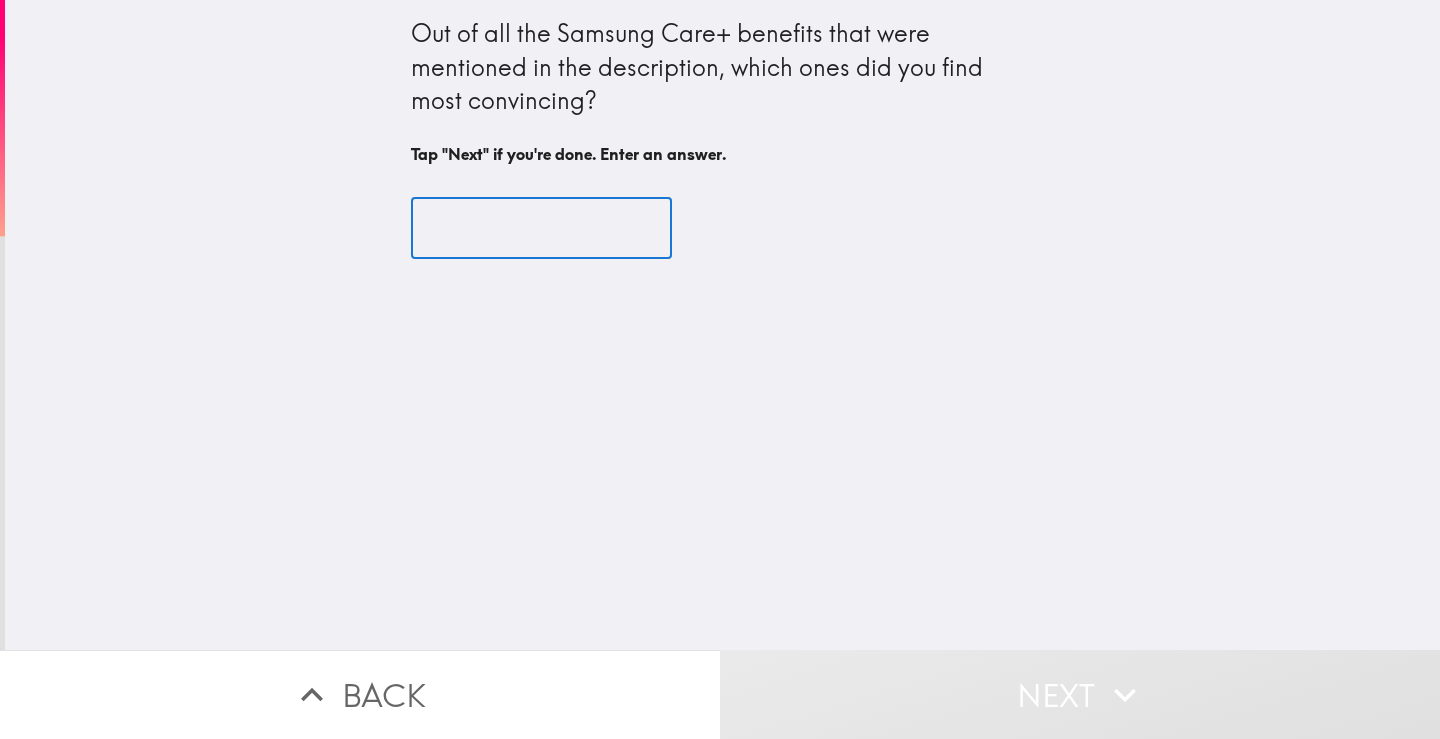 click at bounding box center (541, 228) 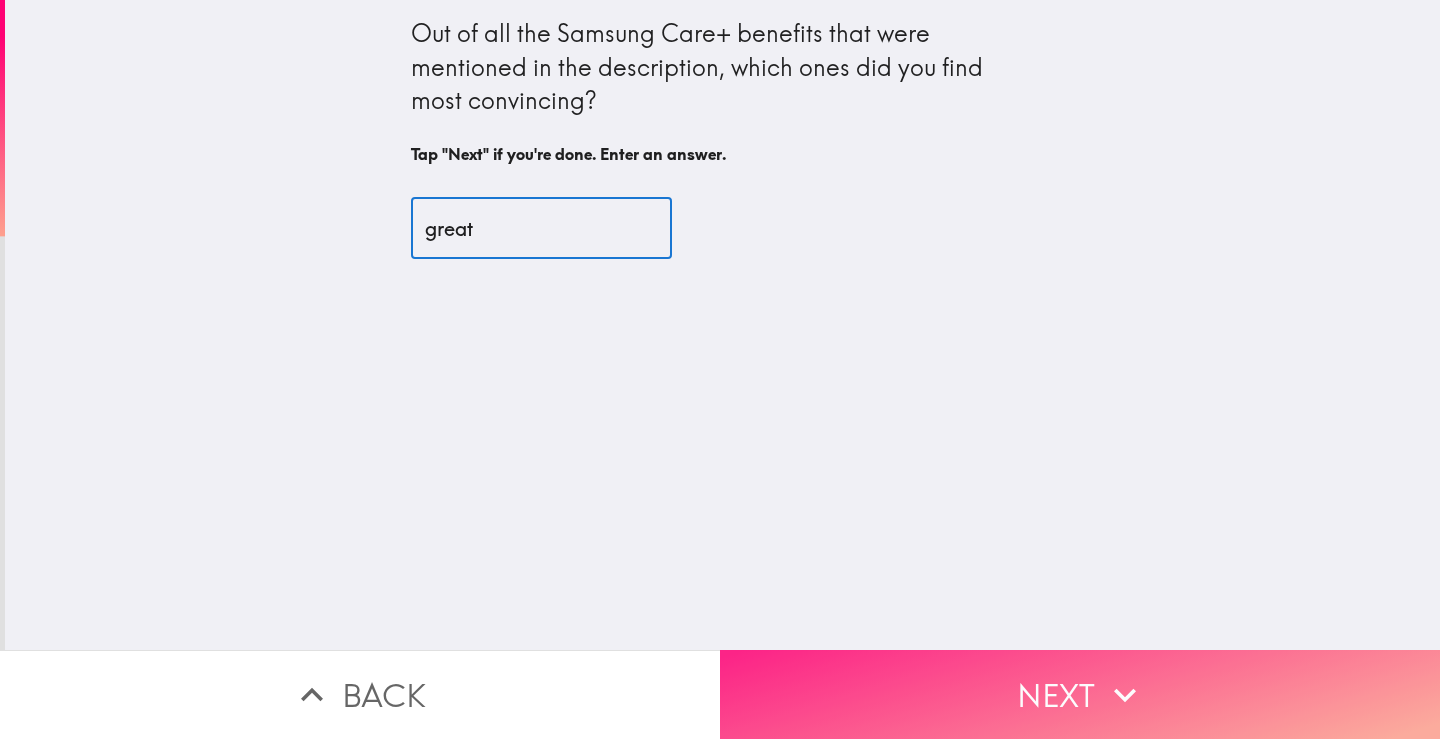 type on "great" 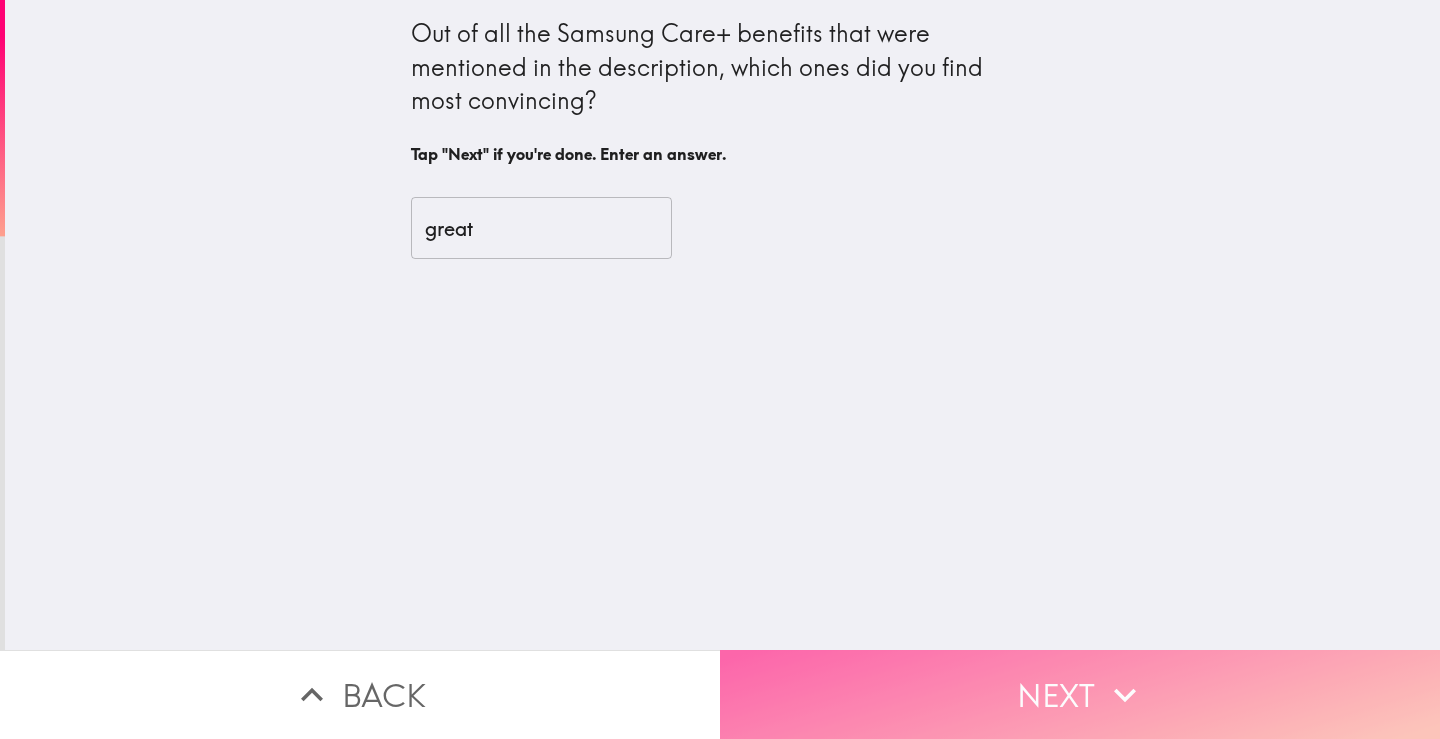 click on "Next" at bounding box center (1080, 694) 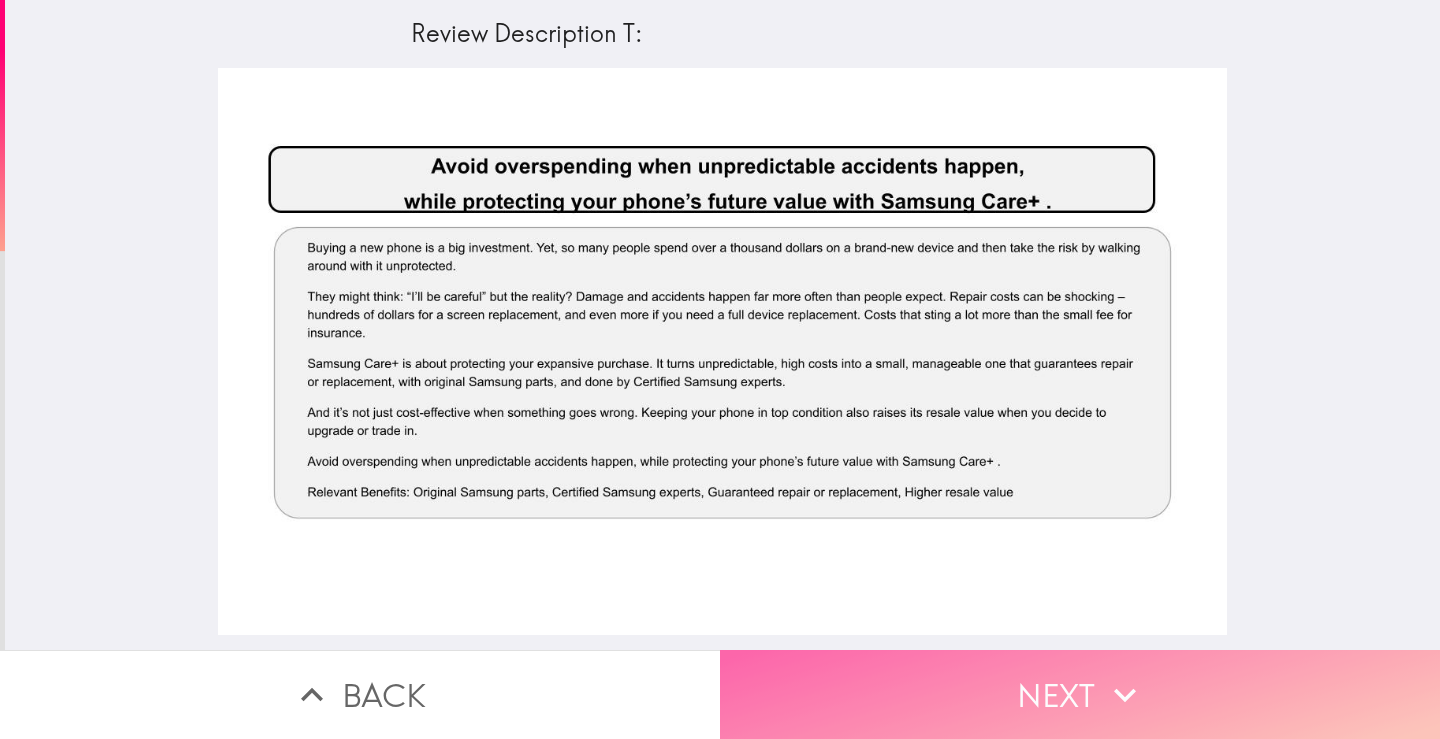 click on "Next" at bounding box center (1080, 694) 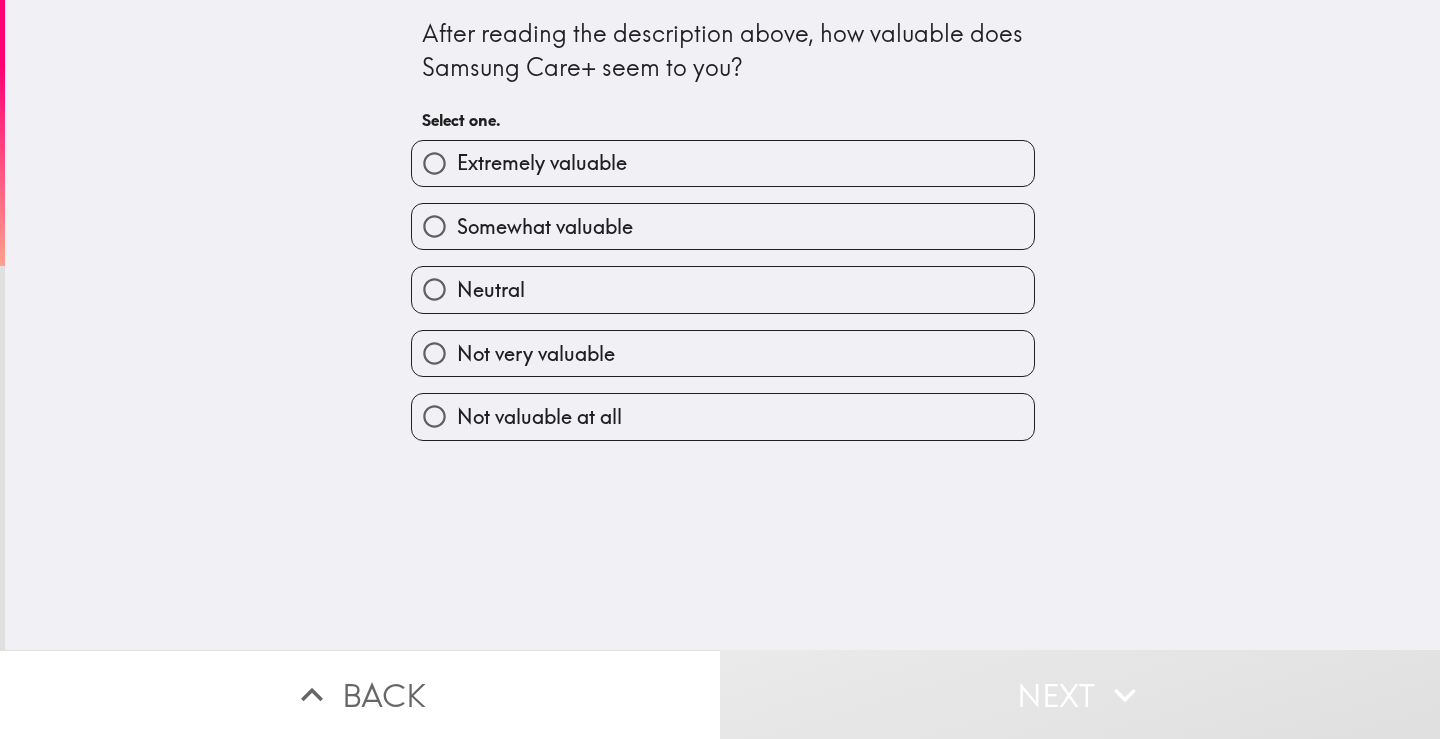 click on "Somewhat valuable" at bounding box center (723, 226) 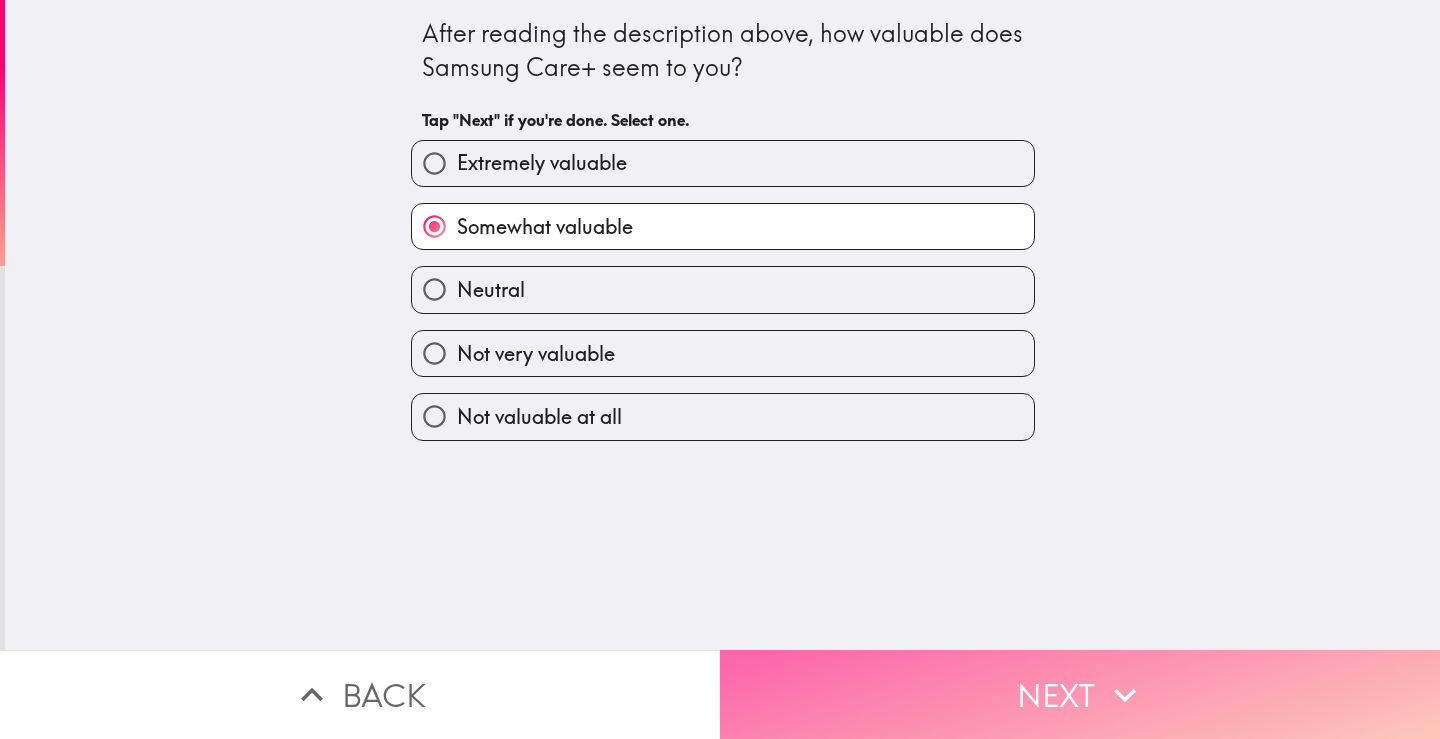 click on "Next" at bounding box center [1080, 694] 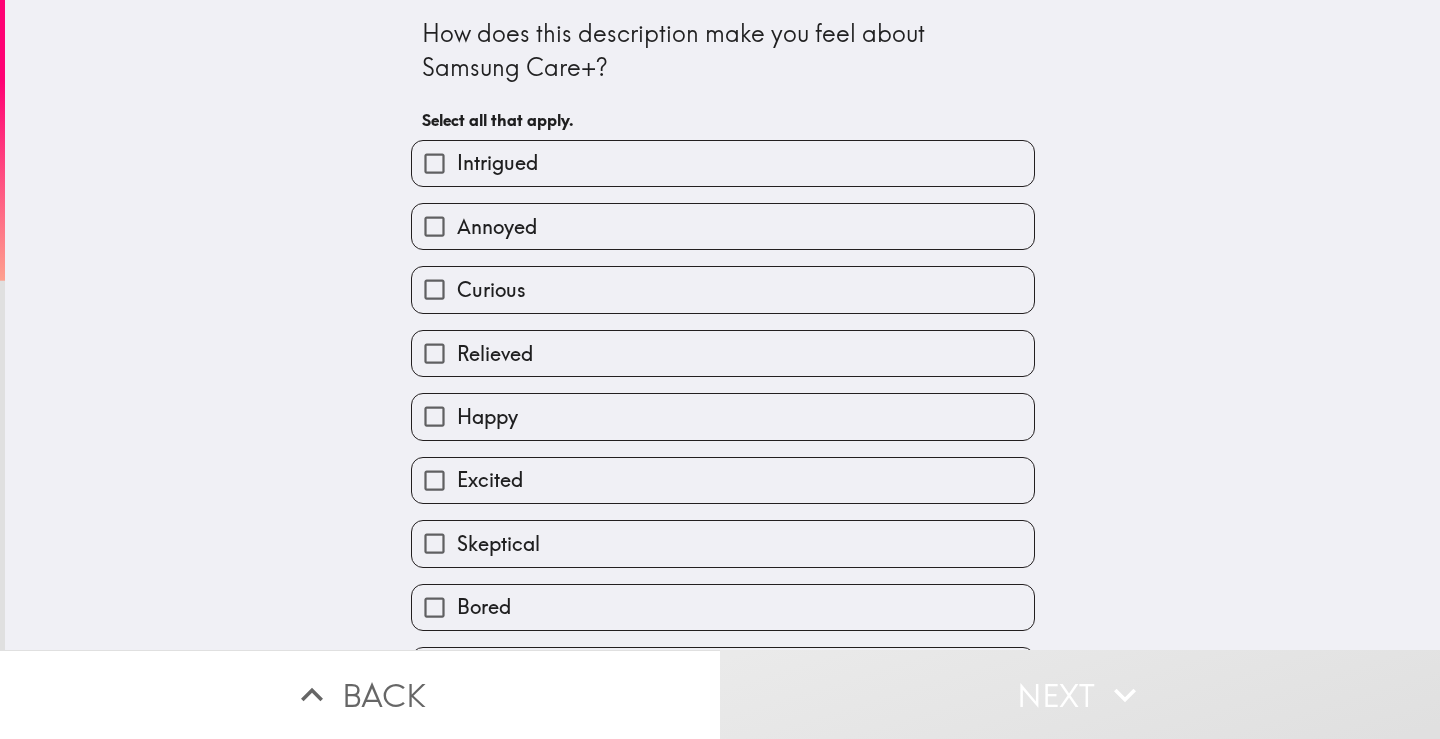 click on "Relieved" at bounding box center [495, 354] 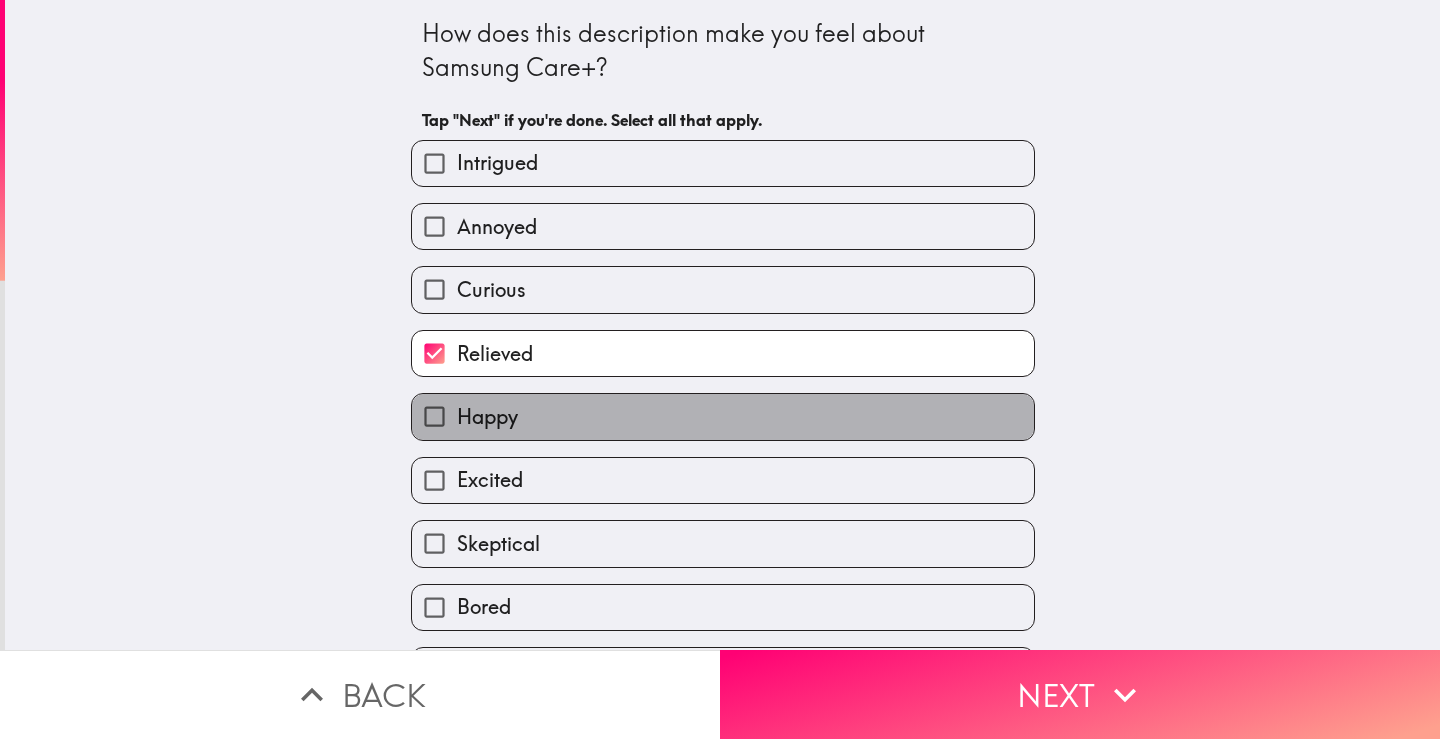 click on "Happy" at bounding box center [723, 416] 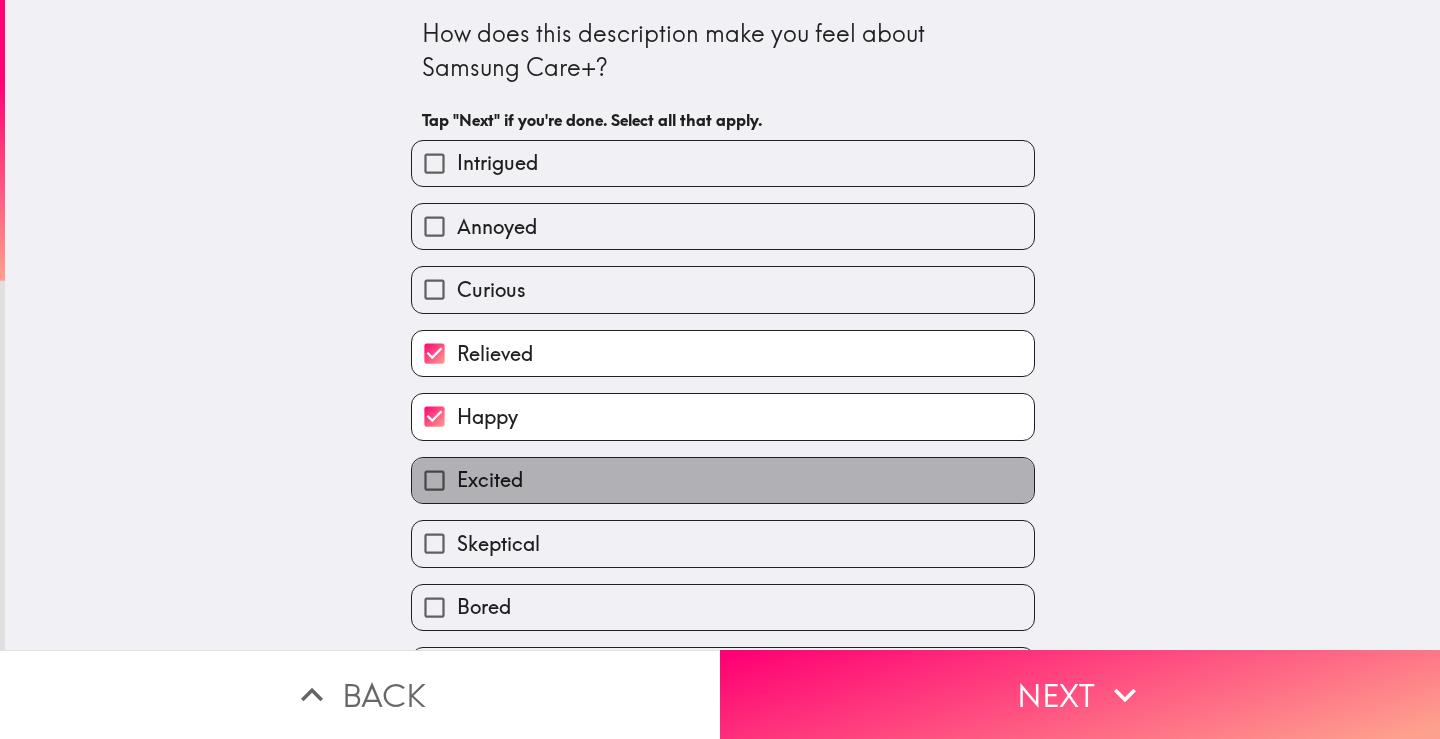 click on "Excited" at bounding box center [723, 480] 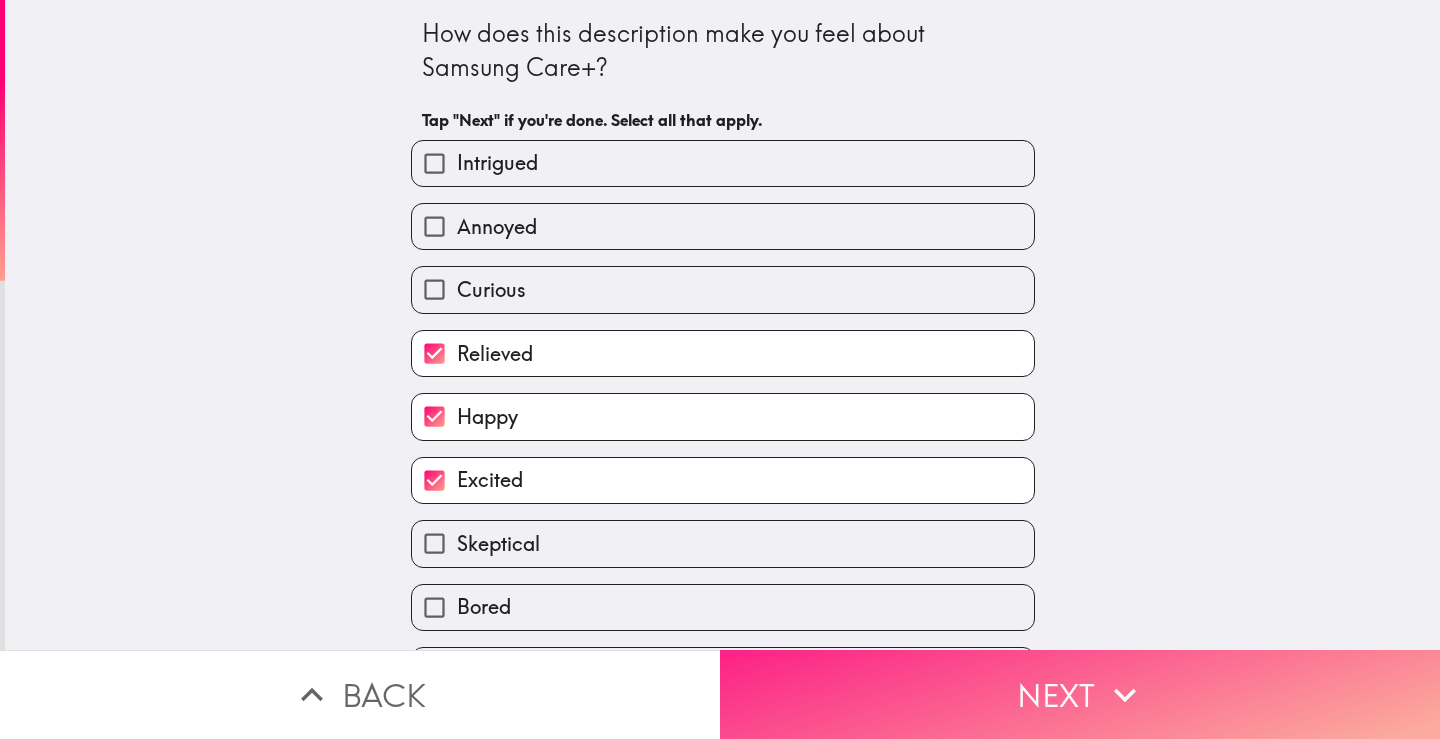 click on "Next" at bounding box center [1080, 694] 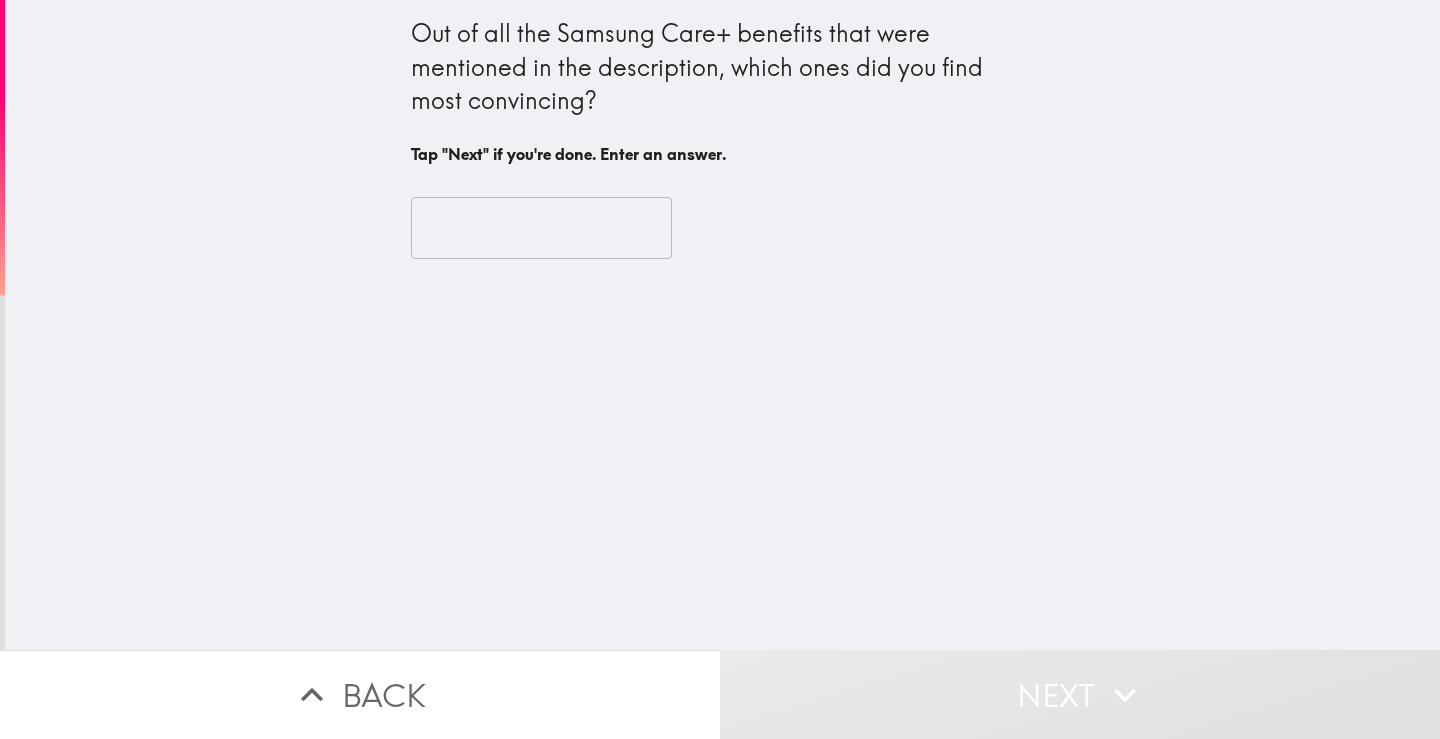 click at bounding box center (541, 228) 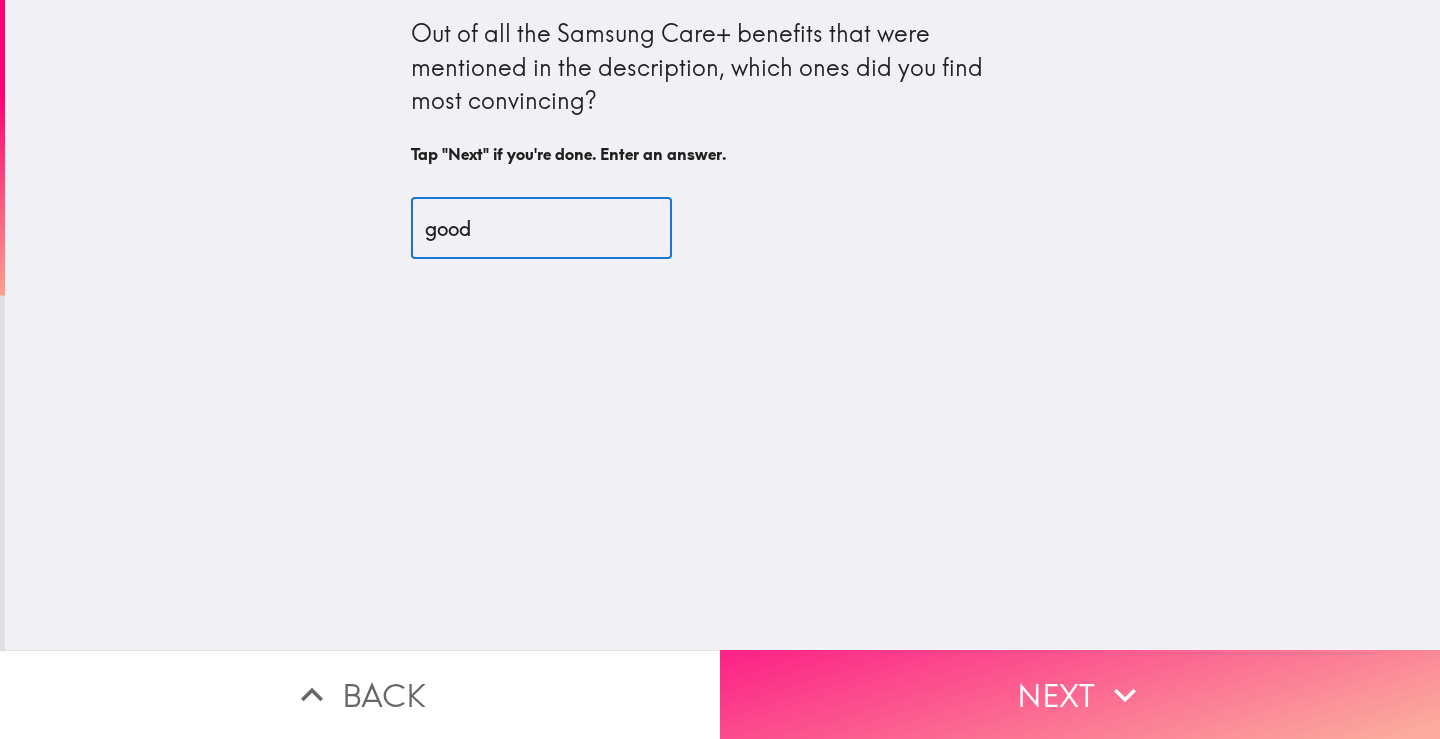 type on "good" 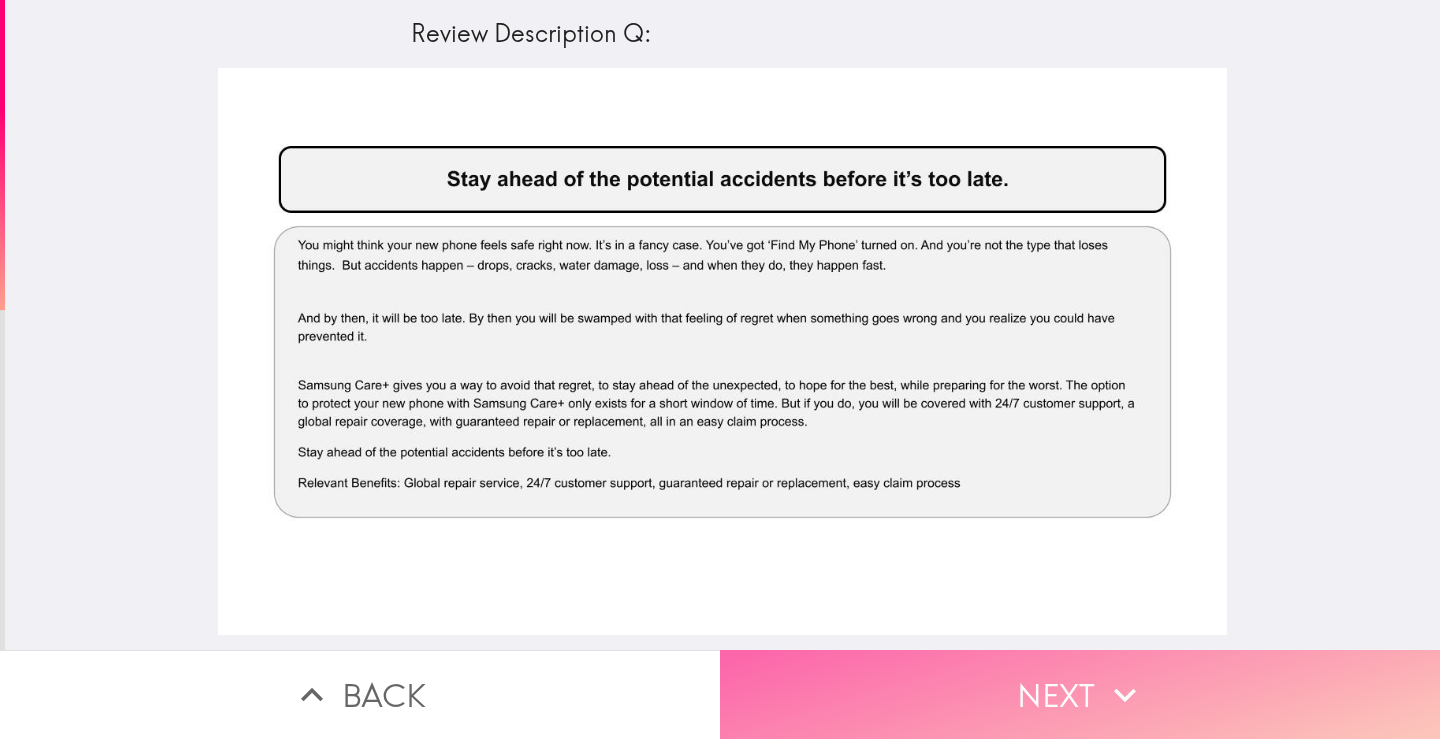 click on "Next" at bounding box center (1080, 694) 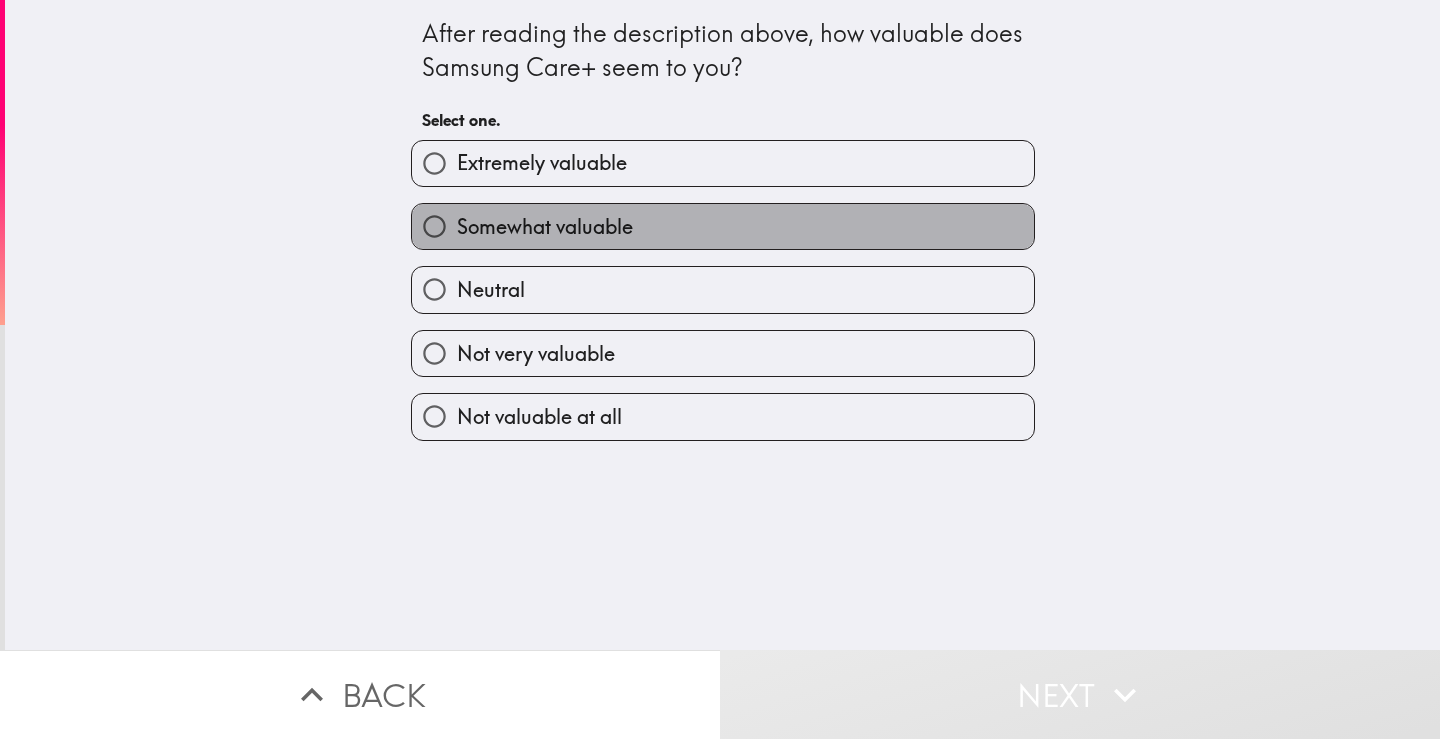 click on "Somewhat valuable" at bounding box center [545, 227] 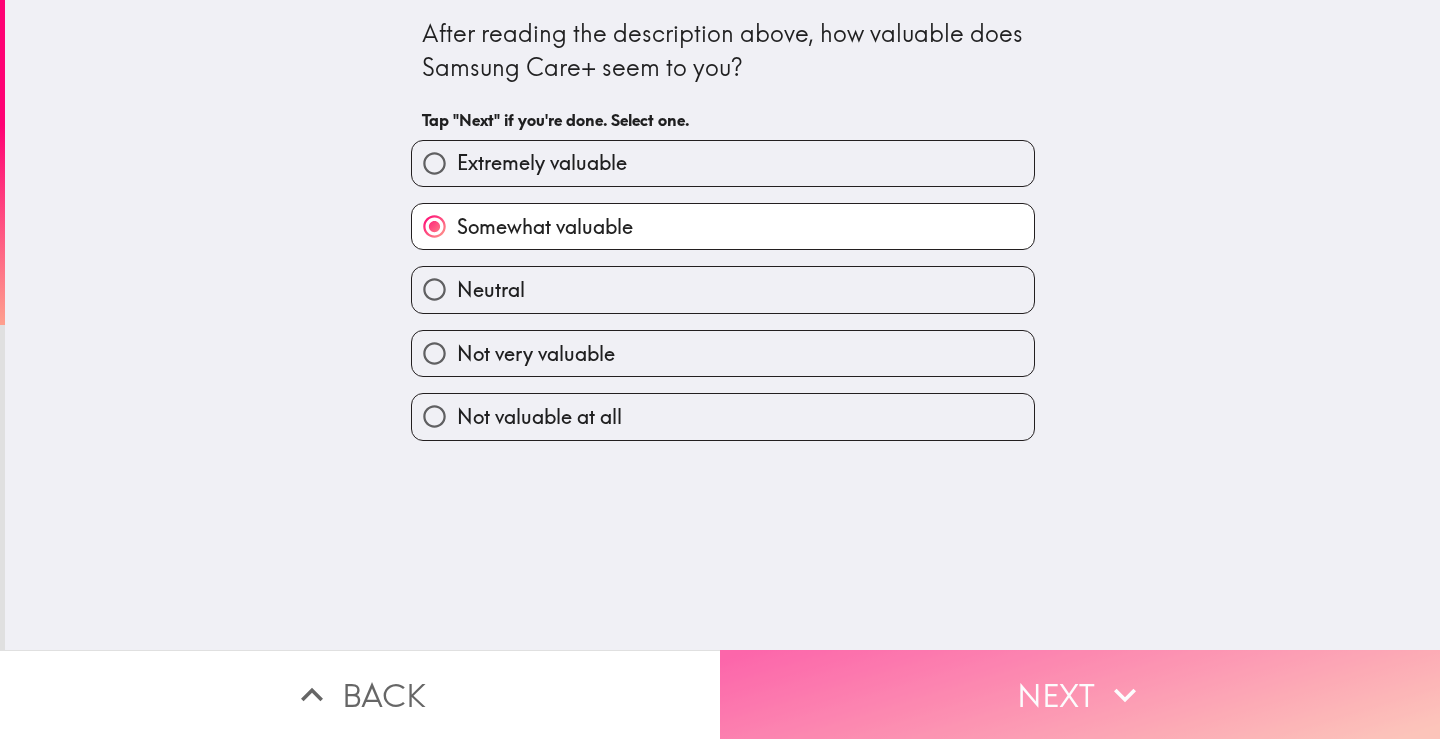click on "Next" at bounding box center (1080, 694) 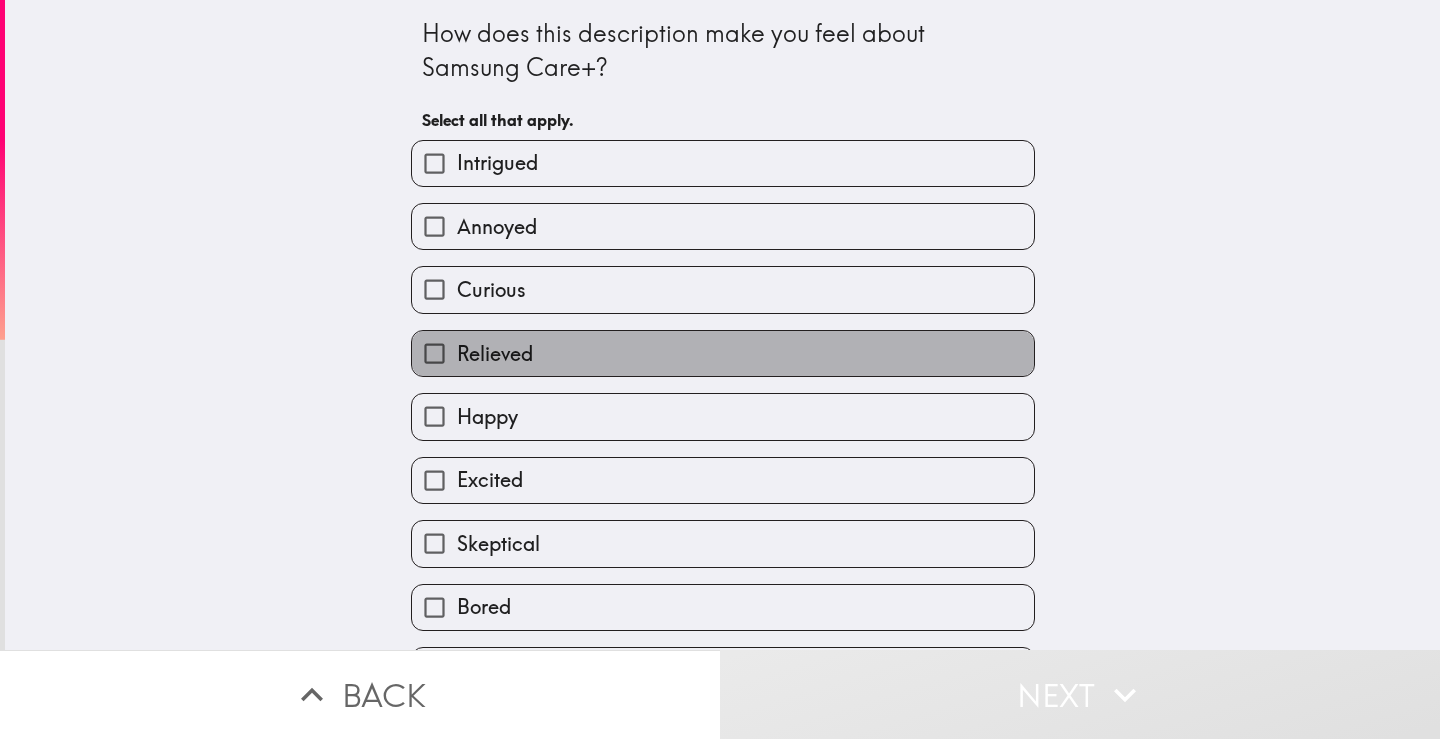 click on "Relieved" at bounding box center [495, 354] 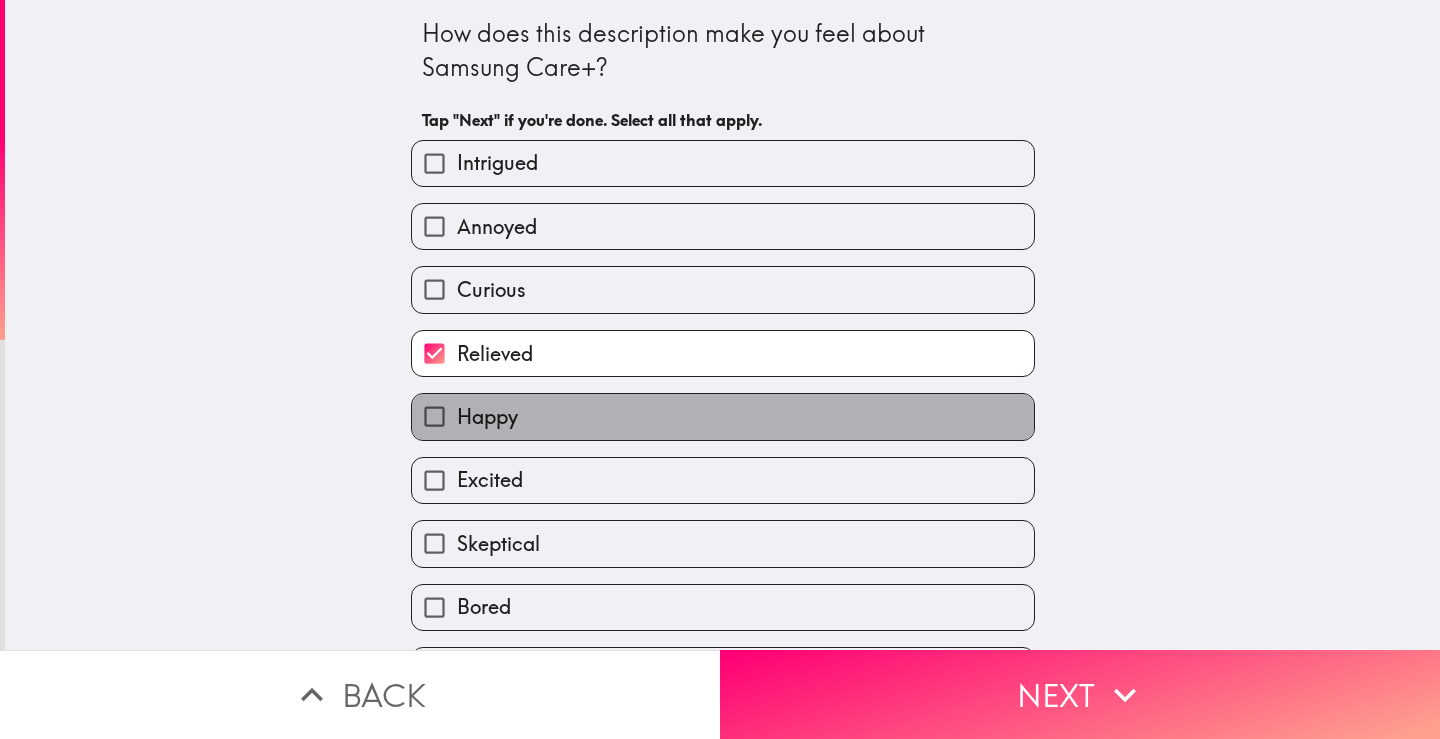 click on "Happy" at bounding box center (487, 417) 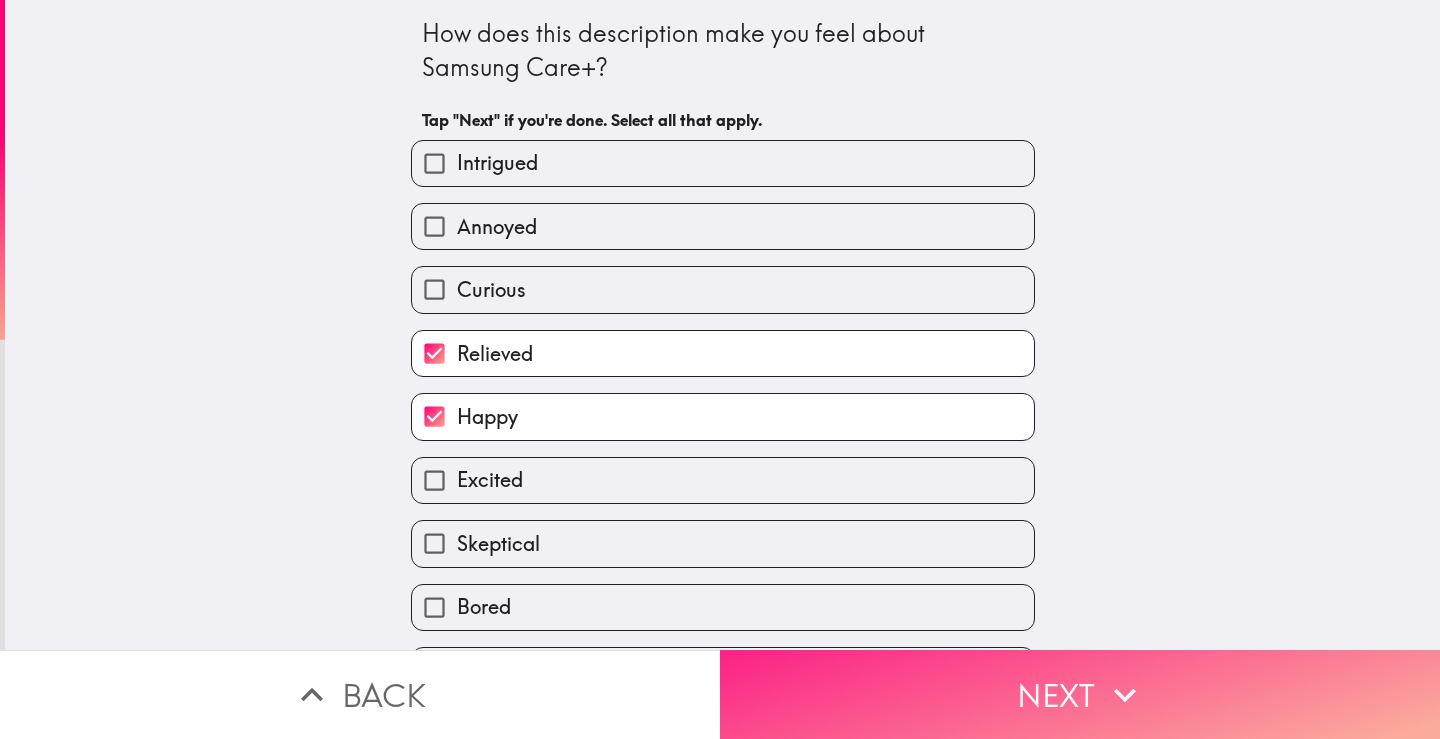 click on "Next" at bounding box center (1080, 694) 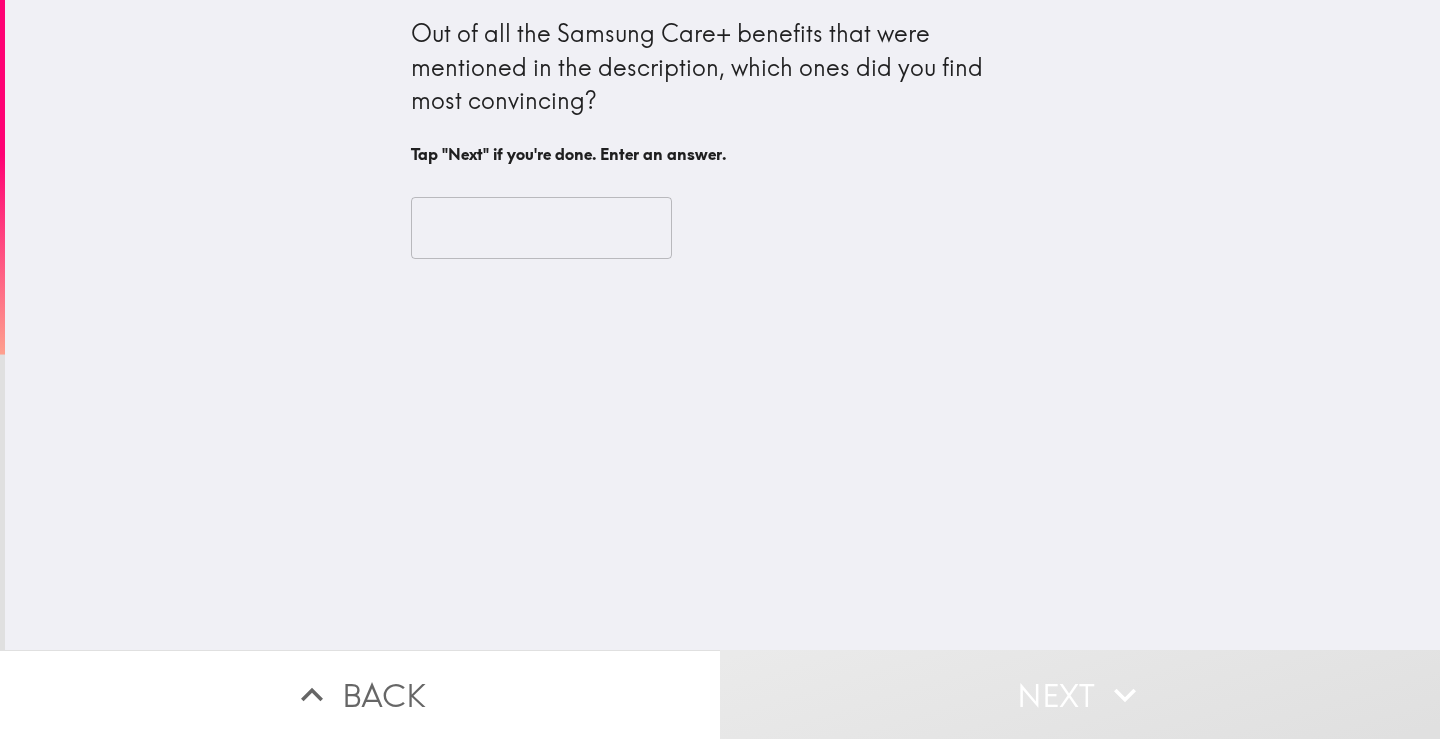click at bounding box center [541, 228] 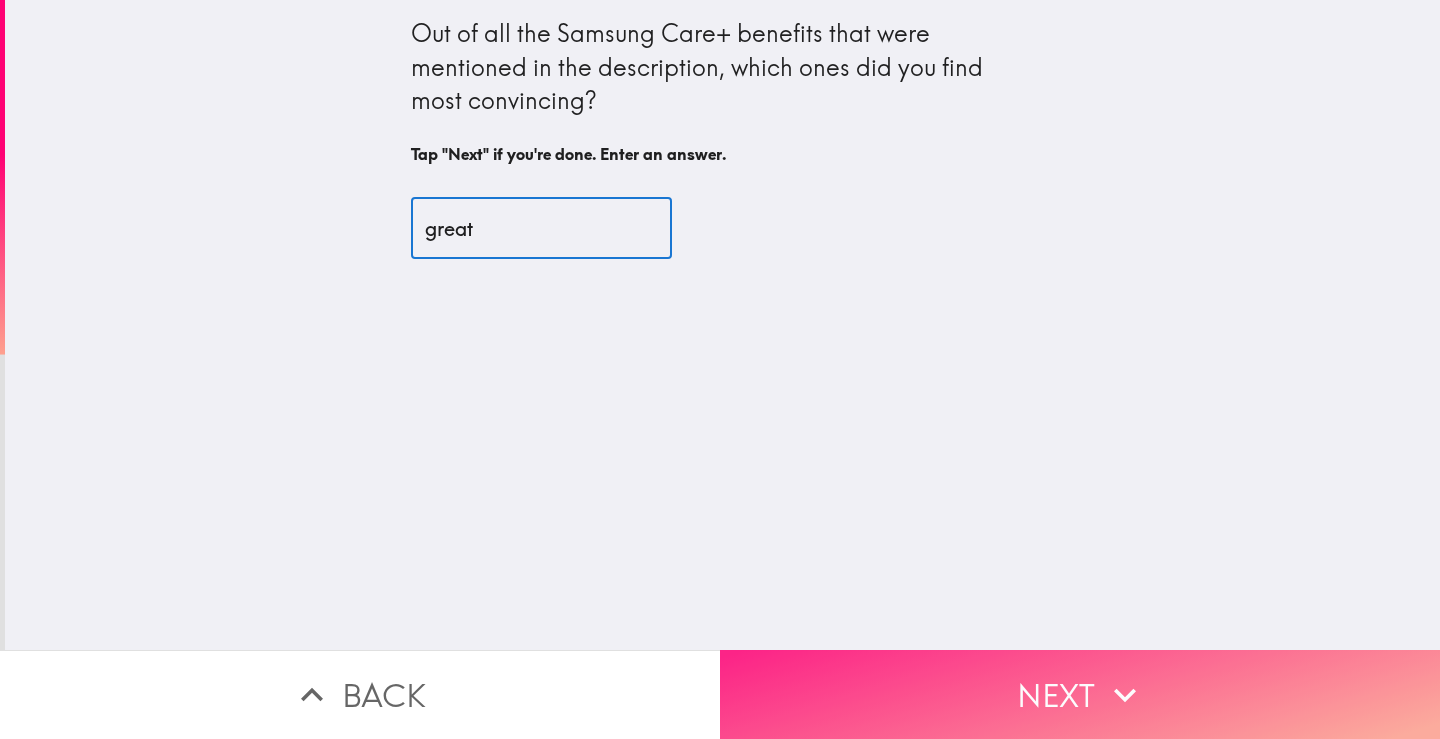 type on "great" 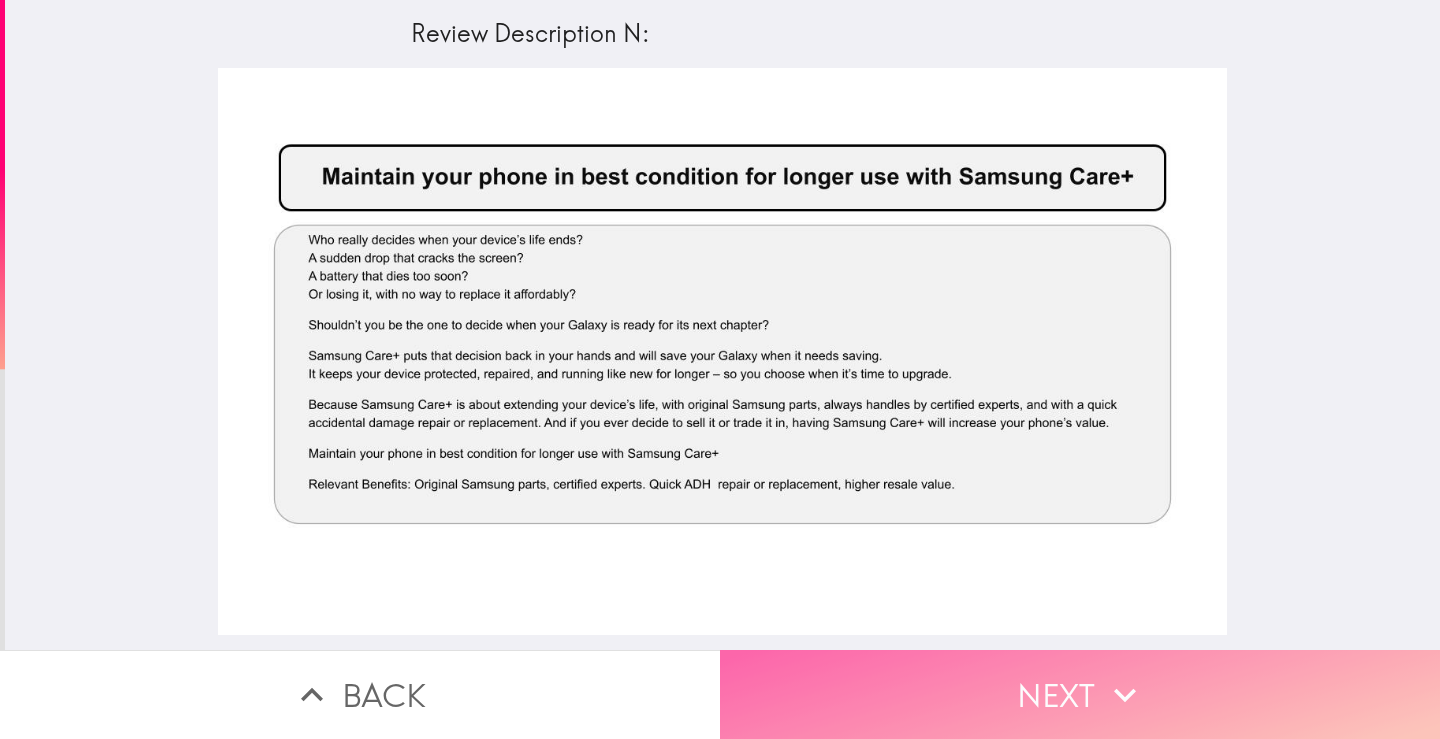 click on "Next" at bounding box center (1080, 694) 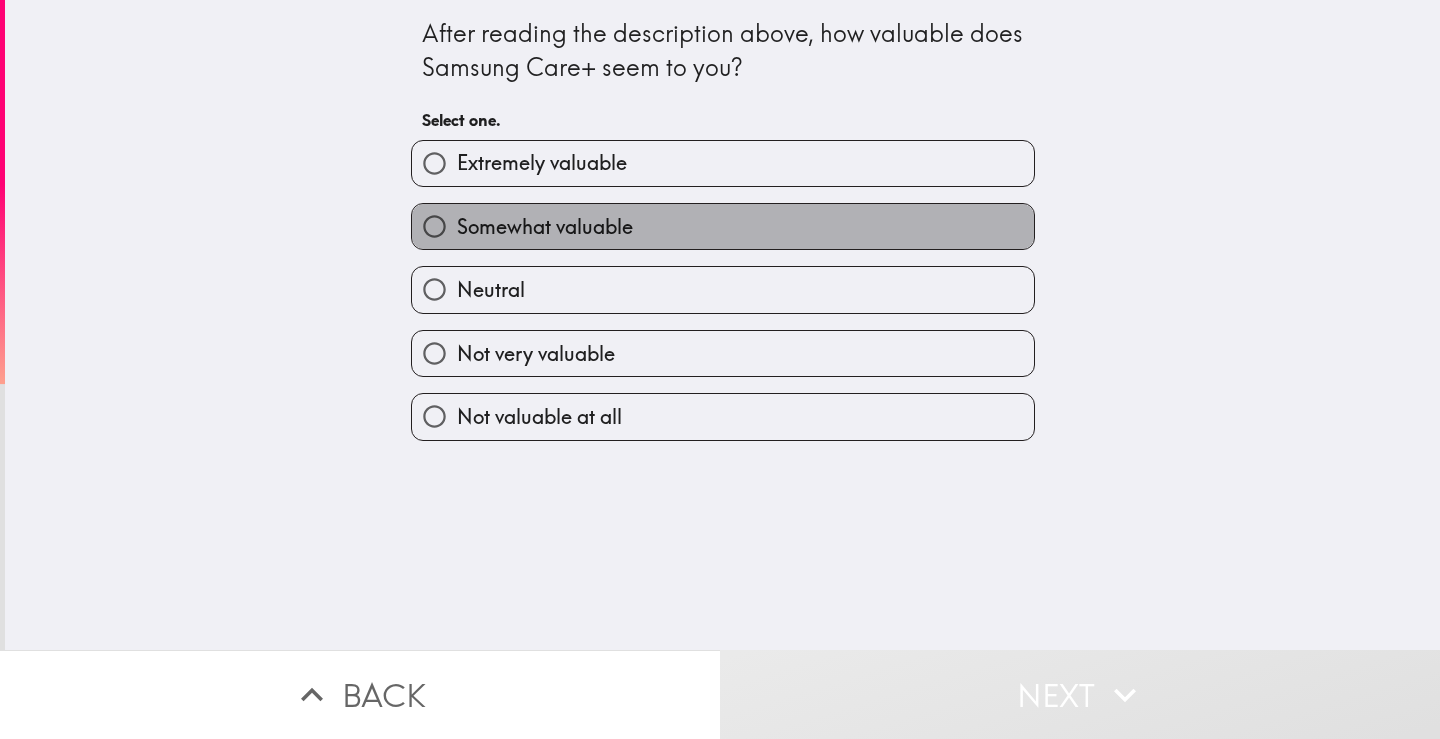 click on "Somewhat valuable" at bounding box center (545, 227) 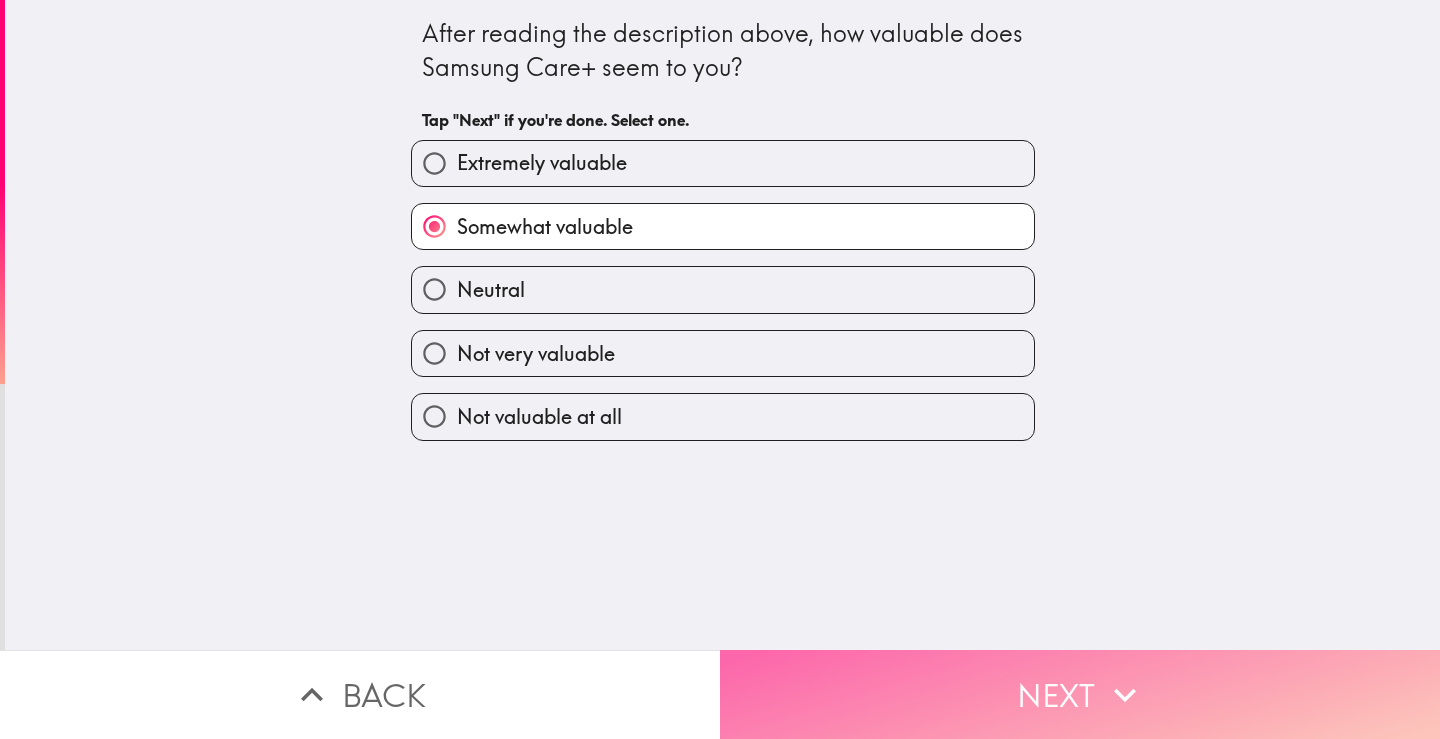 click on "Next" at bounding box center [1080, 694] 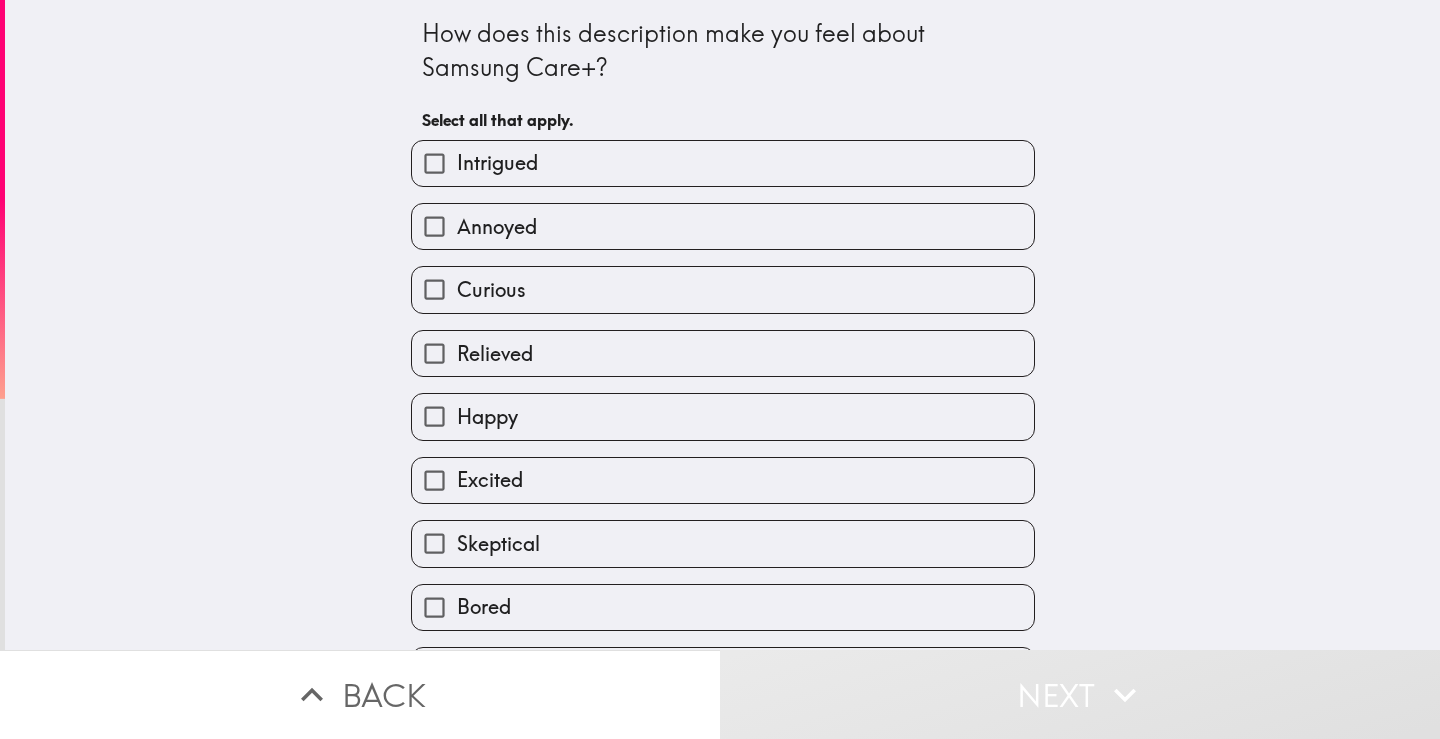 type 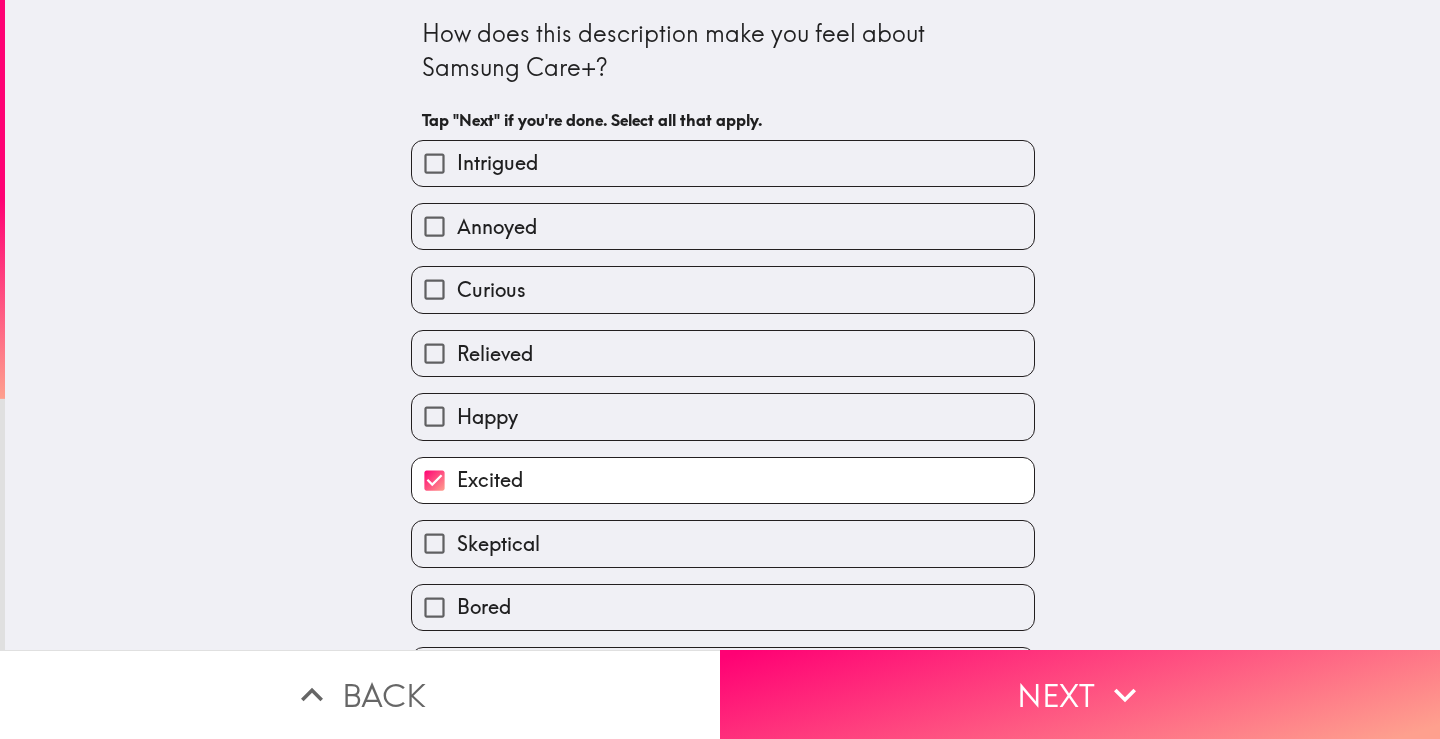 click on "Happy" at bounding box center (723, 416) 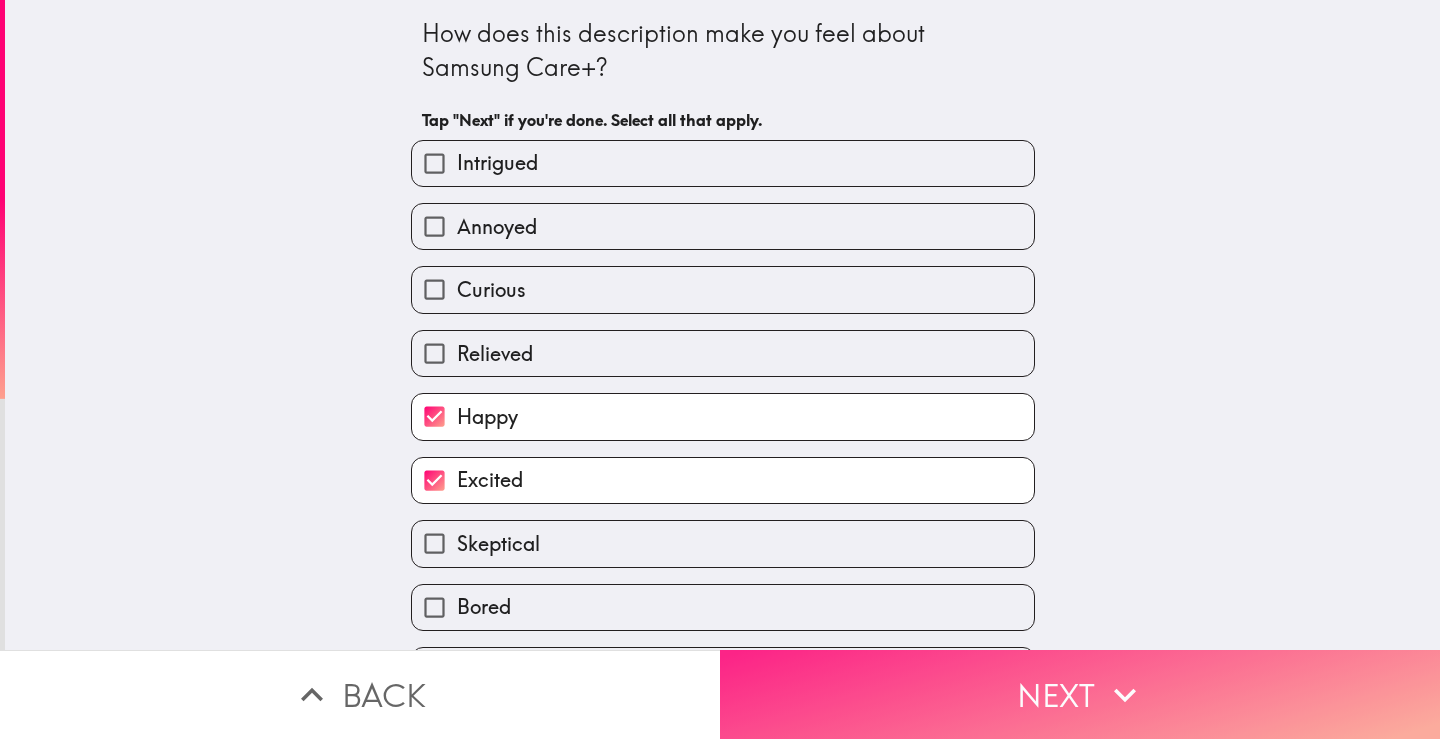 click on "Next" at bounding box center [1080, 694] 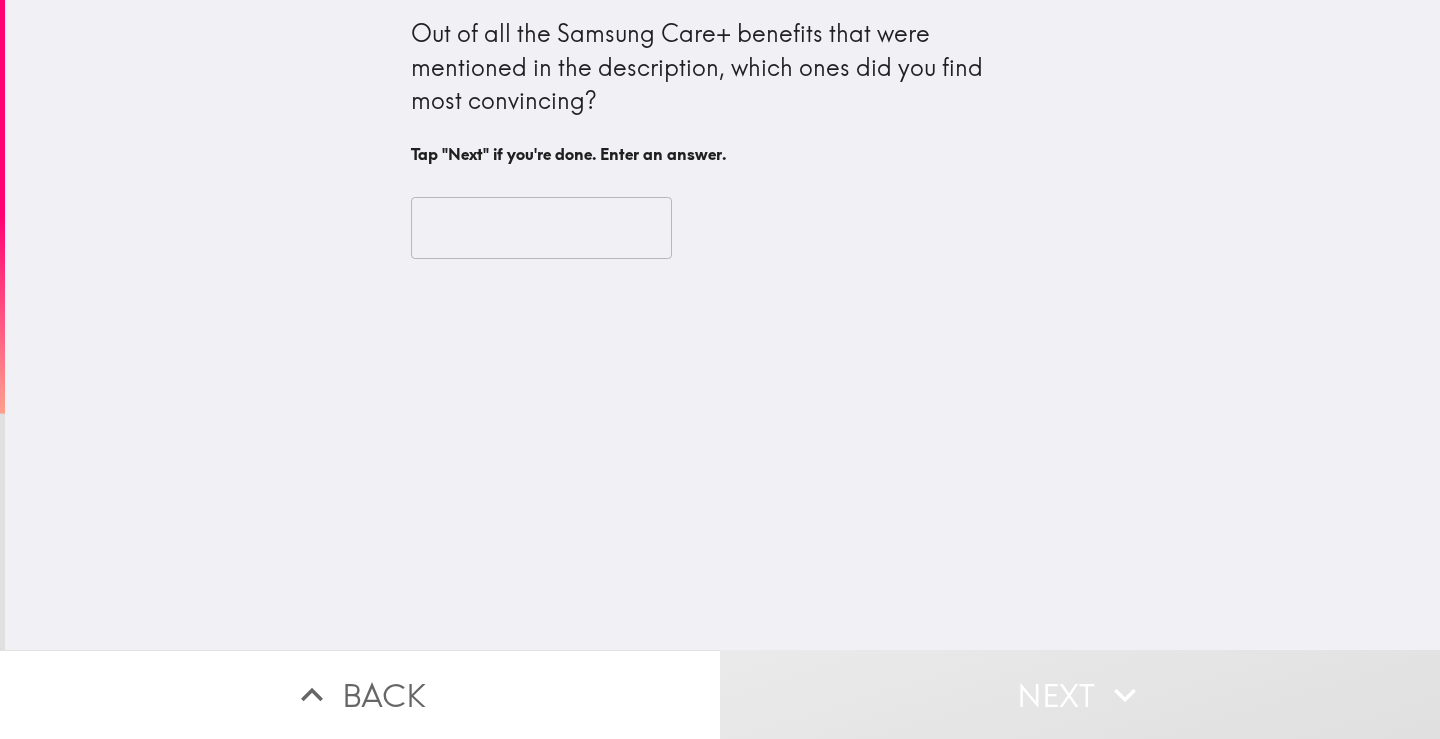 click at bounding box center [541, 228] 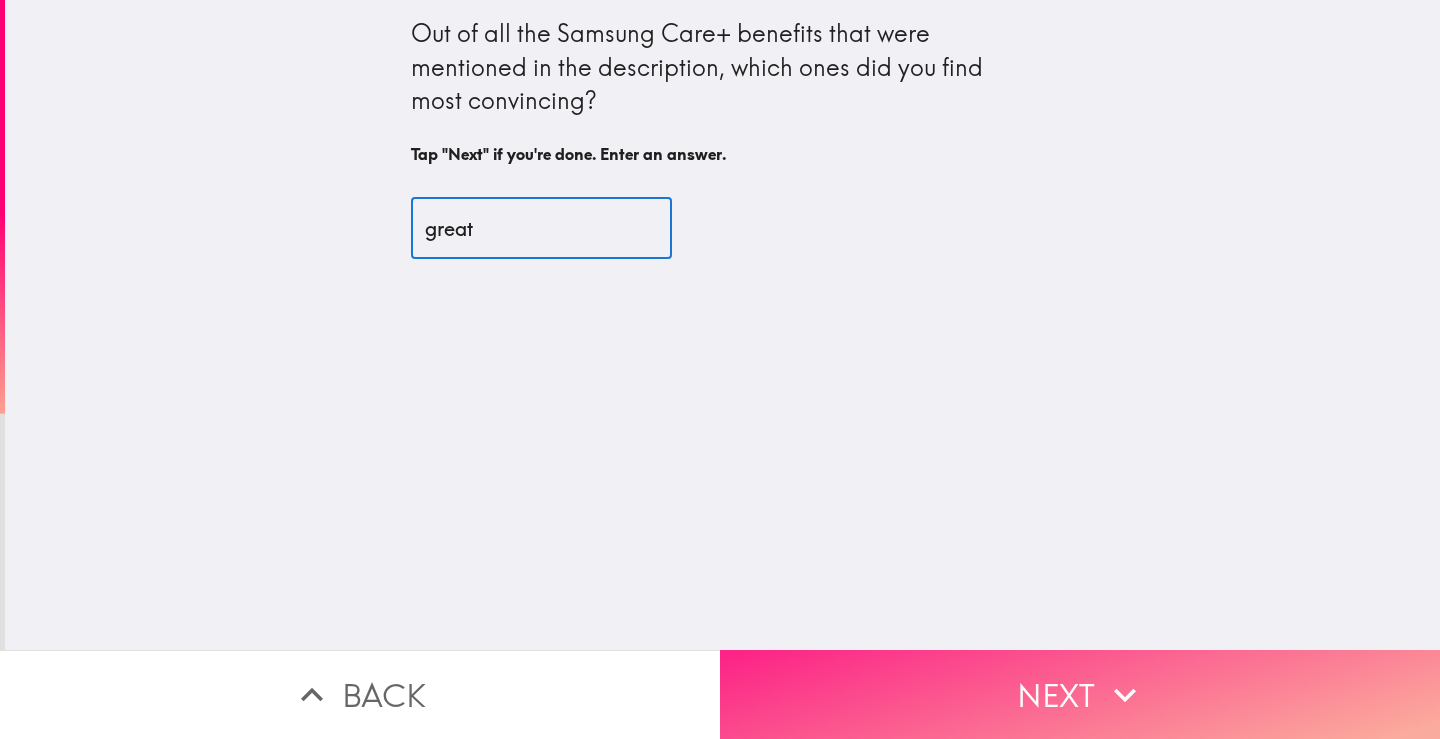 type on "great" 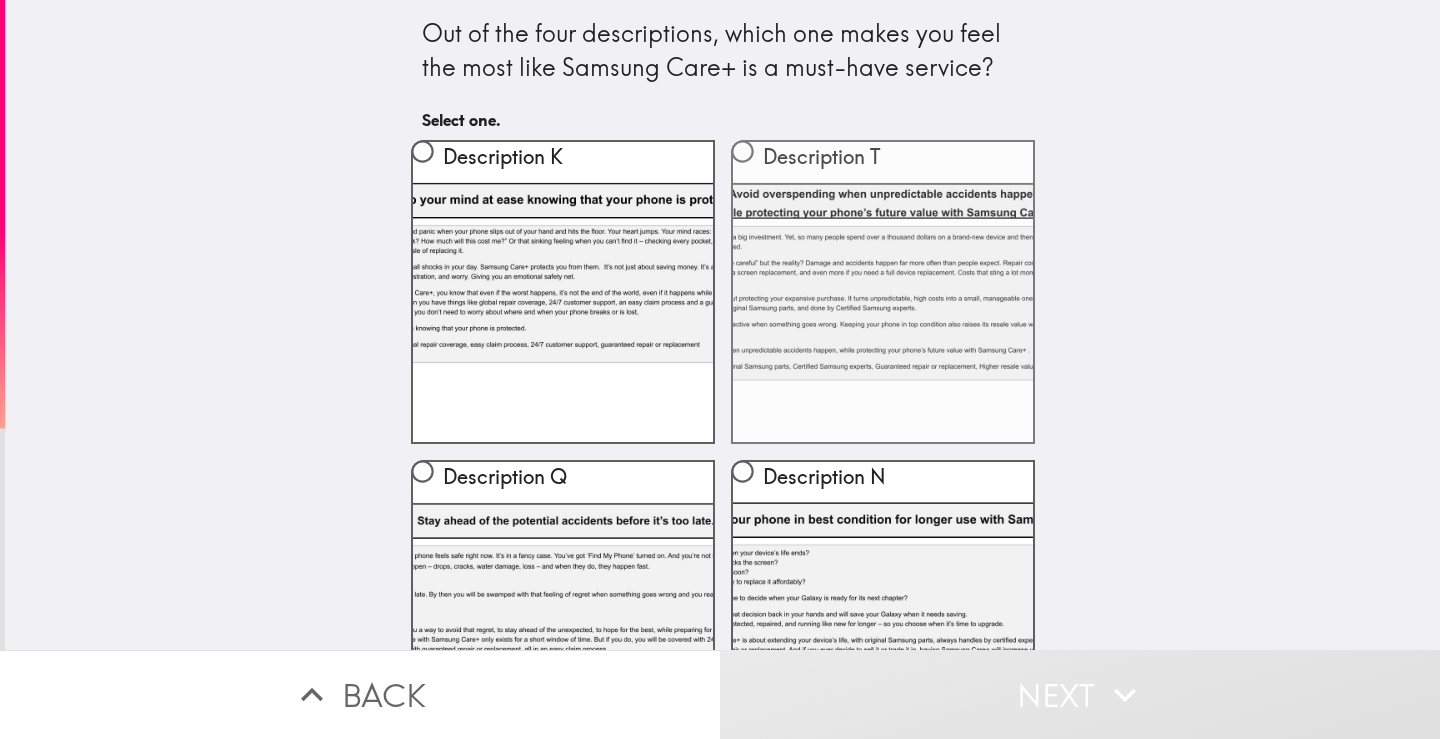 click on "Description T" at bounding box center [742, 151] 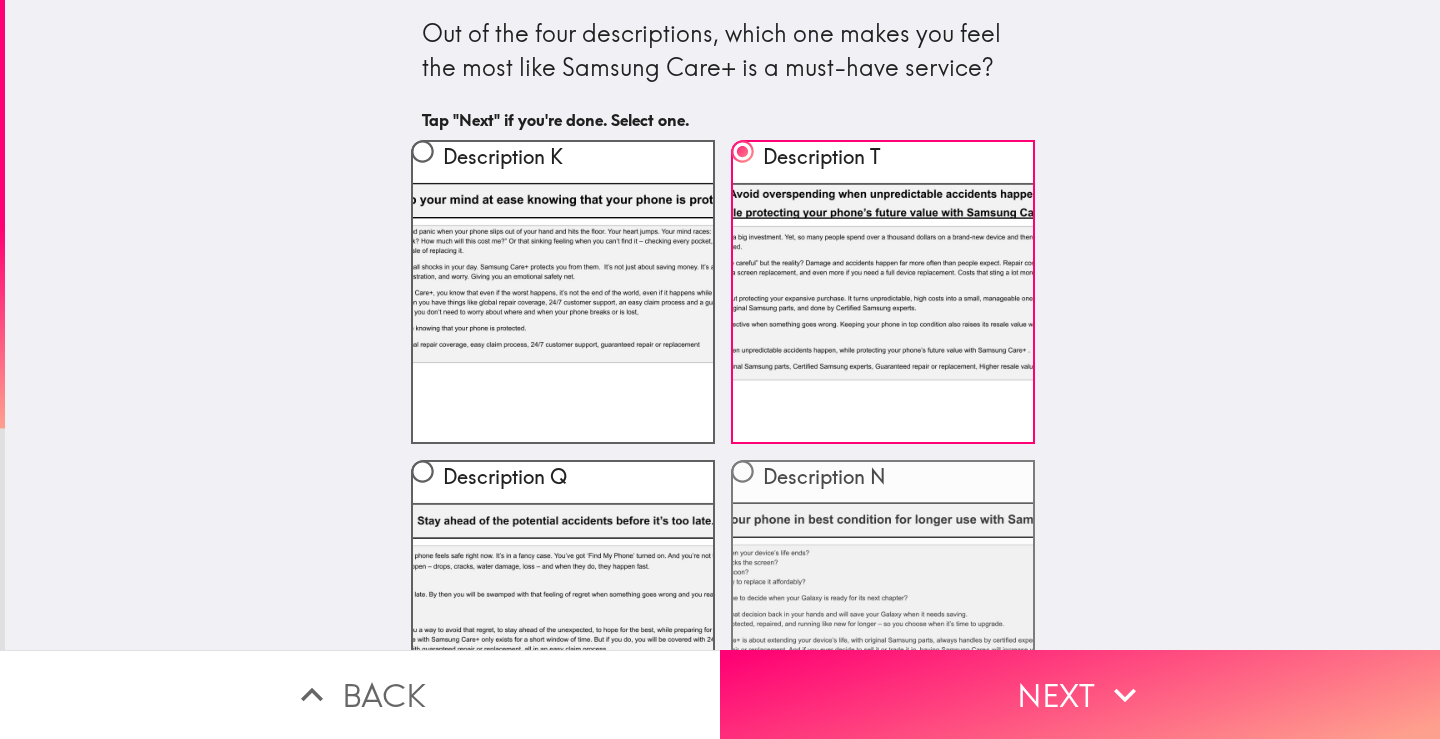 scroll, scrollTop: 129, scrollLeft: 0, axis: vertical 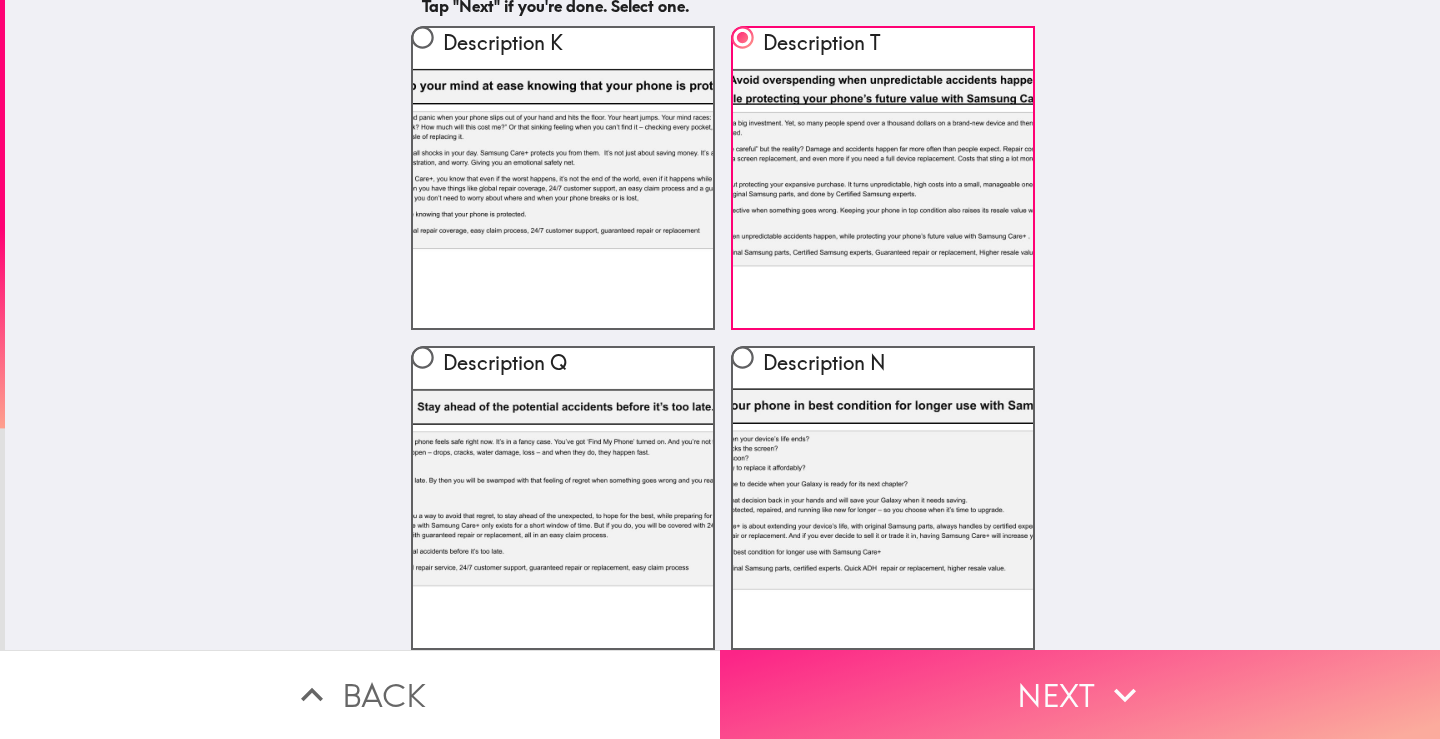 click on "Next" at bounding box center (1080, 694) 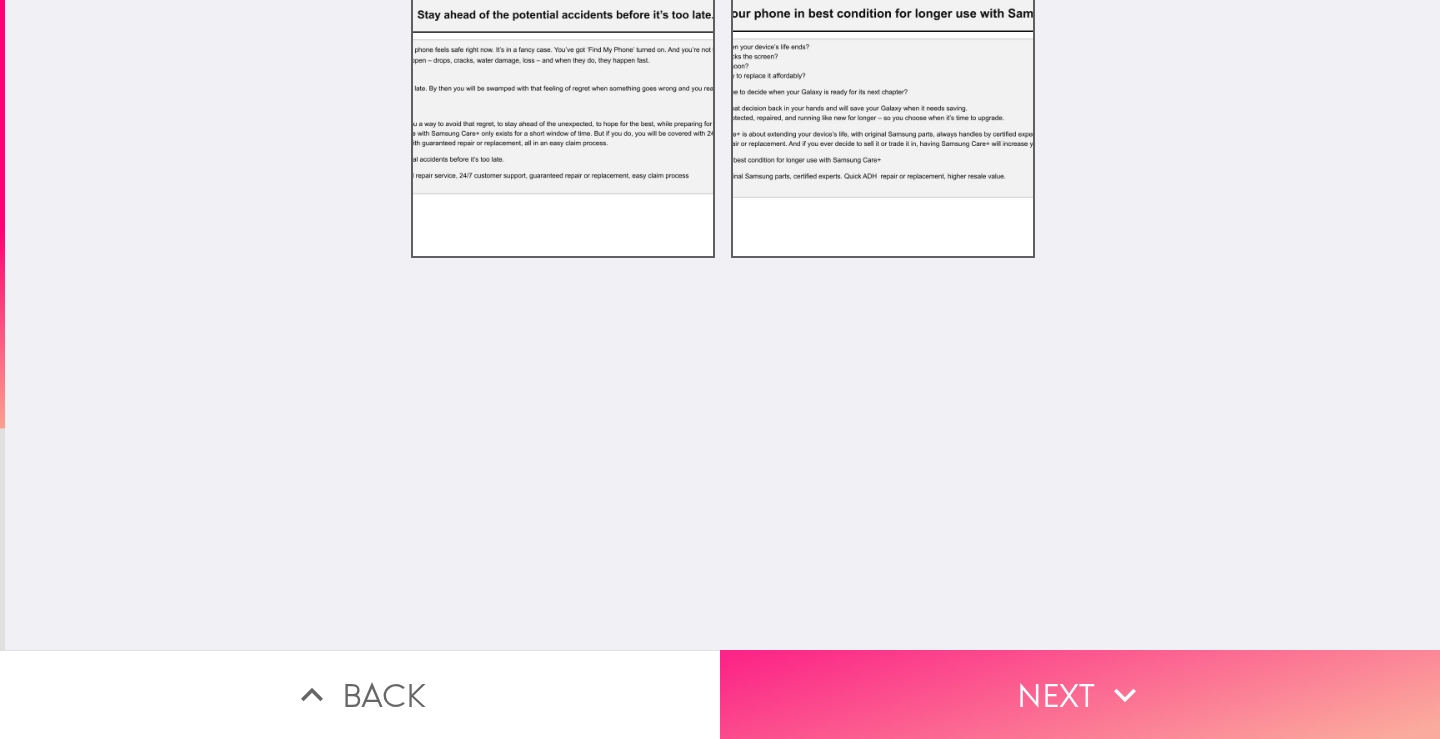 scroll, scrollTop: 0, scrollLeft: 0, axis: both 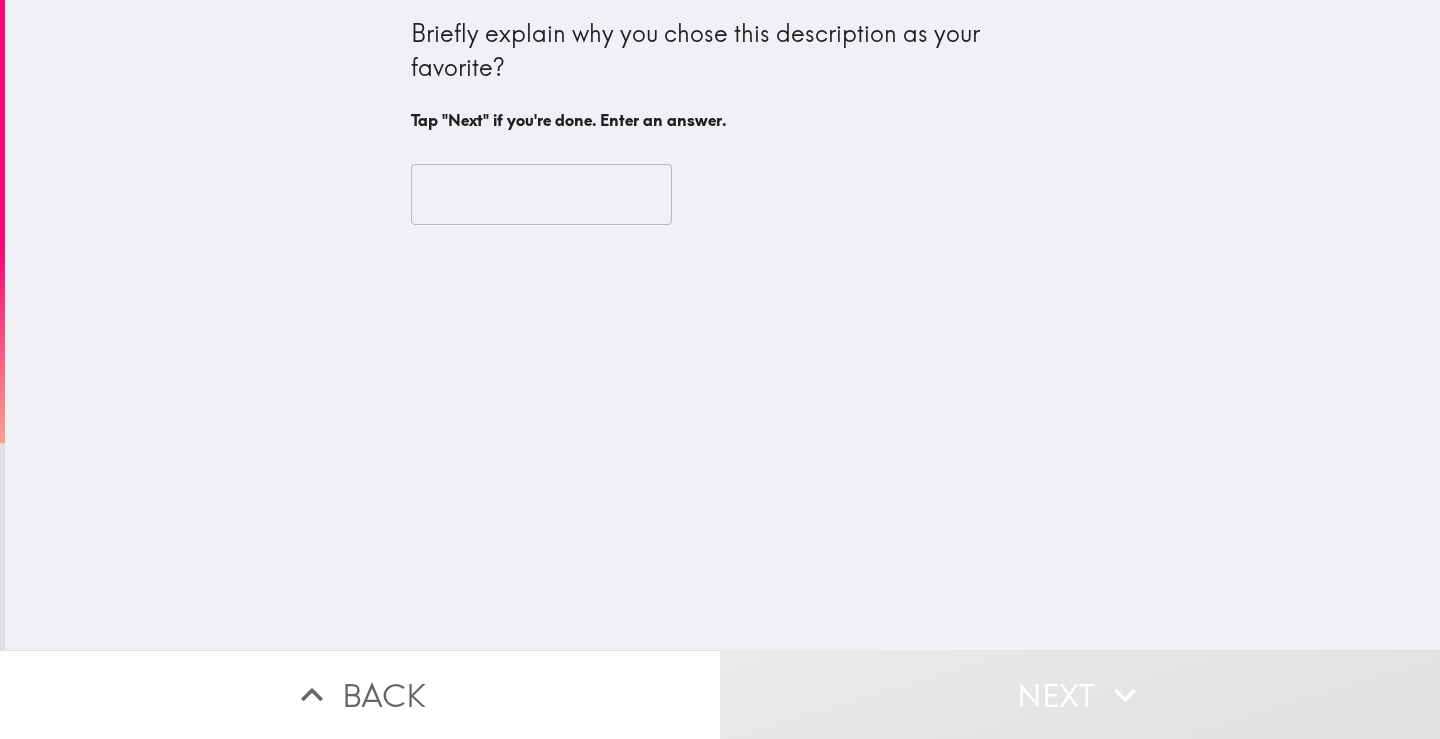 click at bounding box center (541, 195) 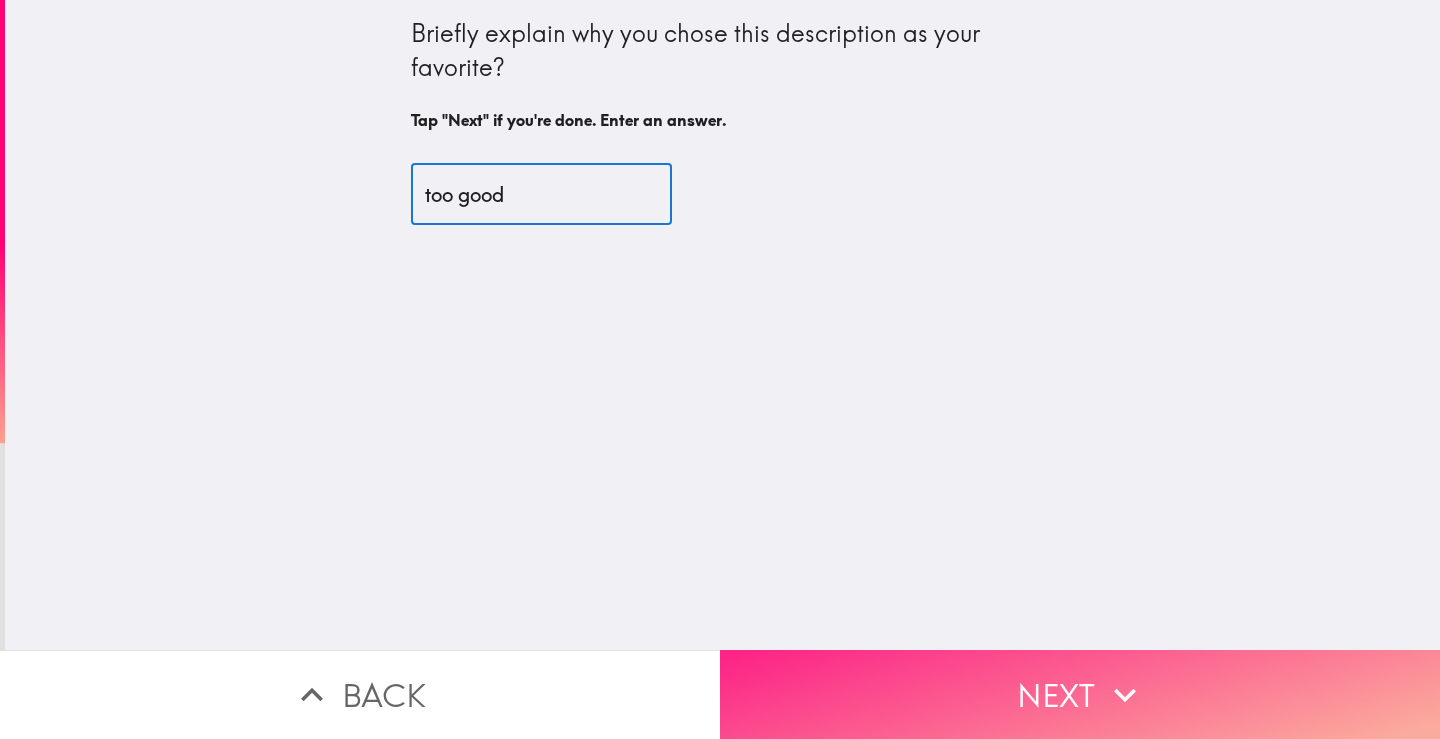 type on "too good" 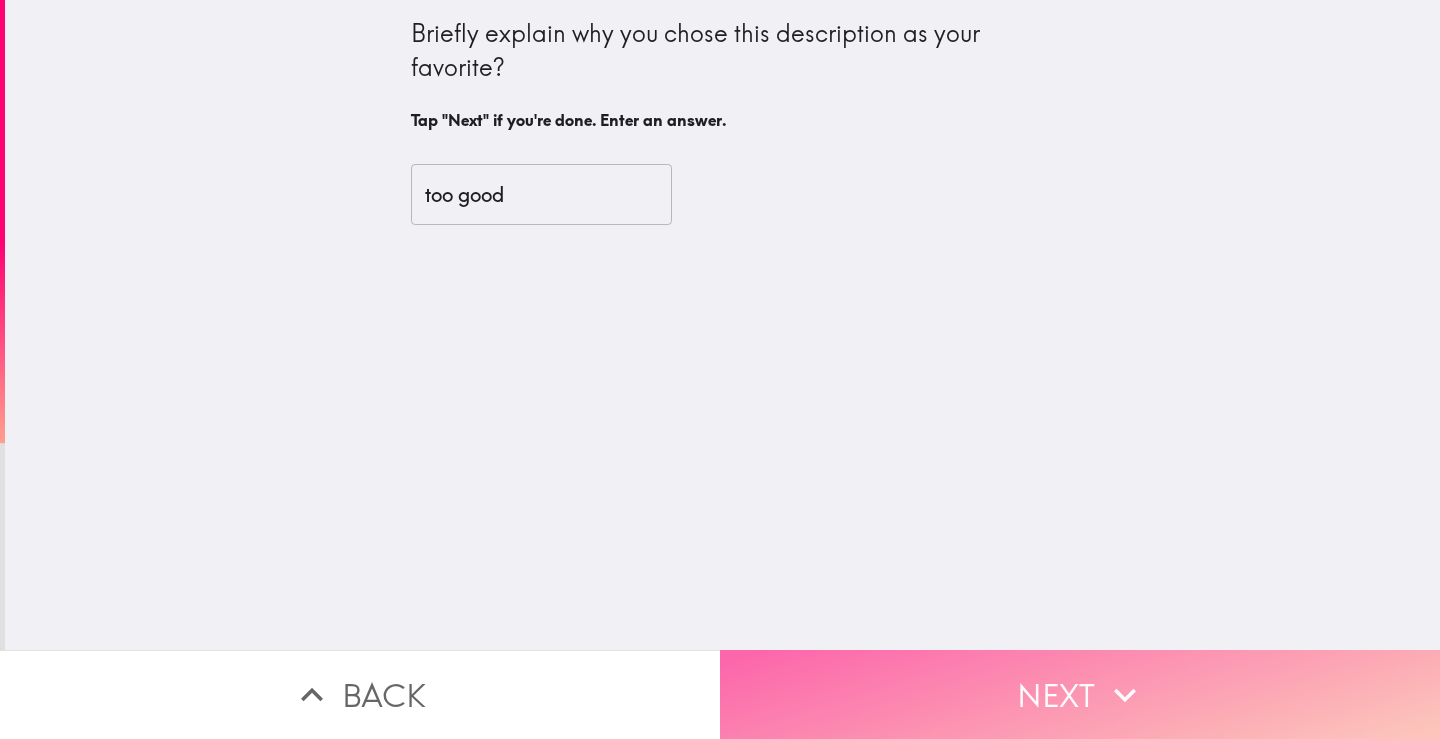 click on "Next" at bounding box center (1080, 694) 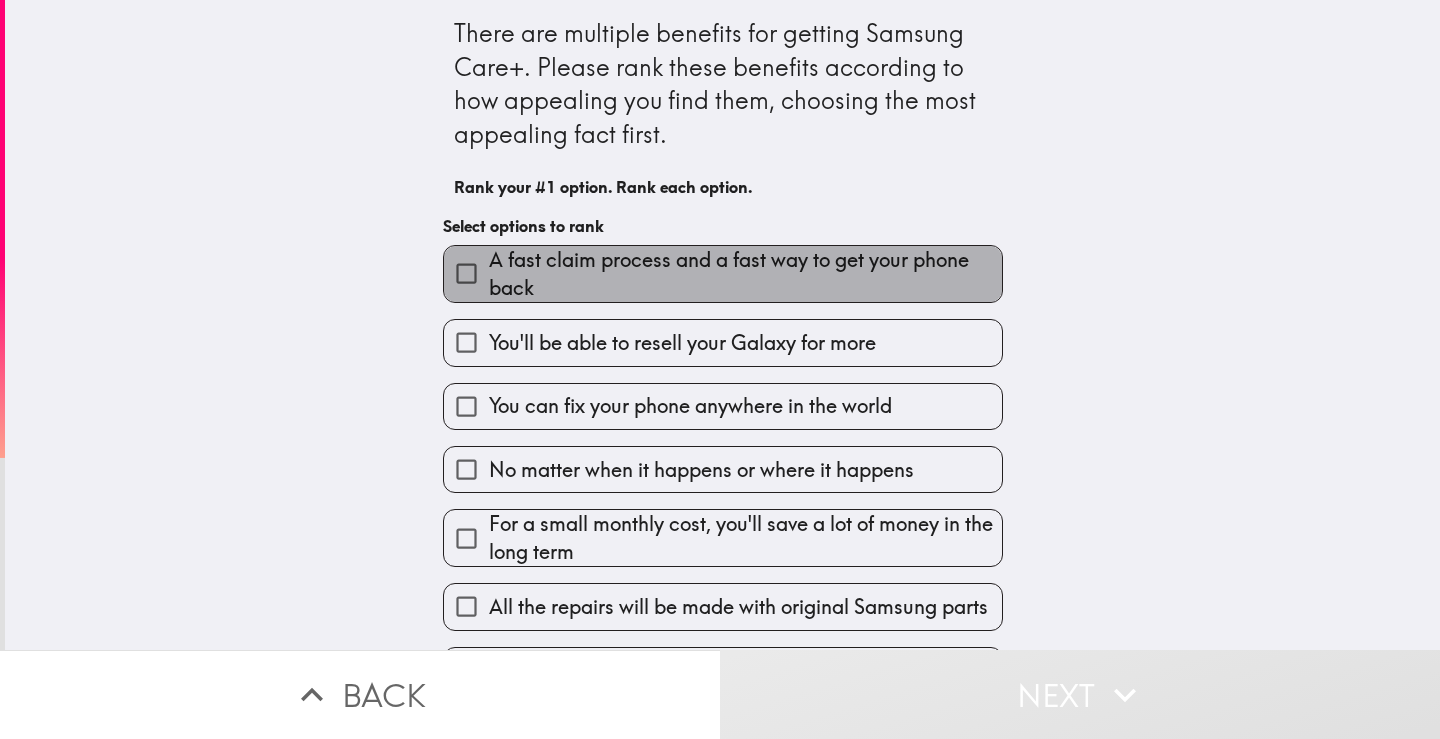 click on "A fast claim process and a fast way to get your phone back" at bounding box center (745, 274) 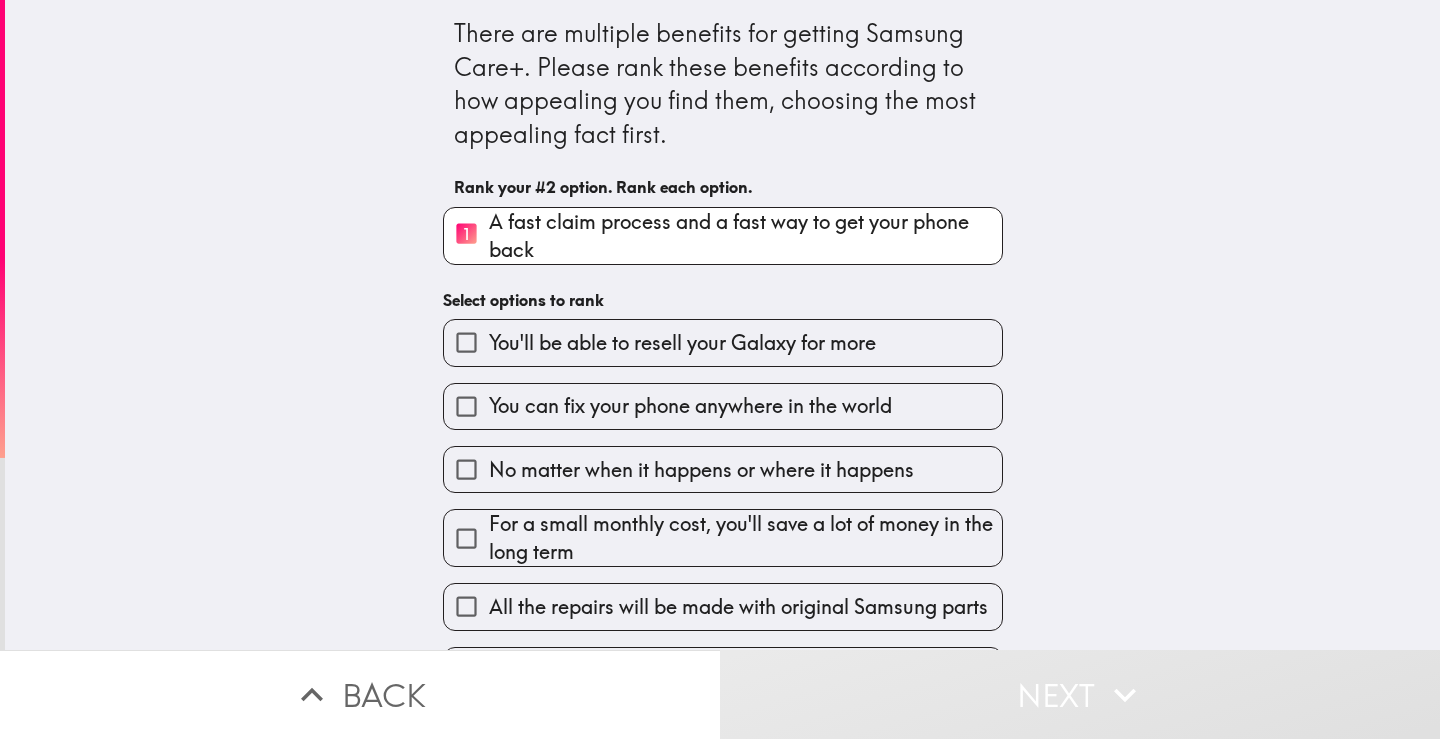 scroll, scrollTop: 197, scrollLeft: 0, axis: vertical 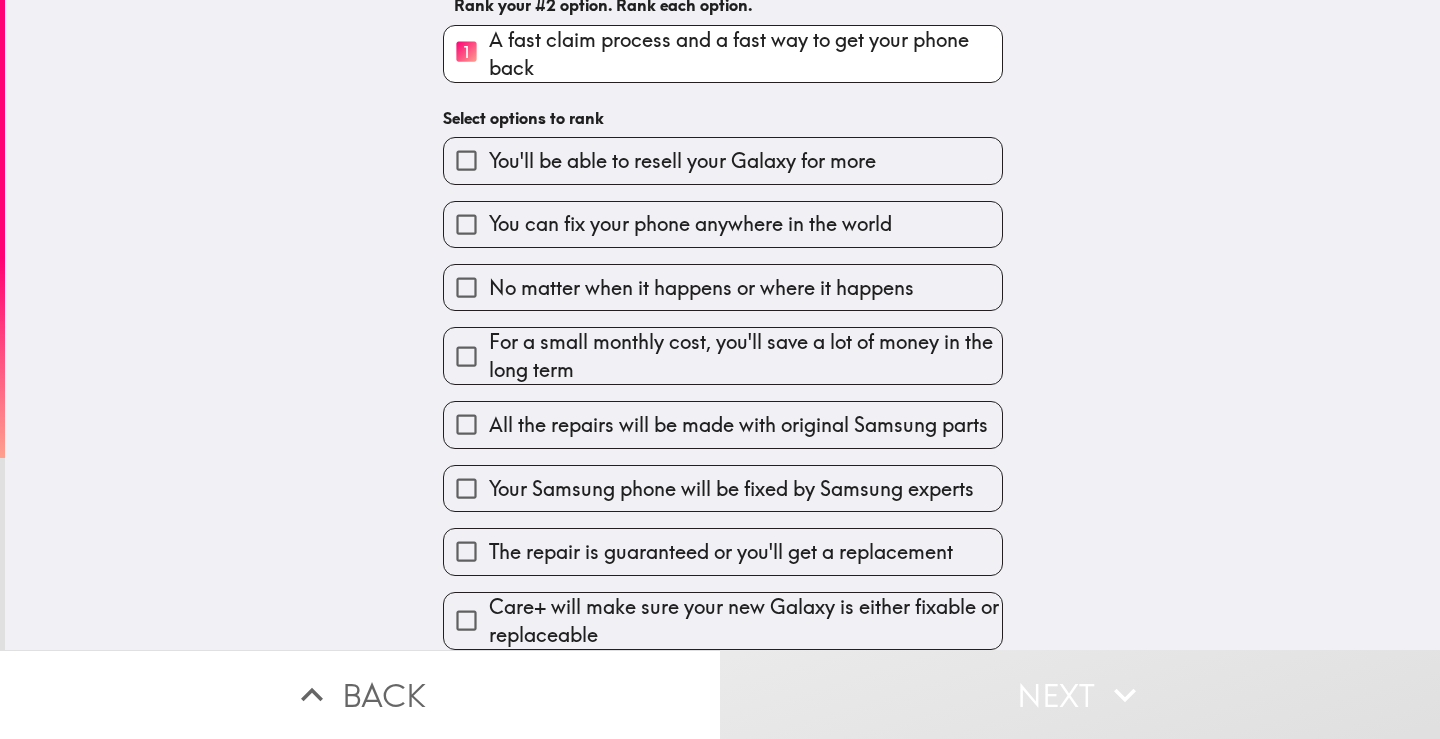 click on "All the repairs will be made with original Samsung parts" at bounding box center [738, 425] 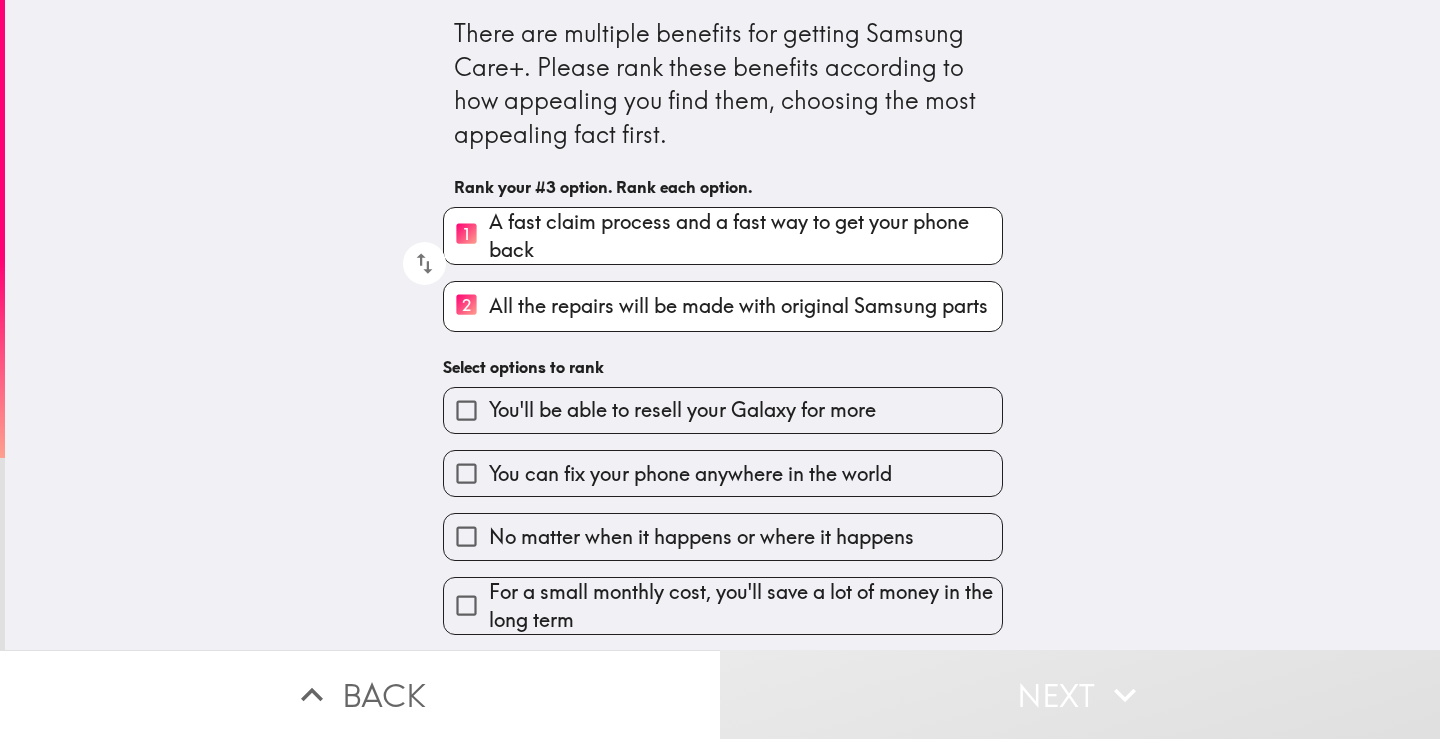 scroll, scrollTop: 201, scrollLeft: 0, axis: vertical 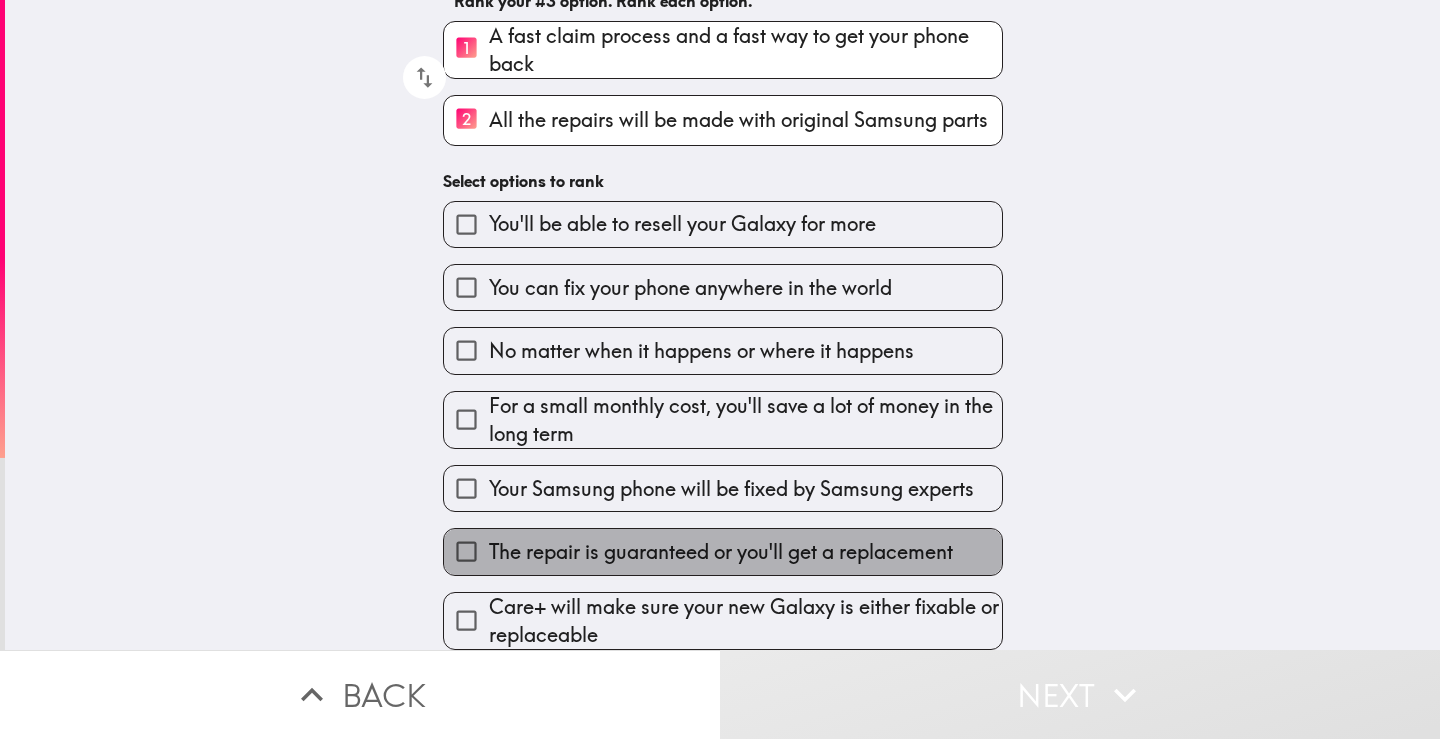 click on "The repair is guaranteed or you'll get a replacement" at bounding box center [721, 552] 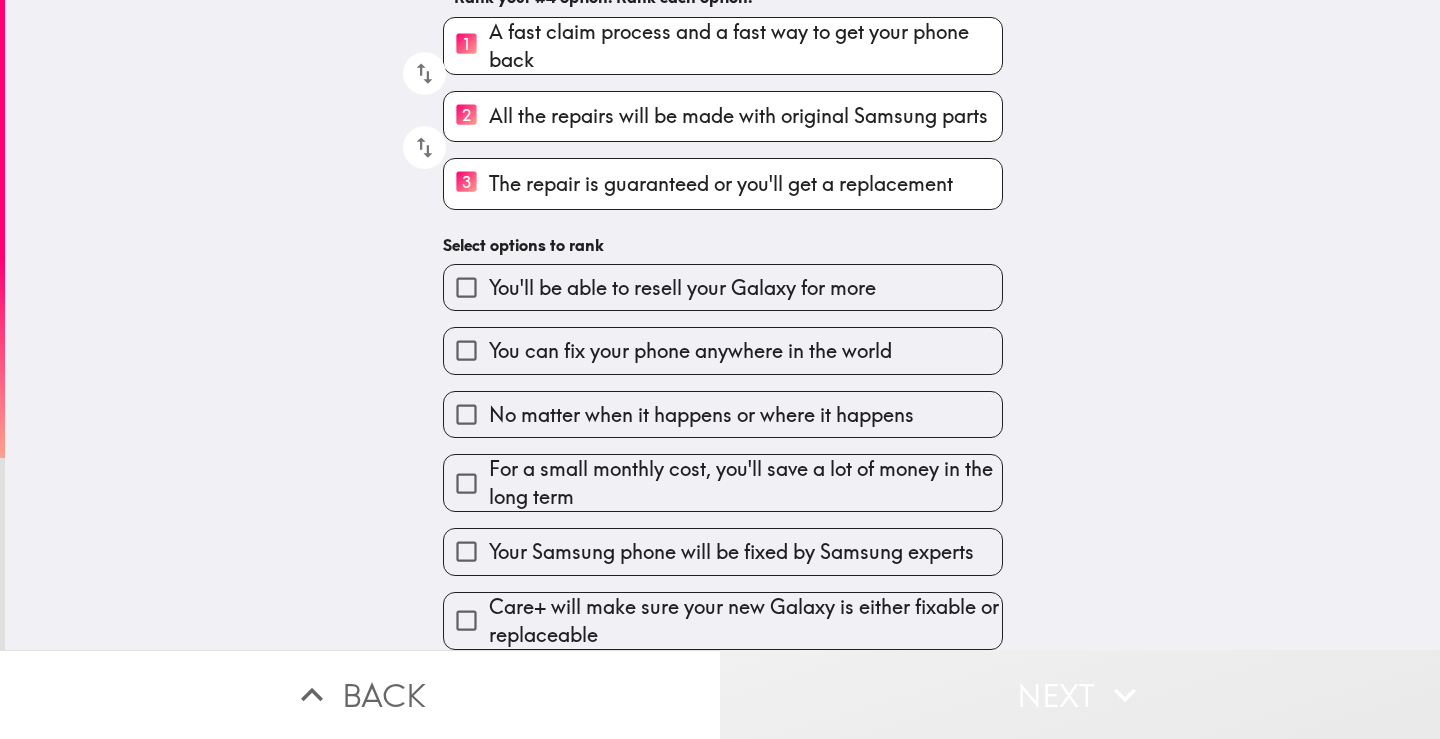 click on "Next" at bounding box center (1080, 694) 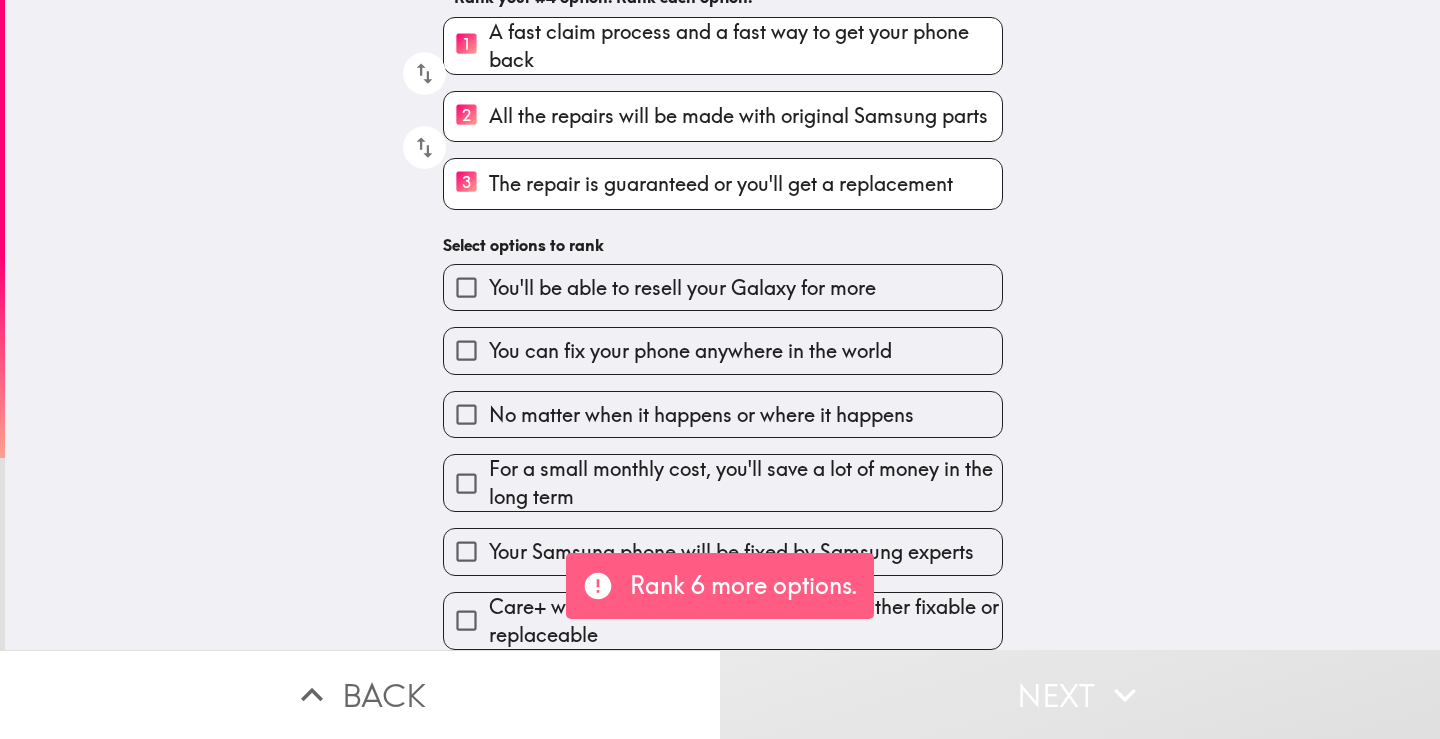scroll, scrollTop: 205, scrollLeft: 0, axis: vertical 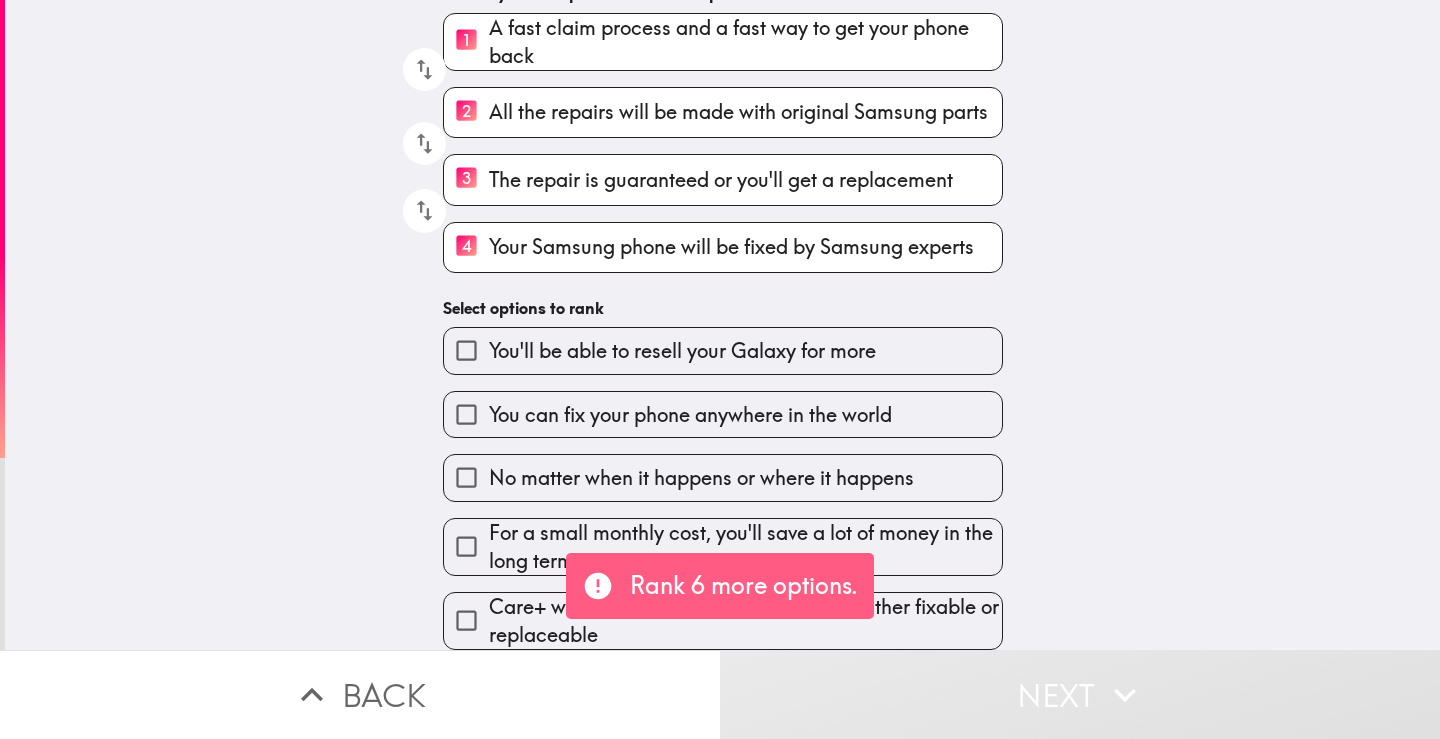 click on "You can fix your phone anywhere in the world" at bounding box center [690, 415] 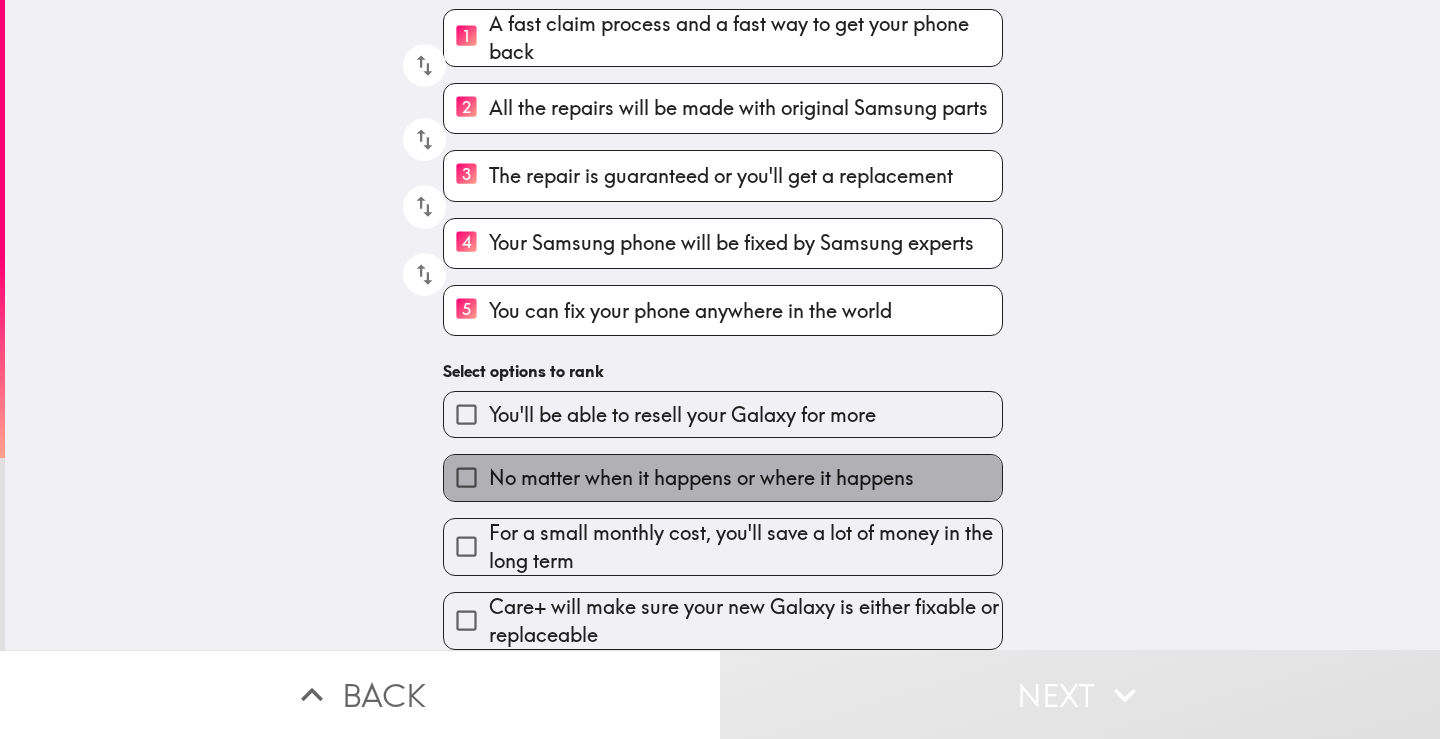 click on "No matter when it happens or where it happens" at bounding box center [701, 478] 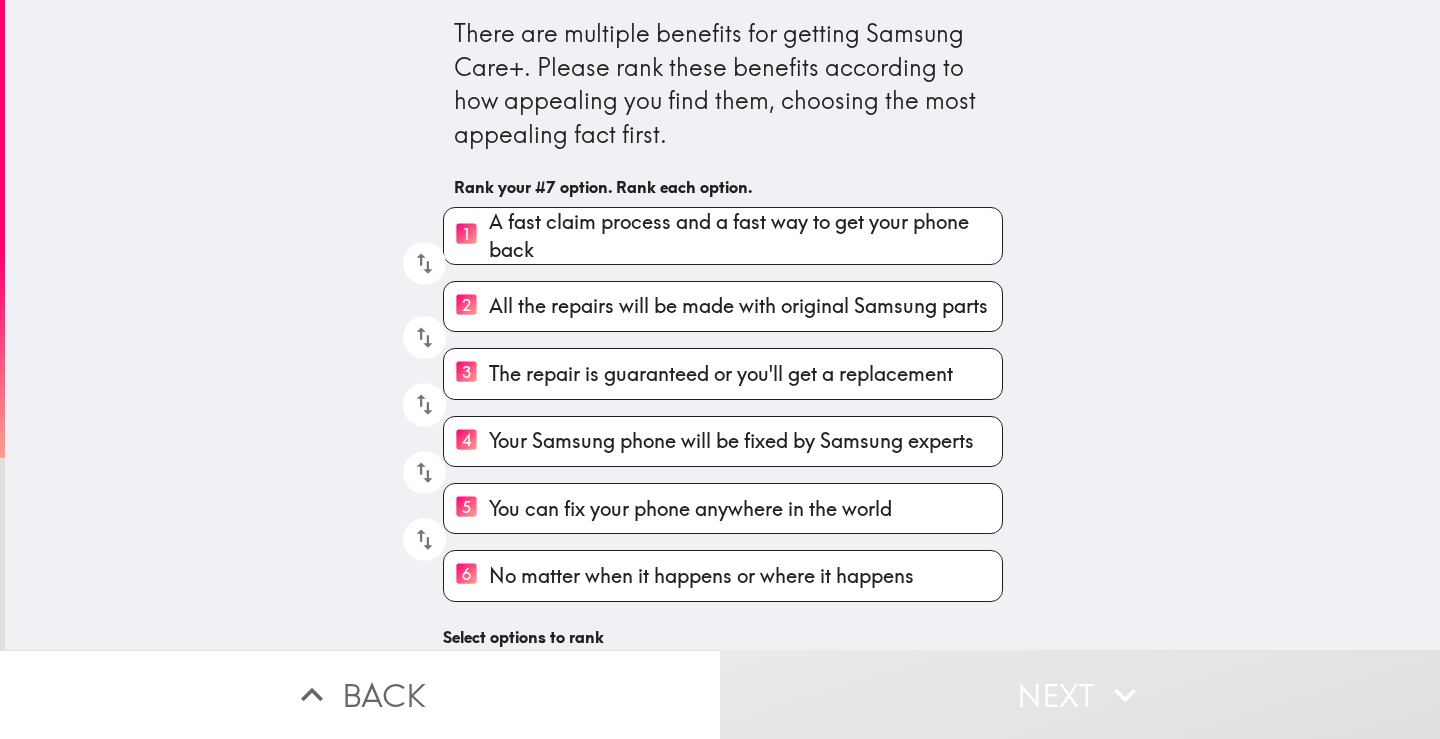 scroll, scrollTop: 217, scrollLeft: 0, axis: vertical 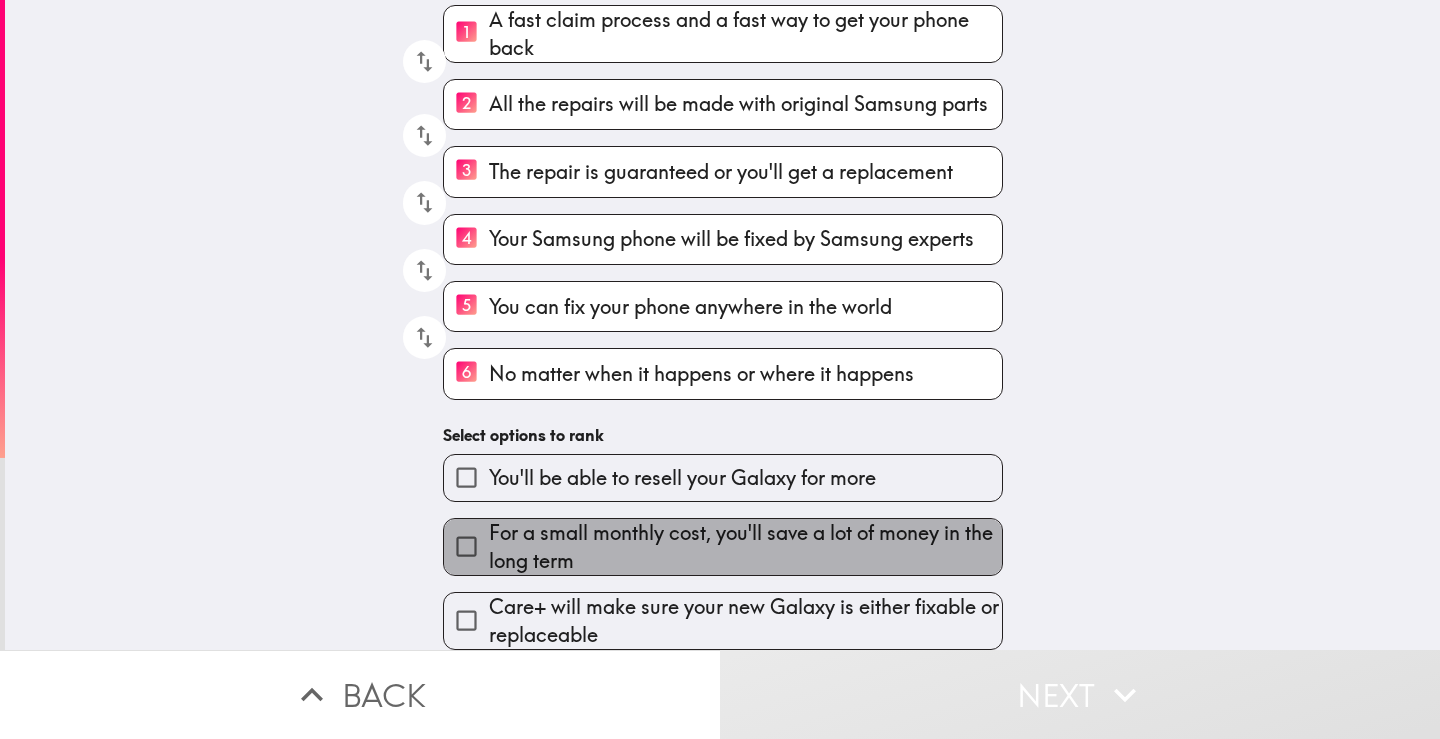 click on "For a small monthly cost, you'll save a lot of money in the long term" at bounding box center (745, 547) 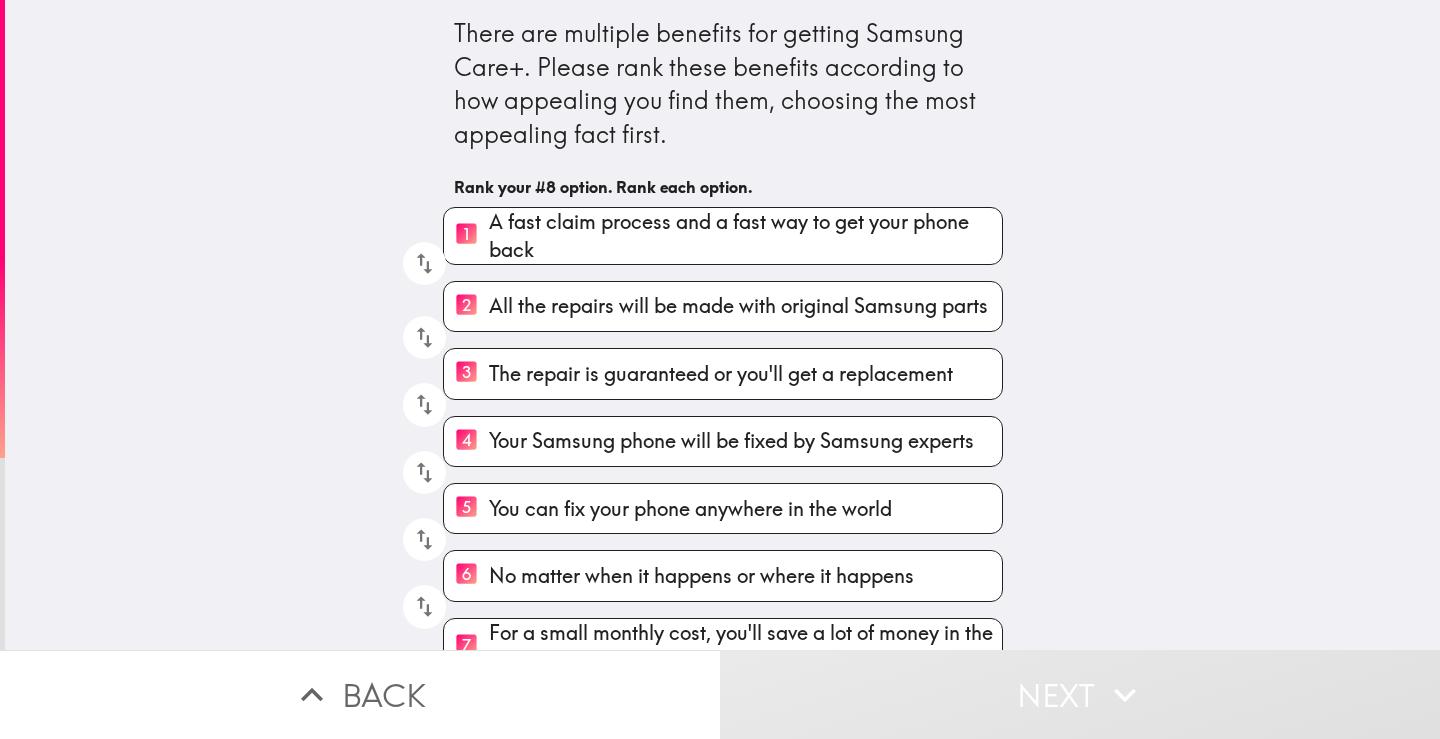 scroll, scrollTop: 217, scrollLeft: 0, axis: vertical 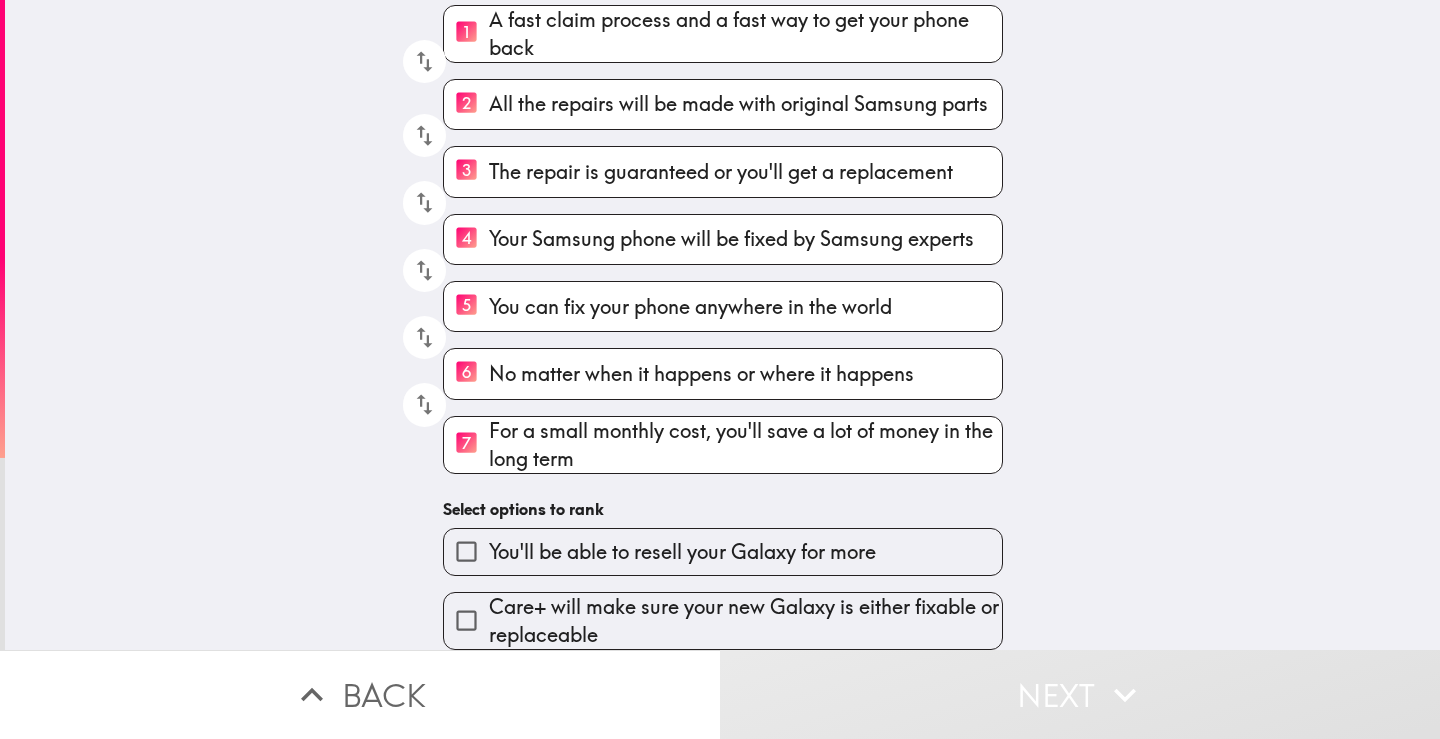 click on "Care+ will make sure your new Galaxy is either fixable or replaceable" at bounding box center (745, 621) 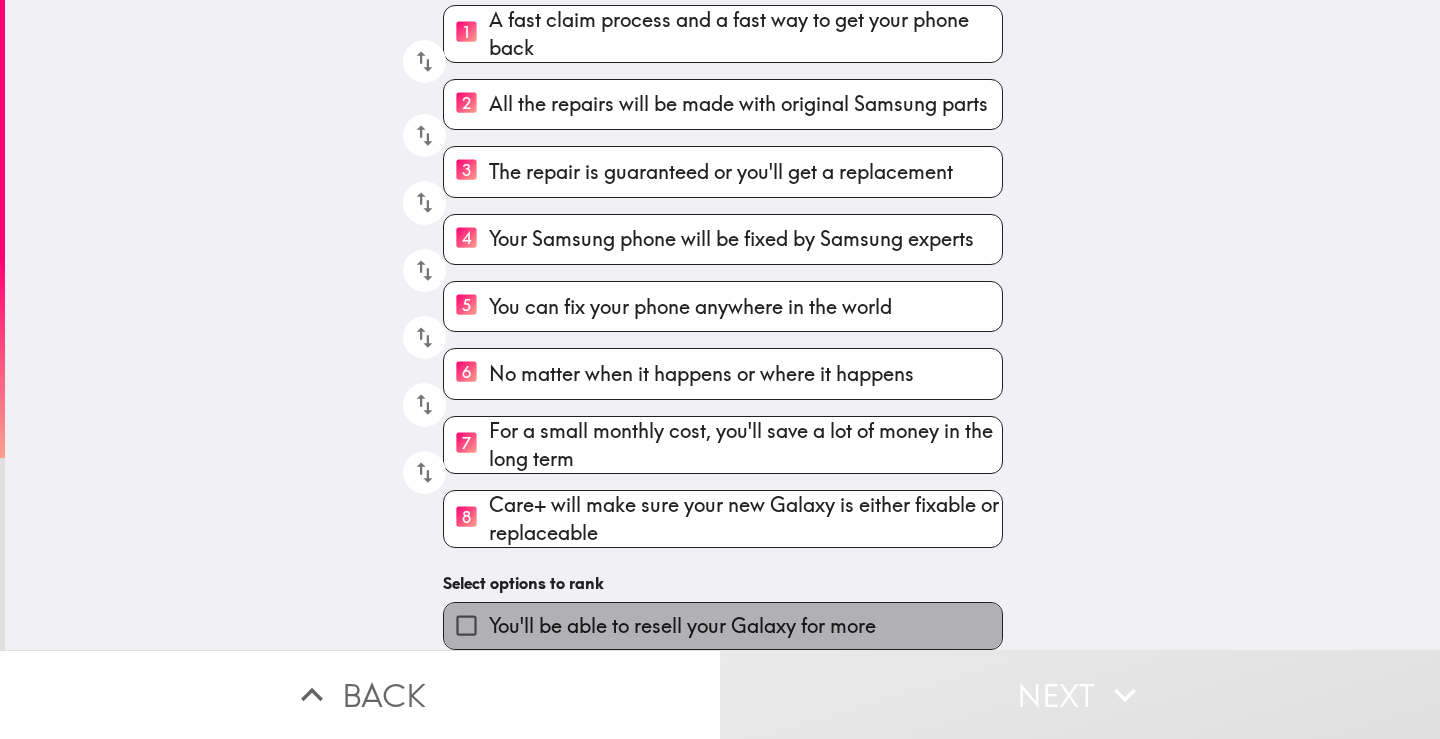 click on "You'll be able to resell your Galaxy for more" at bounding box center [723, 625] 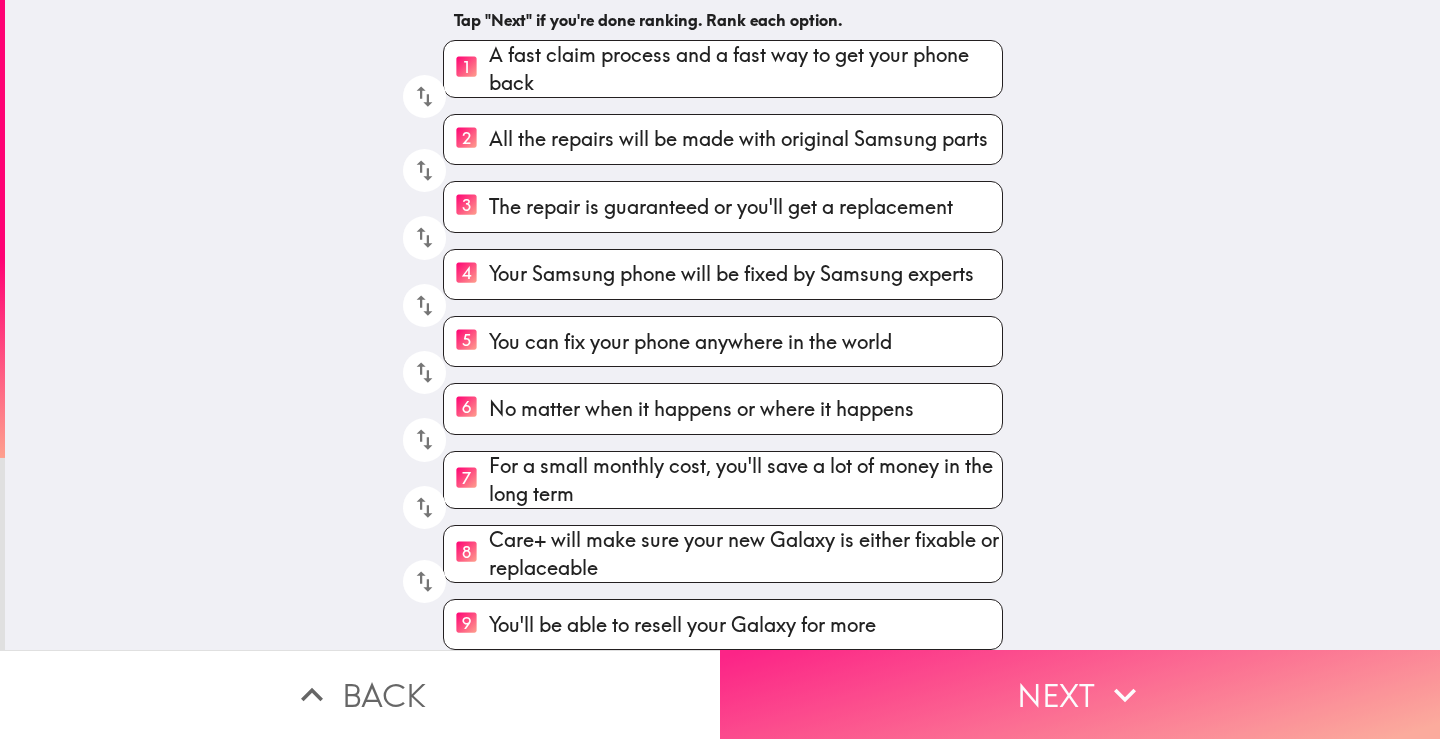 click on "Next" at bounding box center [1080, 694] 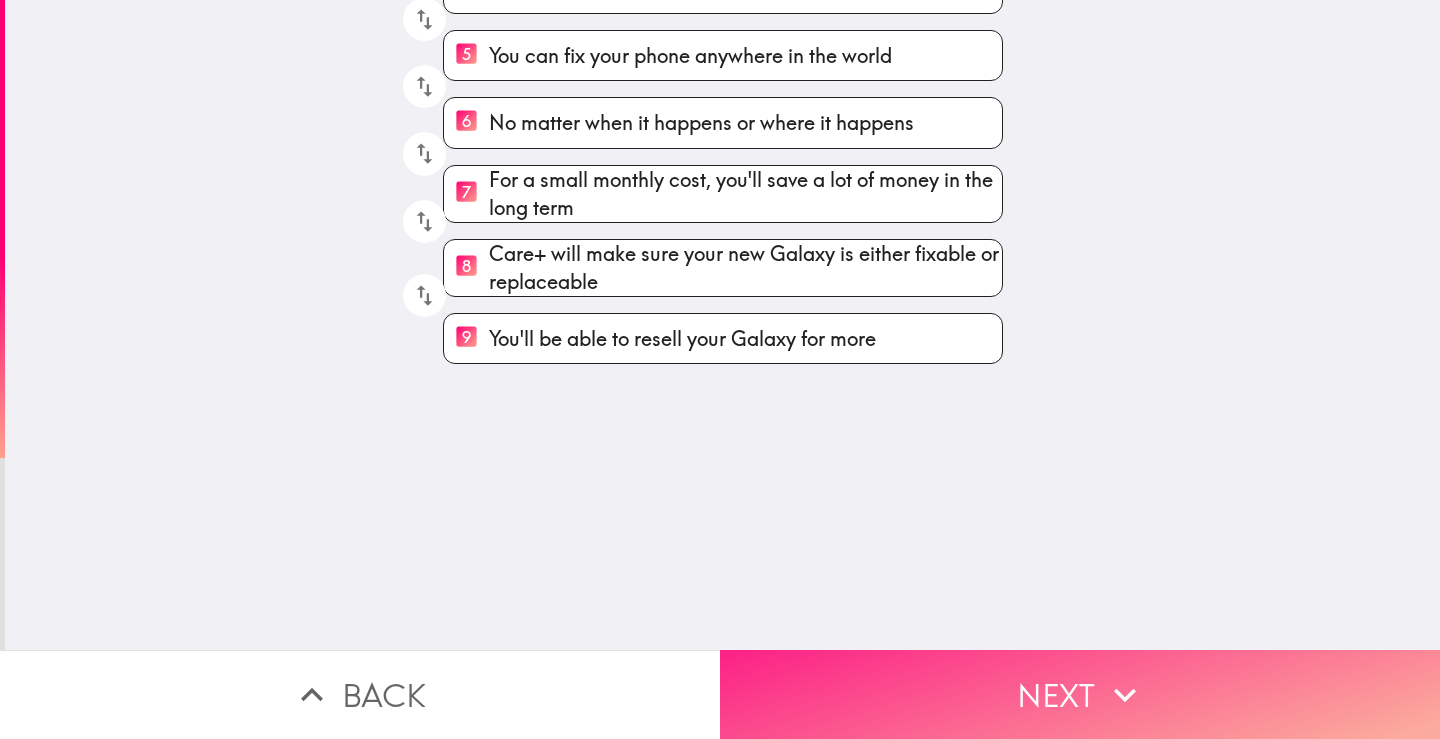 scroll, scrollTop: 0, scrollLeft: 0, axis: both 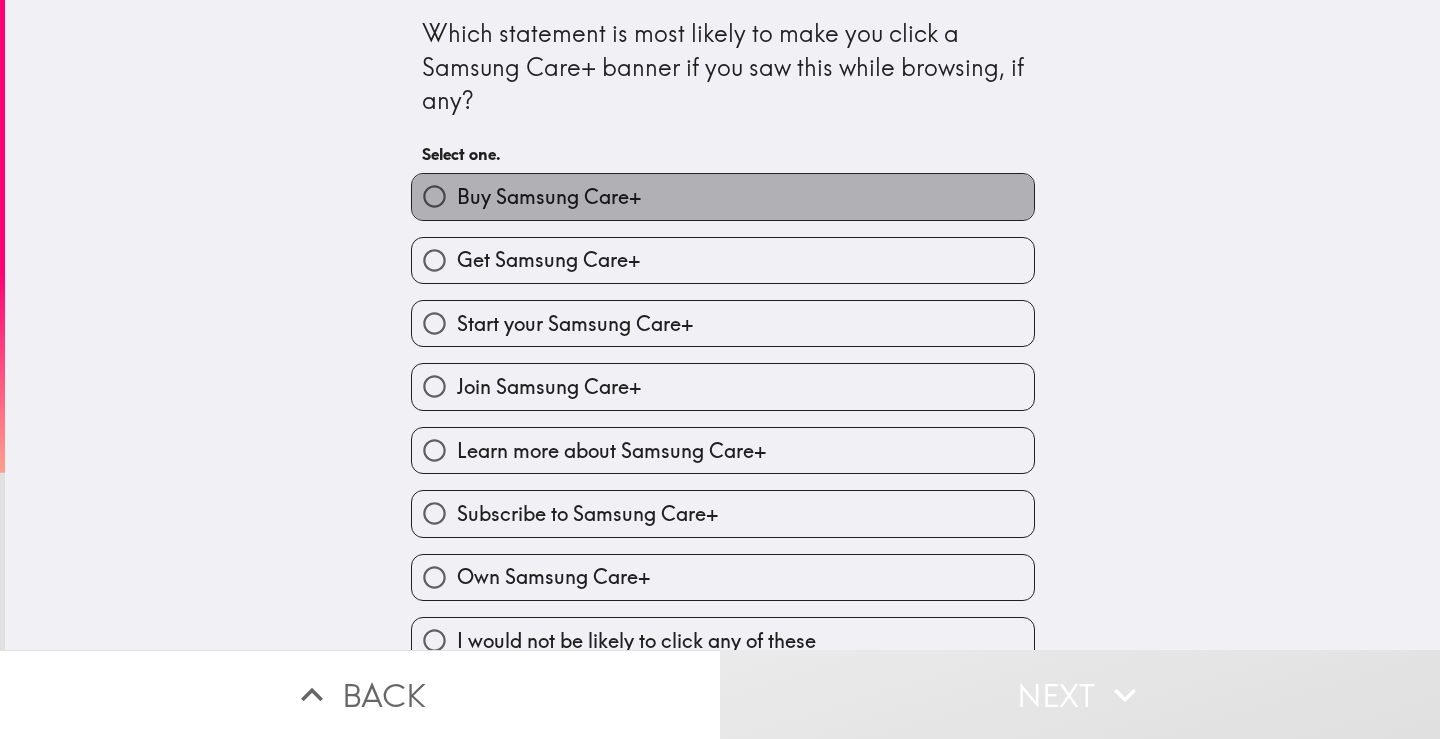 click on "Buy Samsung Care+" at bounding box center [549, 197] 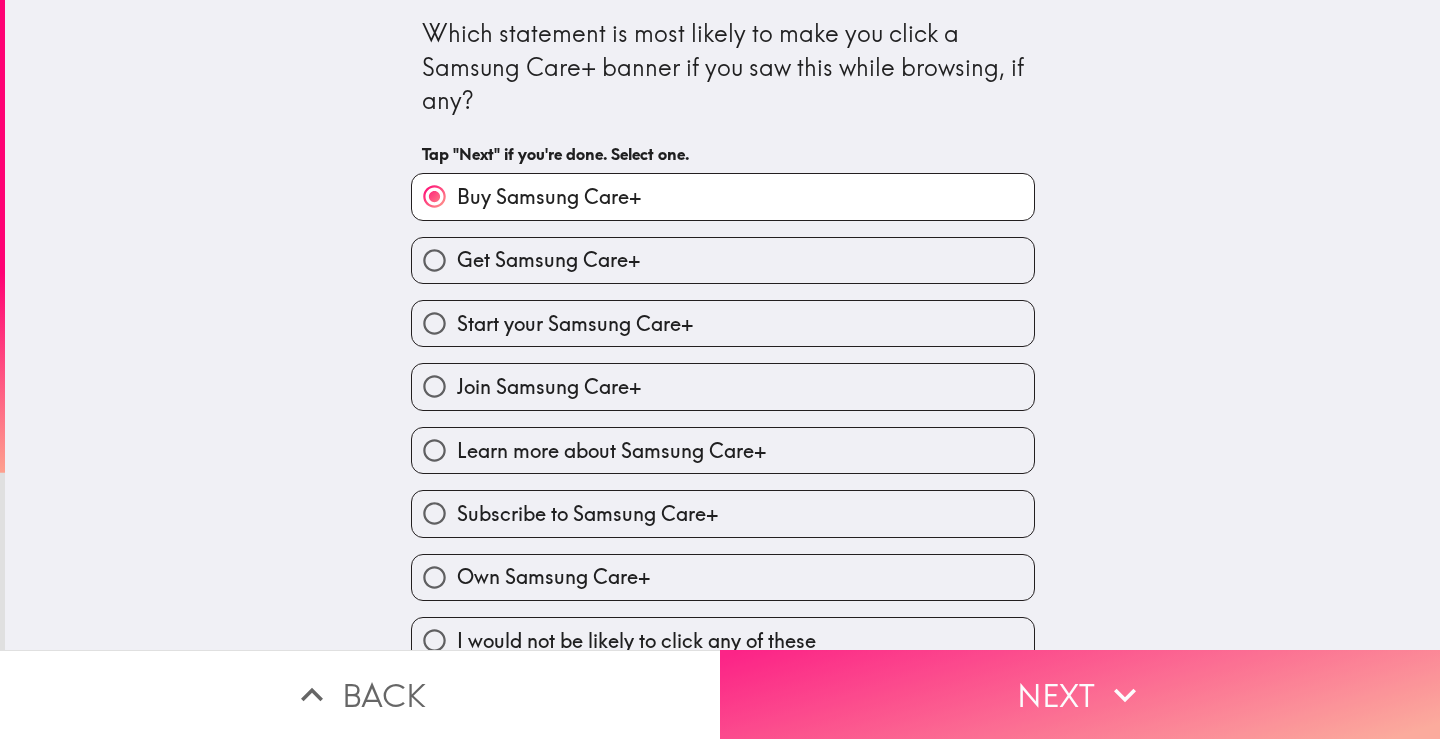 click on "Next" at bounding box center [1080, 694] 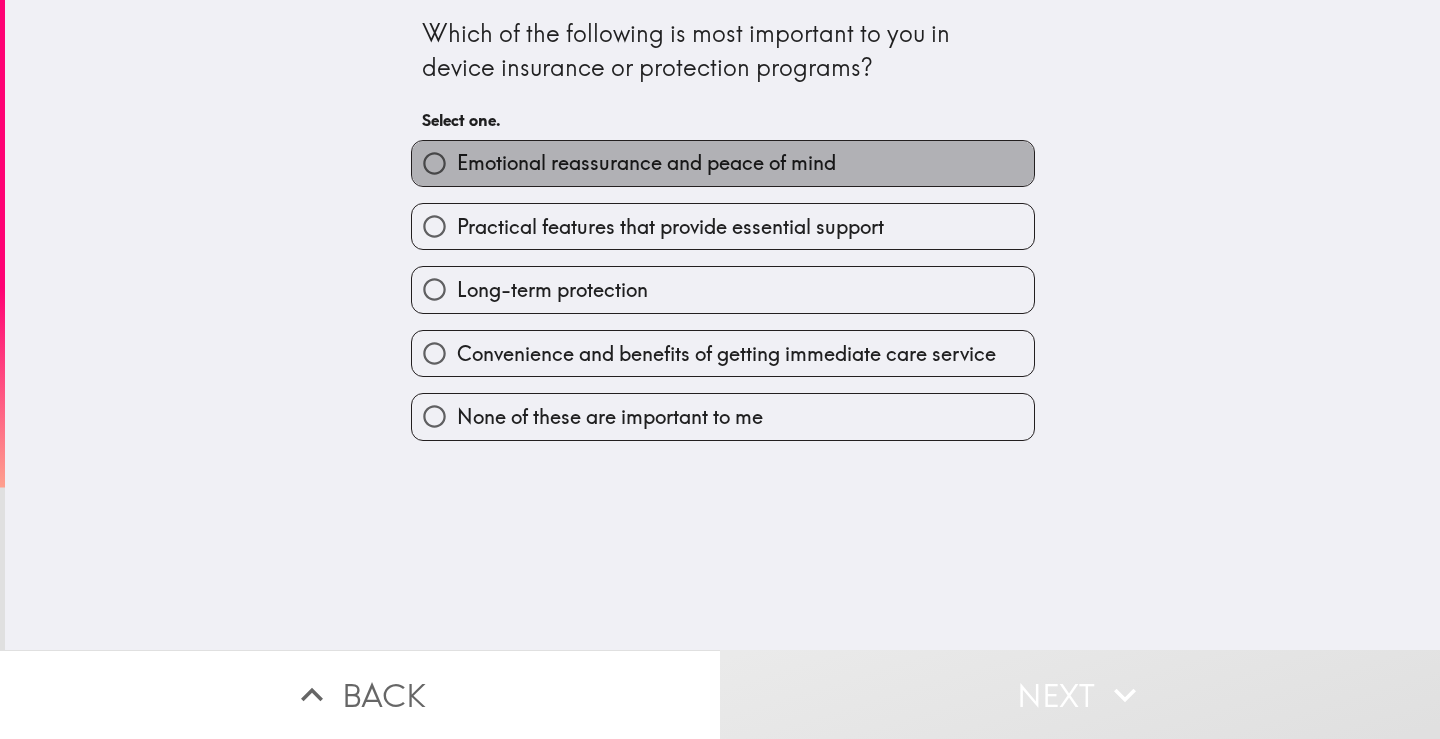 click on "Emotional reassurance and peace of mind" at bounding box center [646, 163] 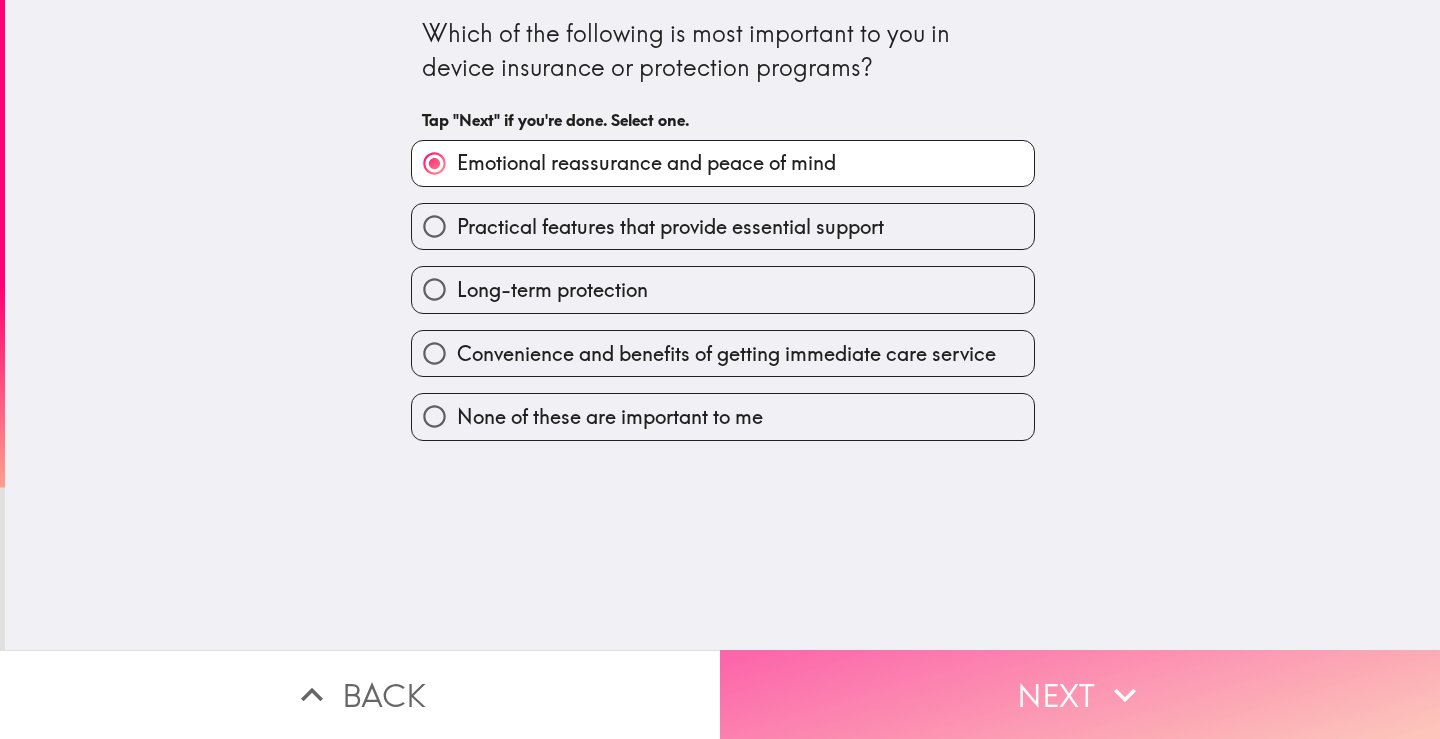 click on "Next" at bounding box center [1080, 694] 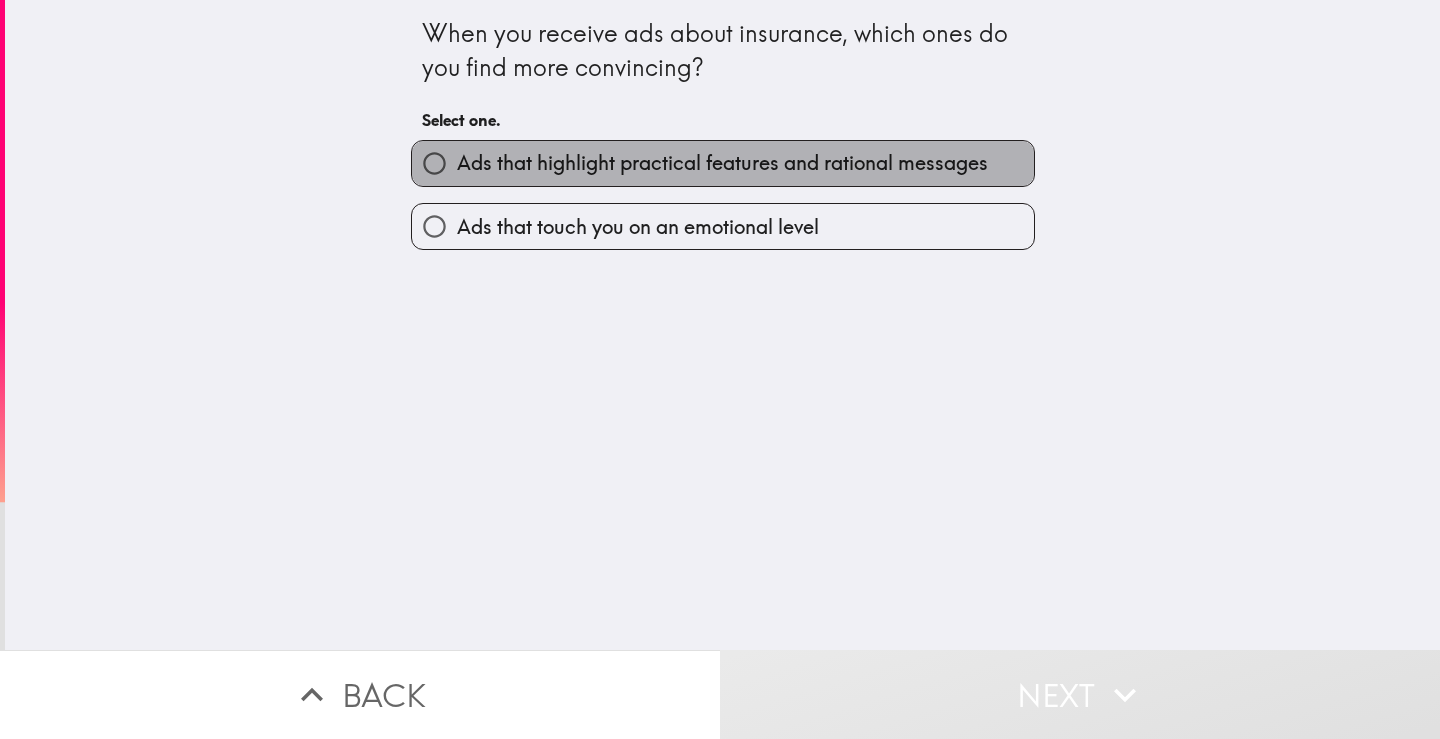 click on "Ads that highlight practical features and rational messages" at bounding box center (722, 163) 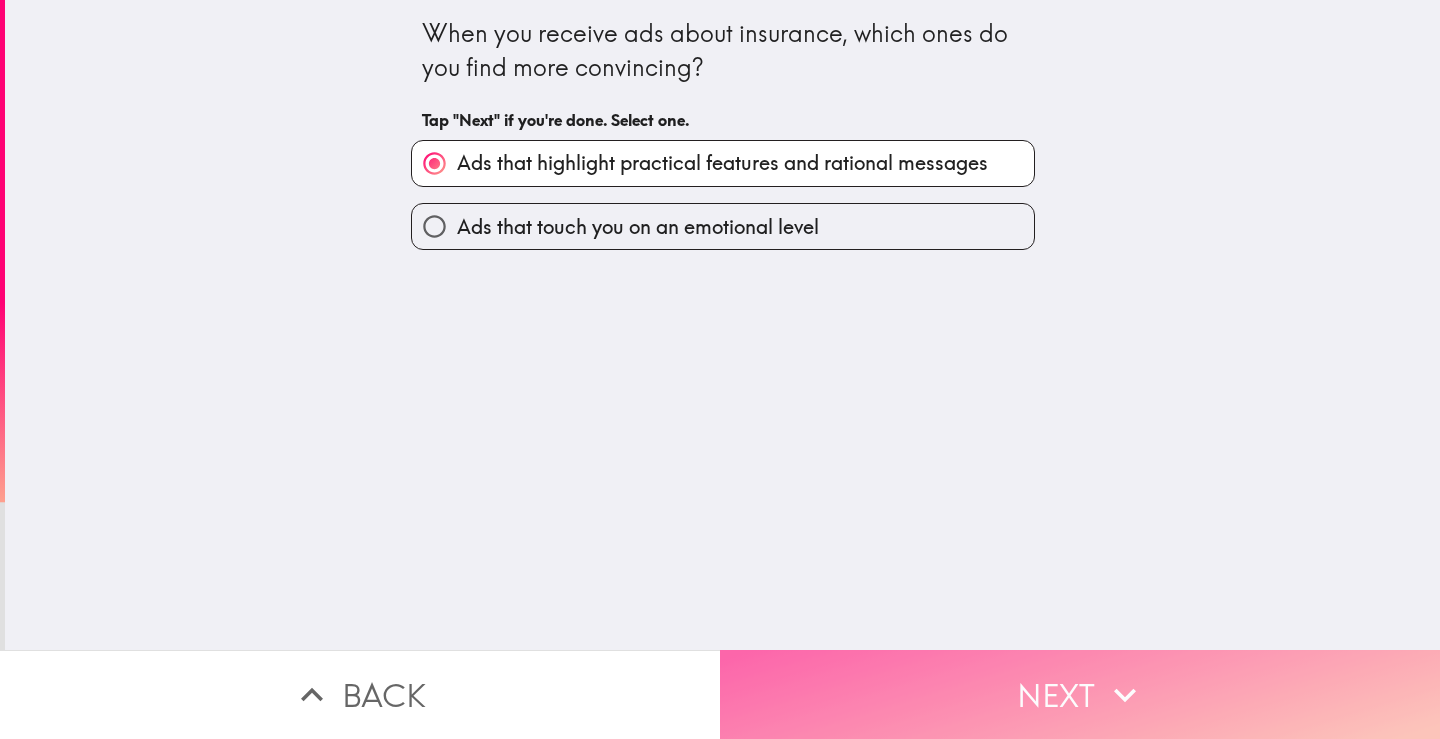click on "Next" at bounding box center [1080, 694] 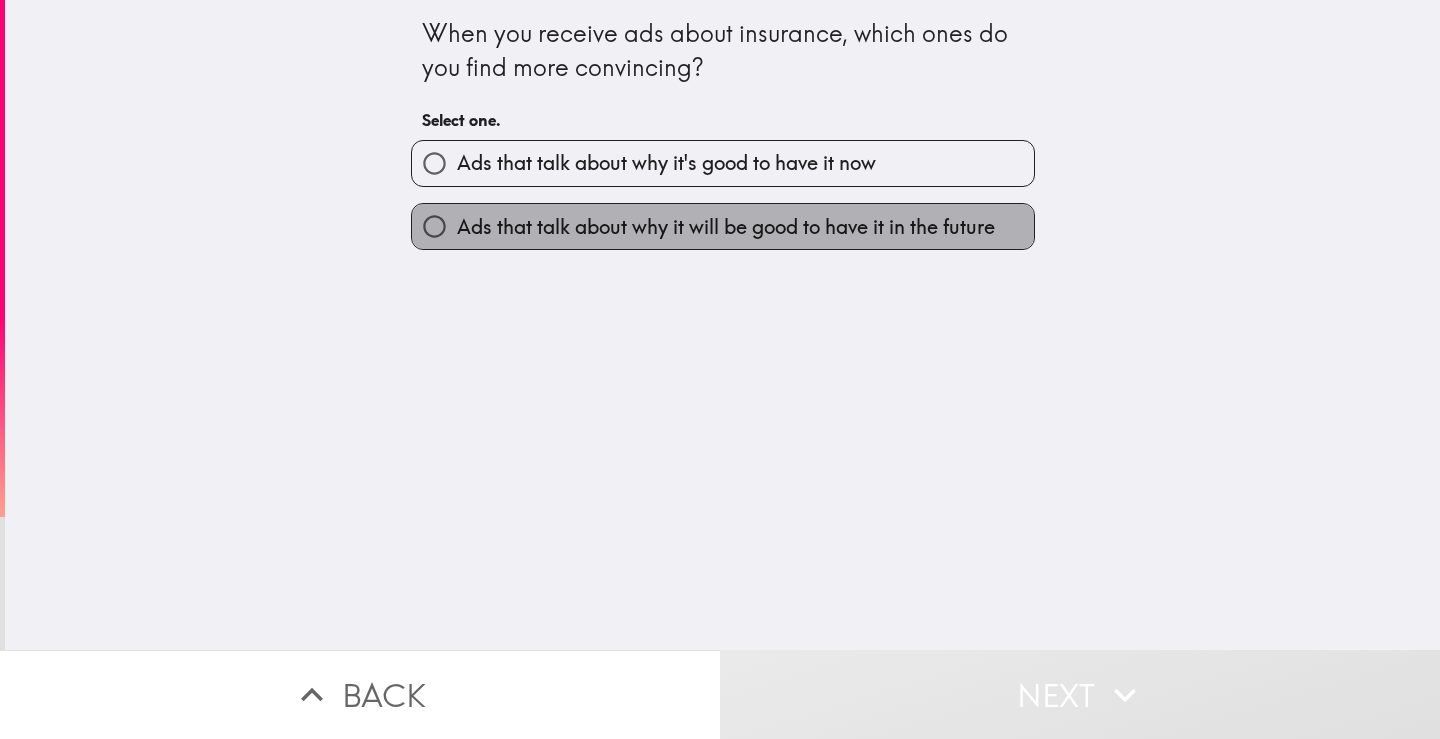 click on "Ads that talk about why it will be good to have it in the future" at bounding box center [726, 227] 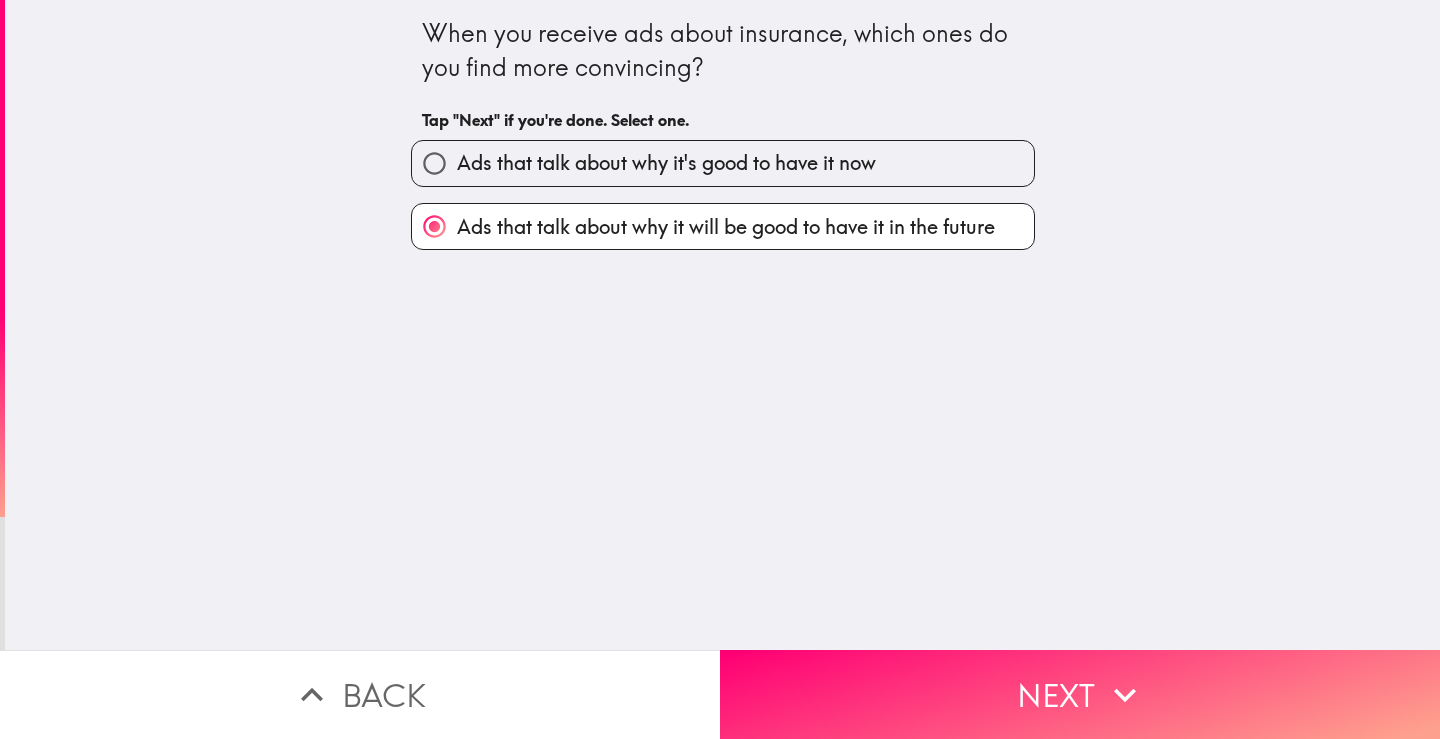 click on "Ads that talk about why it's good to have it now" at bounding box center (666, 163) 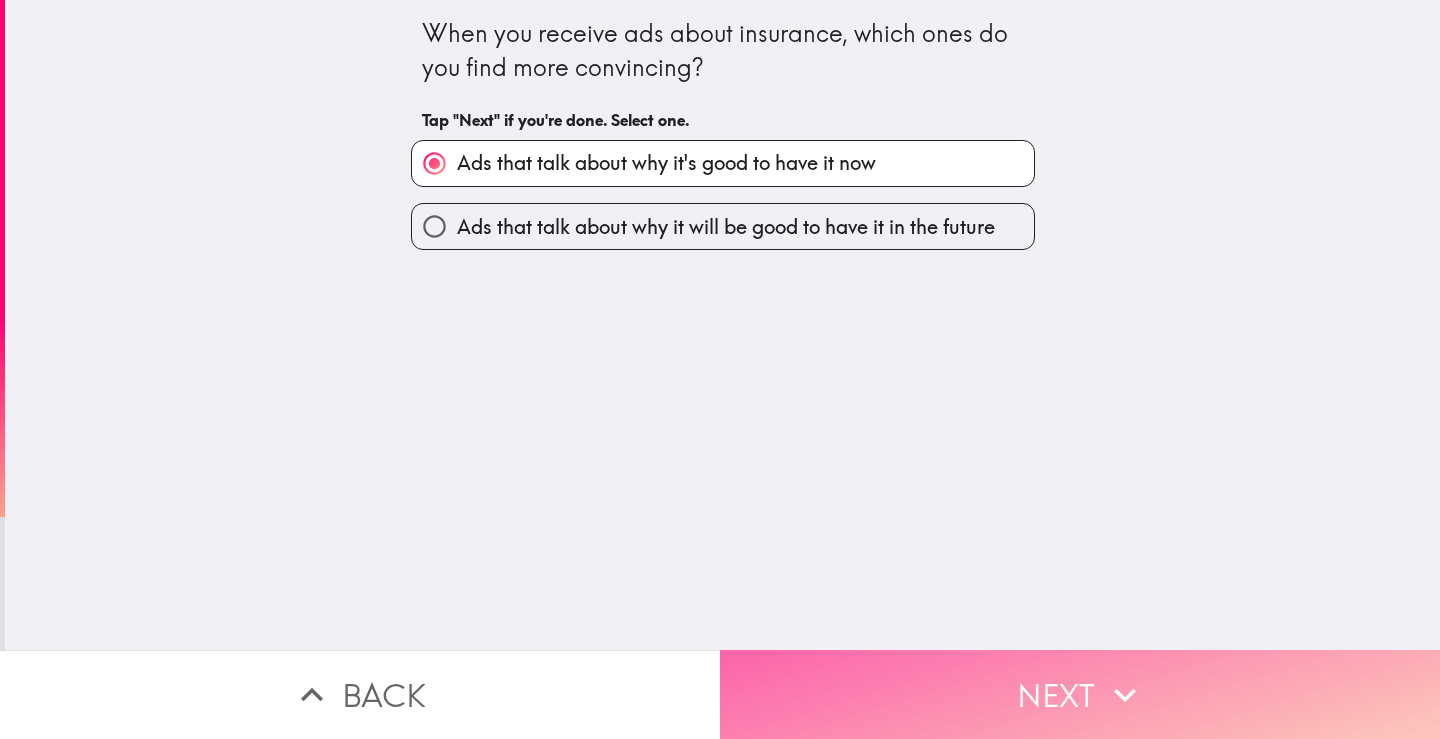 click on "Next" at bounding box center [1080, 694] 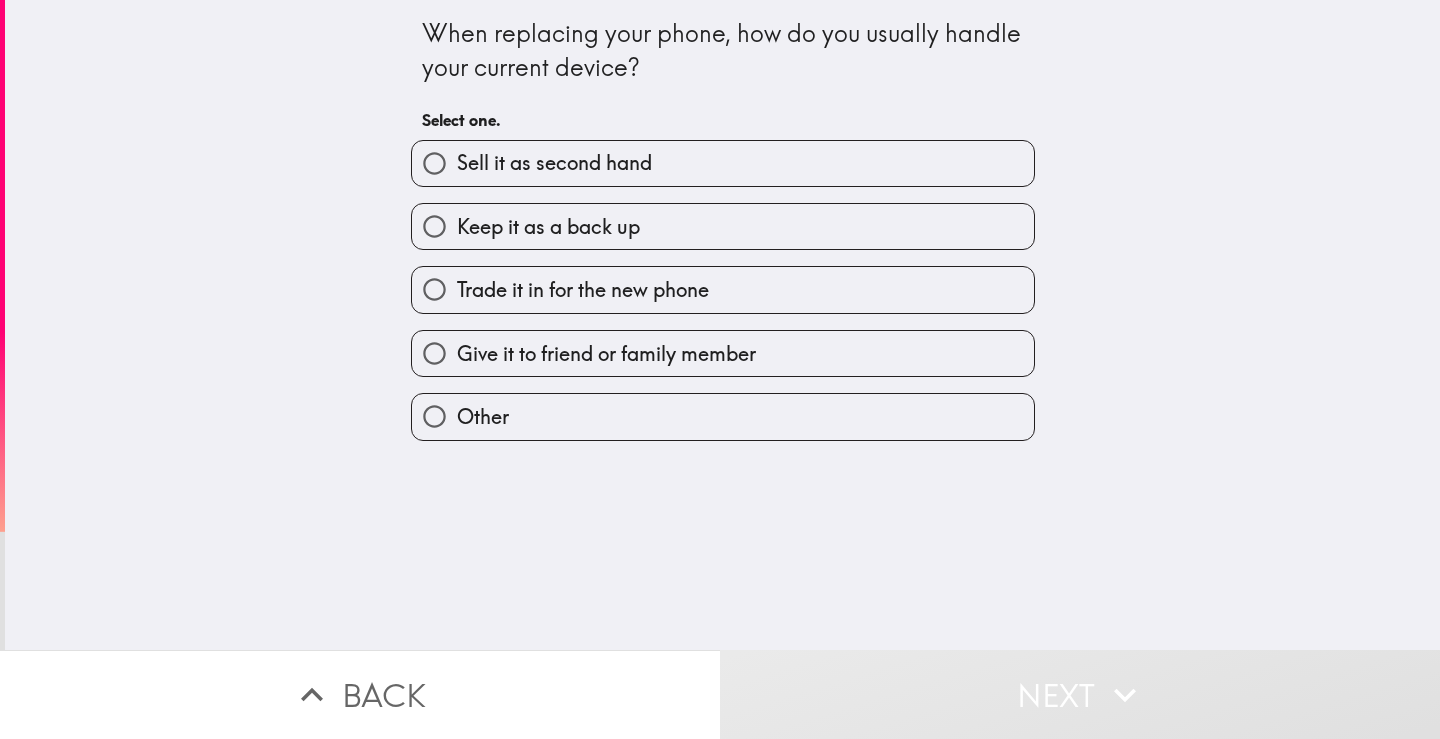 click on "Keep it as a back up" at bounding box center (723, 226) 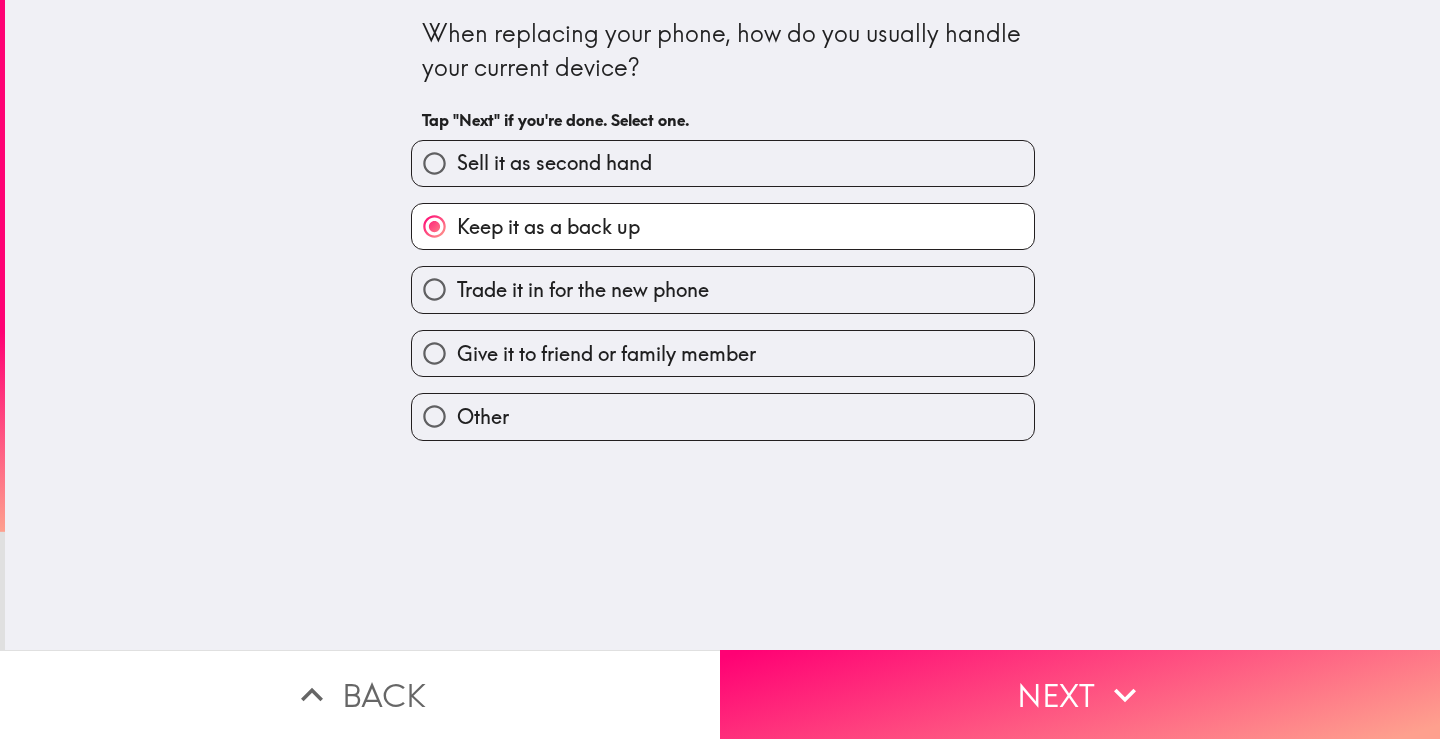 click on "Give it to friend or family member" at bounding box center (606, 354) 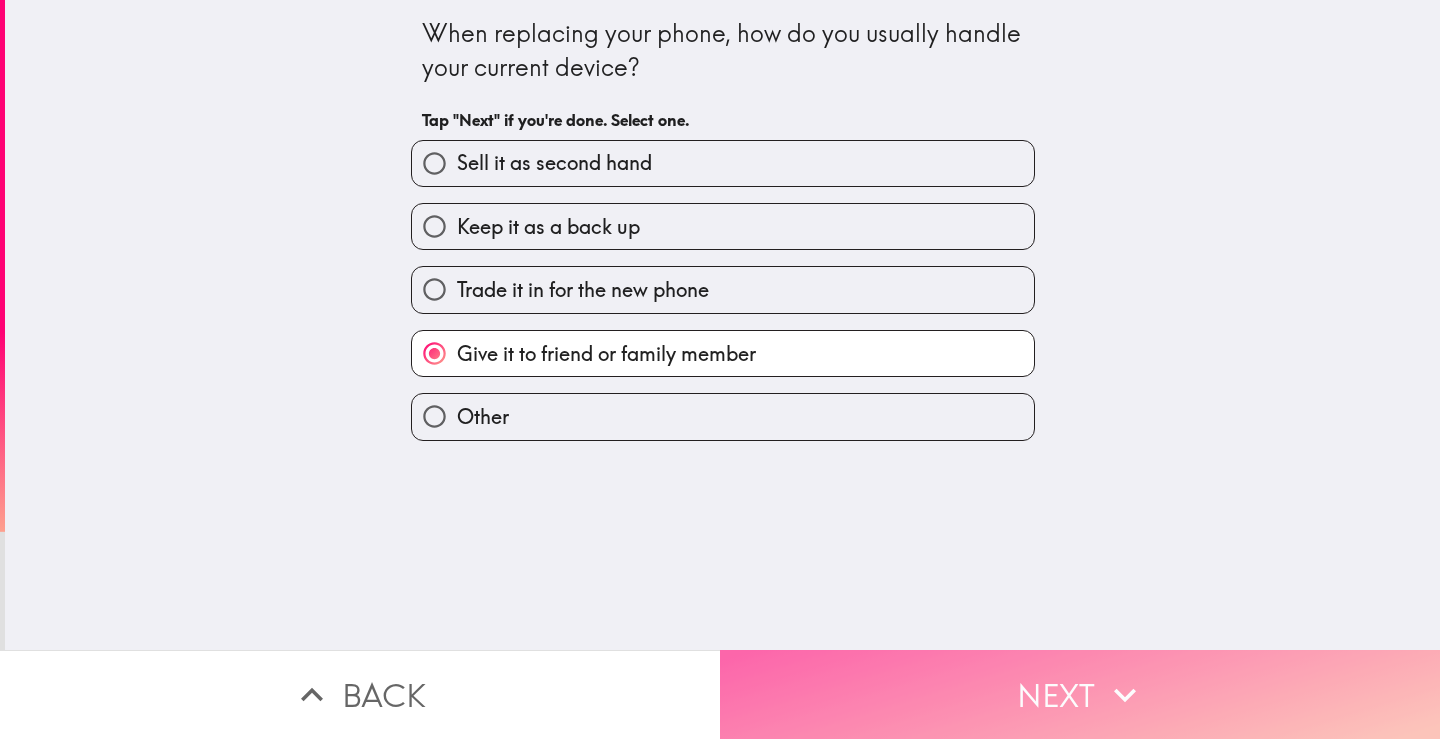 click on "Next" at bounding box center [1080, 694] 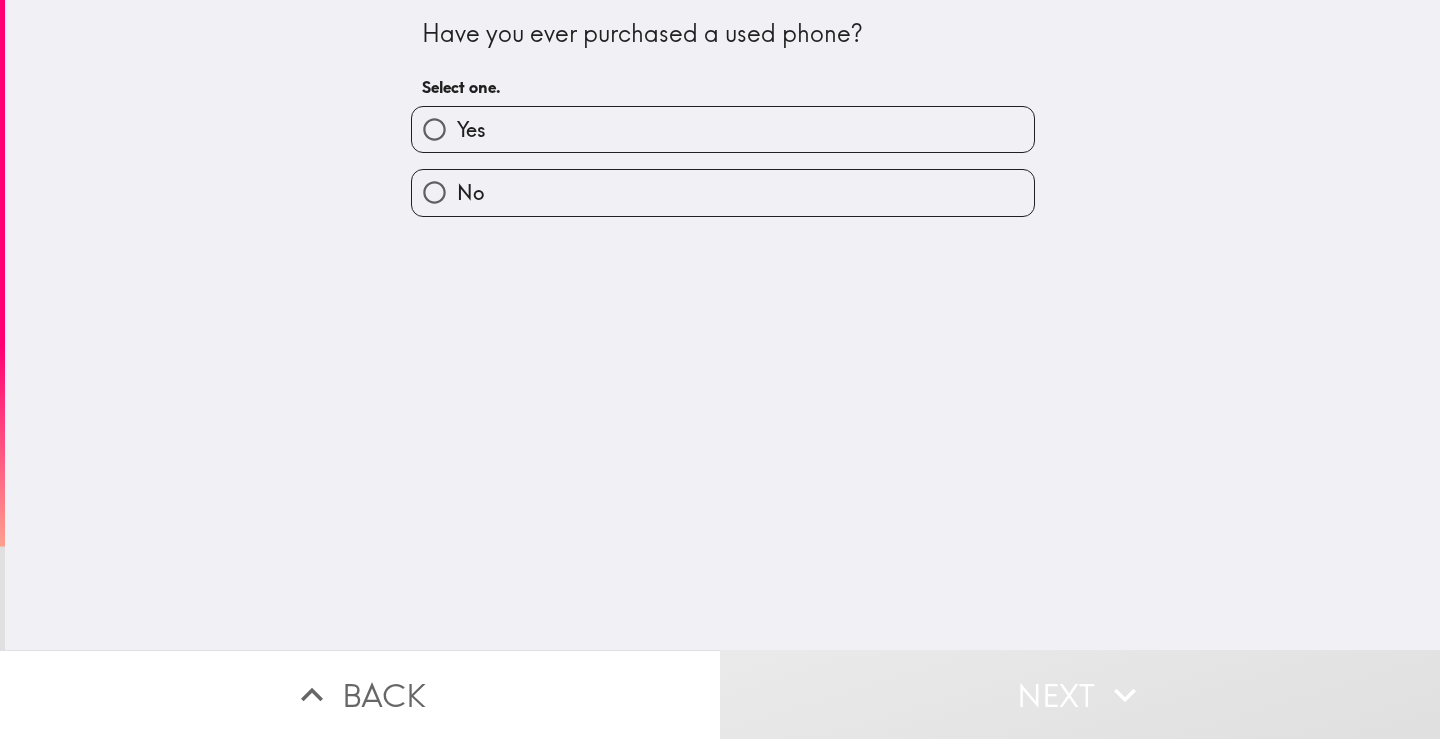 click on "Yes" at bounding box center (723, 129) 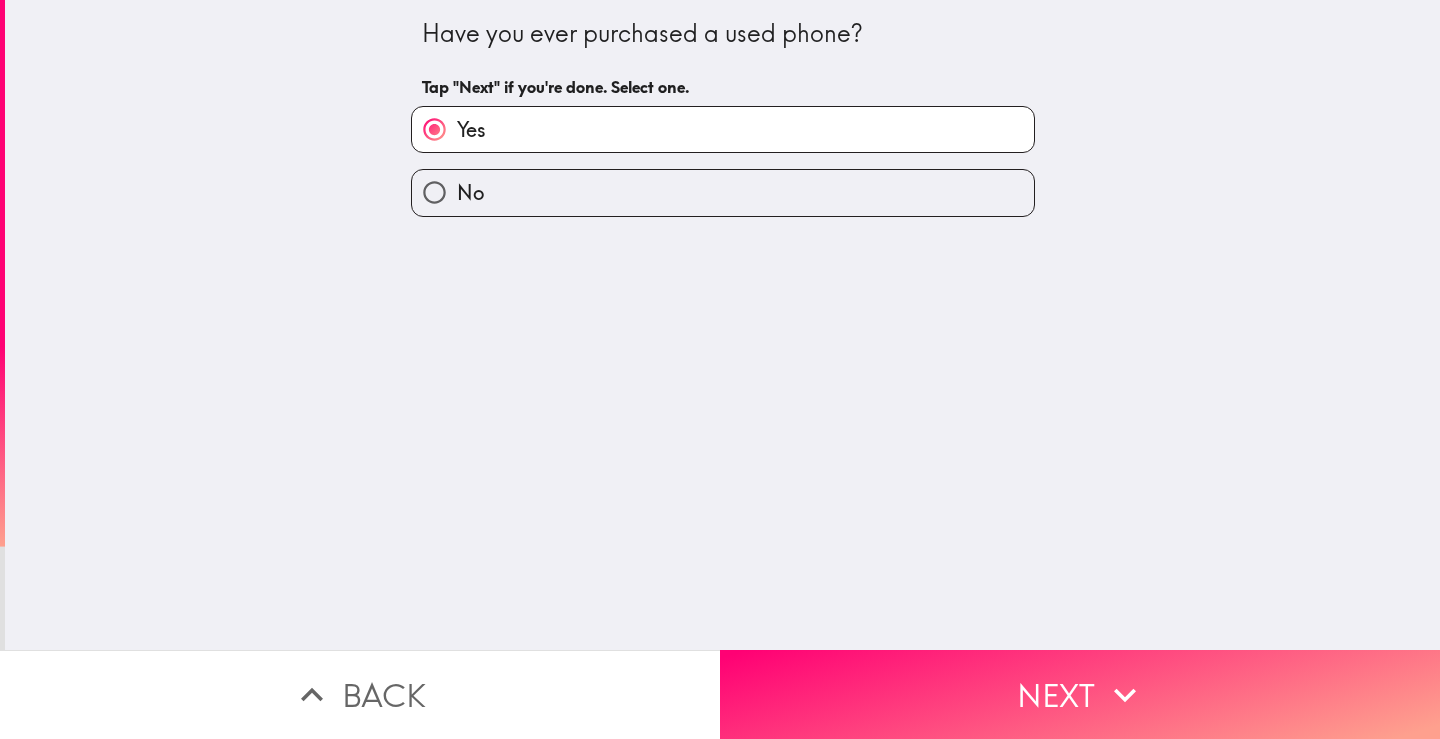 click on "Have you ever purchased a used phone? Tap "Next" if you're done.   Select one. Yes No" at bounding box center (722, 325) 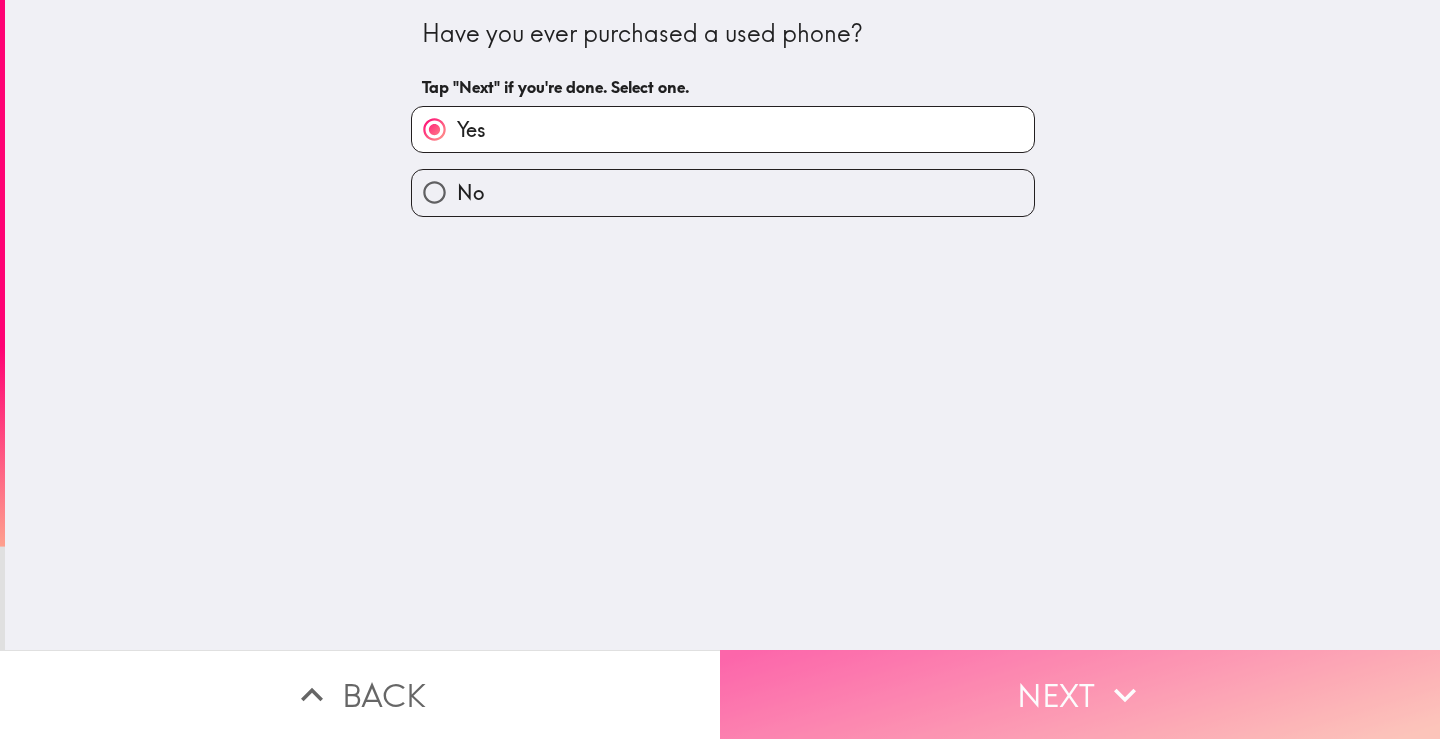 click on "Next" at bounding box center [1080, 694] 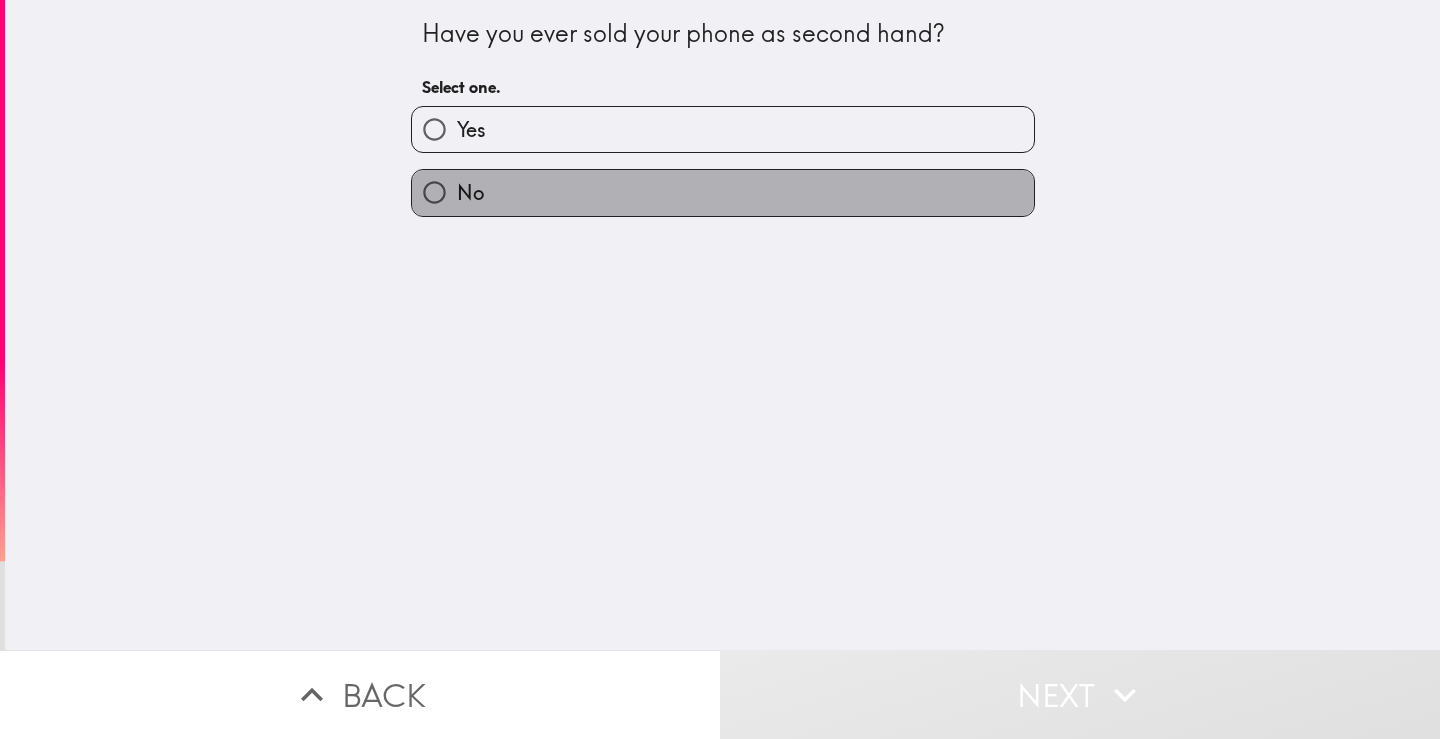 click on "No" at bounding box center (723, 192) 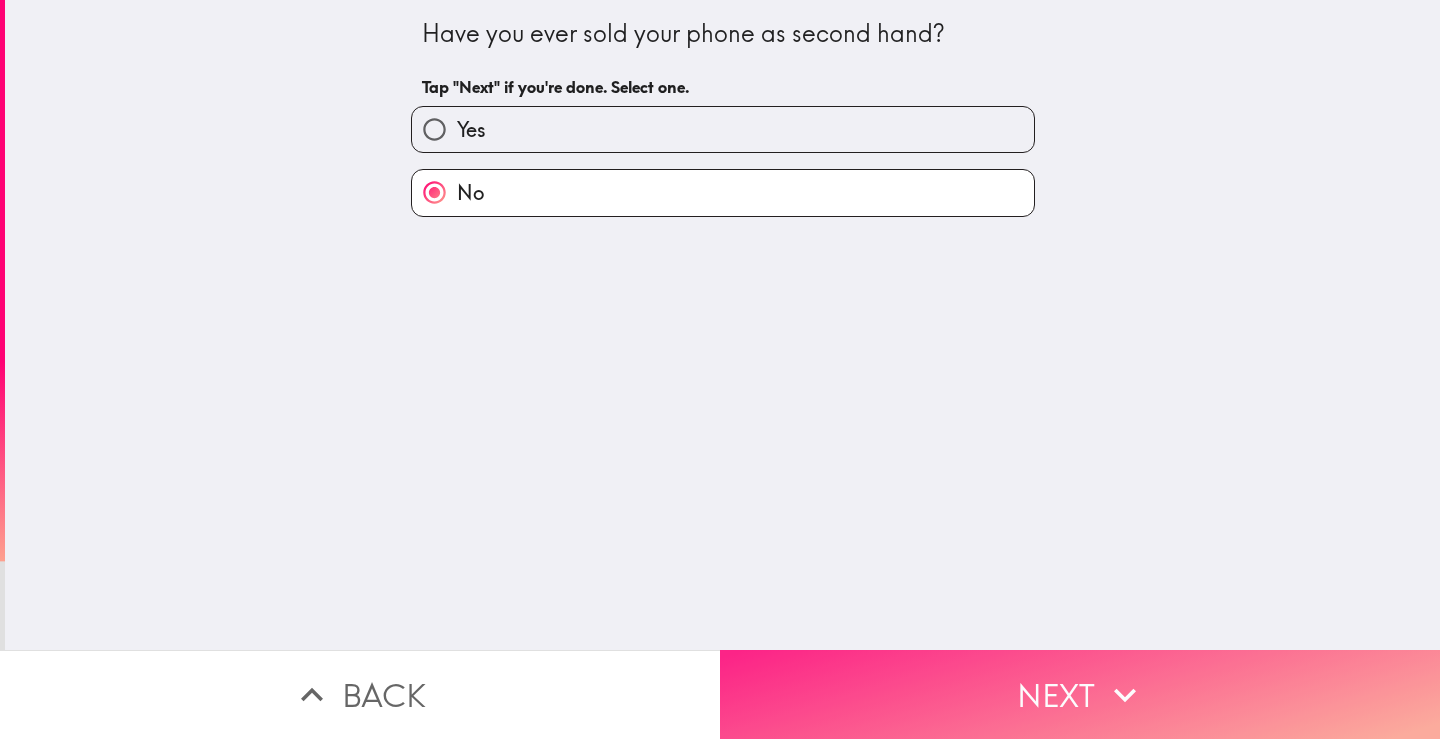 click on "Next" at bounding box center (1080, 694) 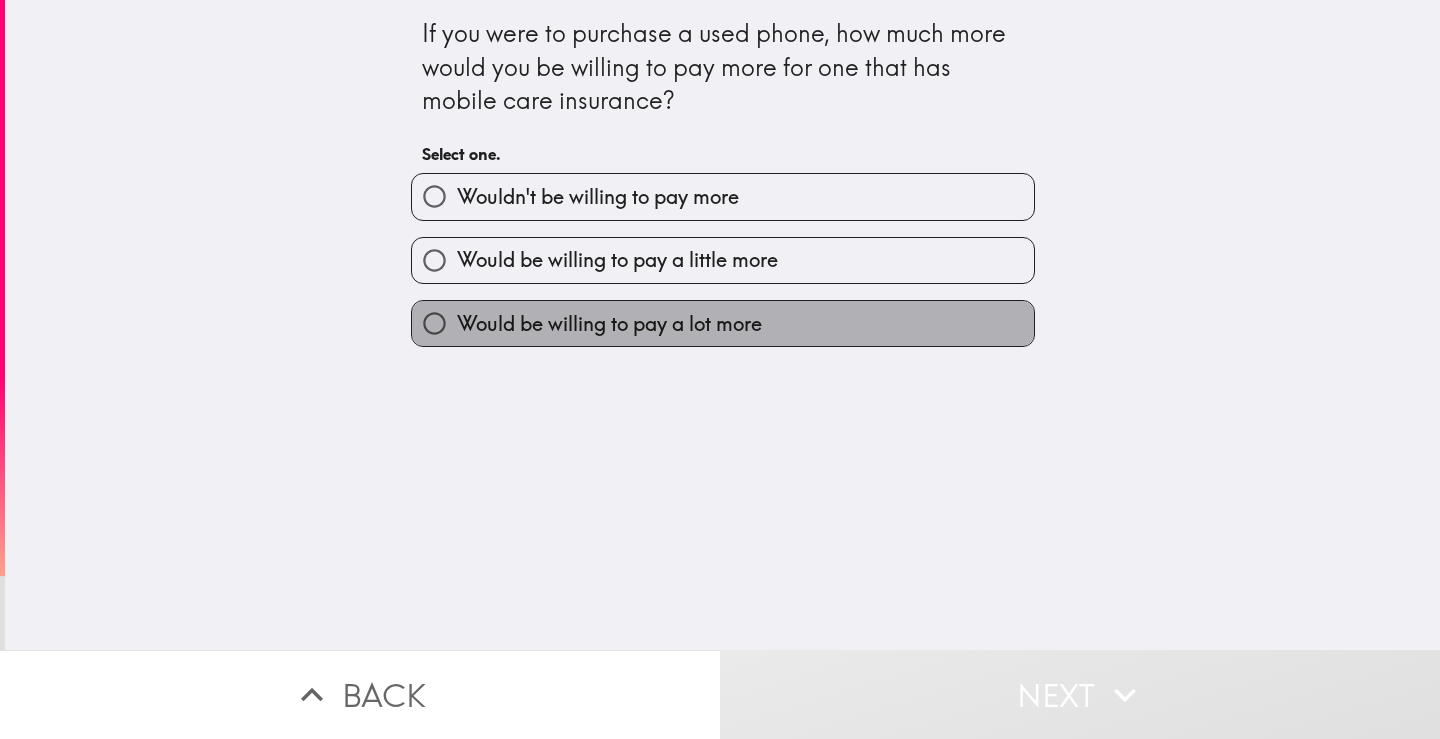 click on "Would be willing to pay a lot more" at bounding box center (609, 324) 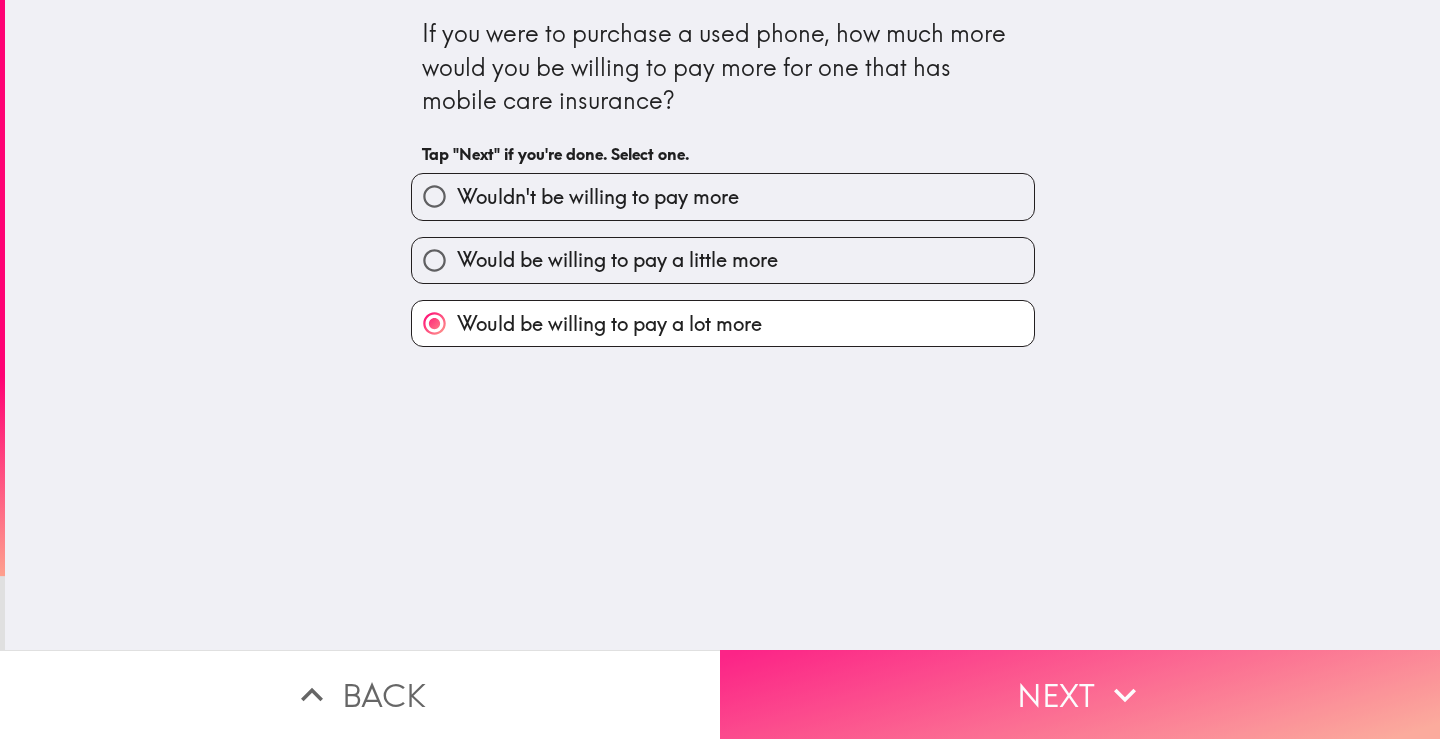 click on "Next" at bounding box center (1080, 694) 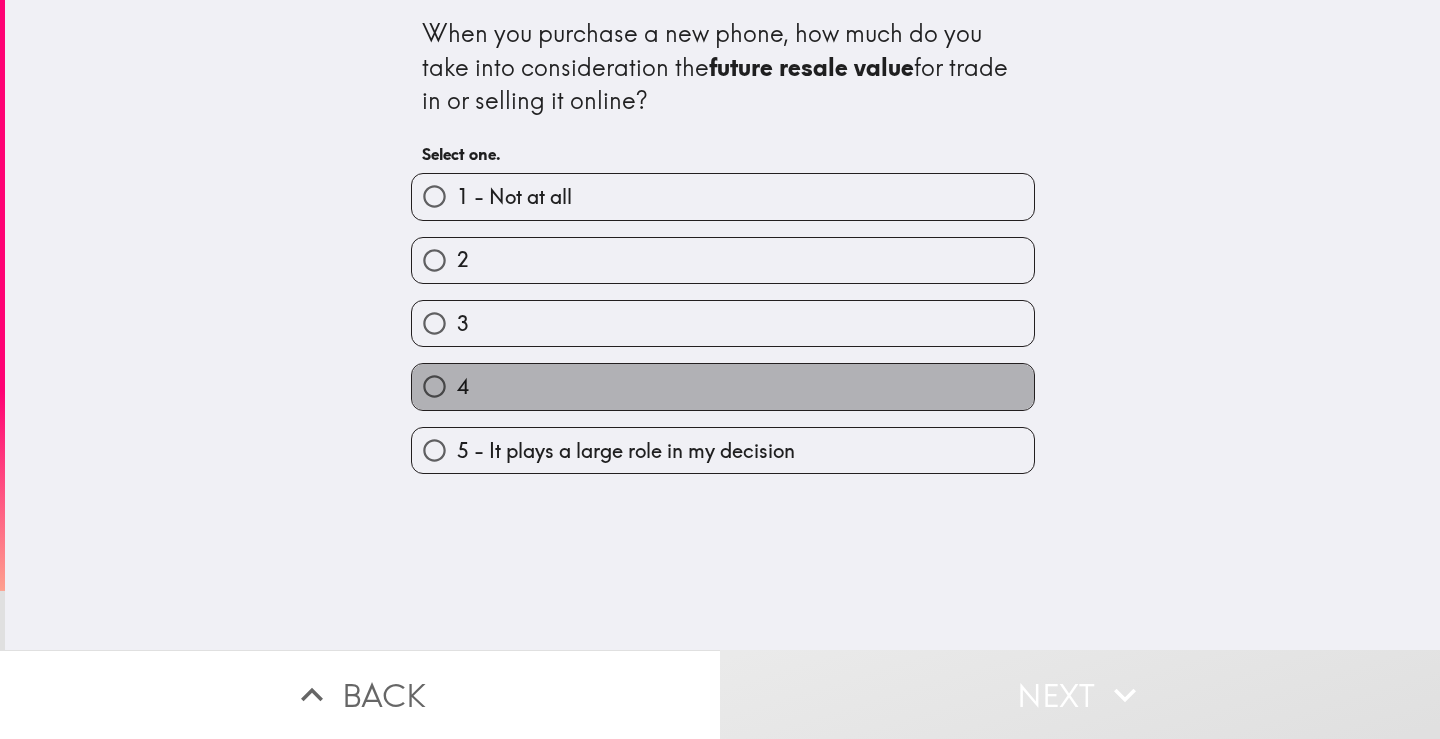 click on "4" at bounding box center (723, 386) 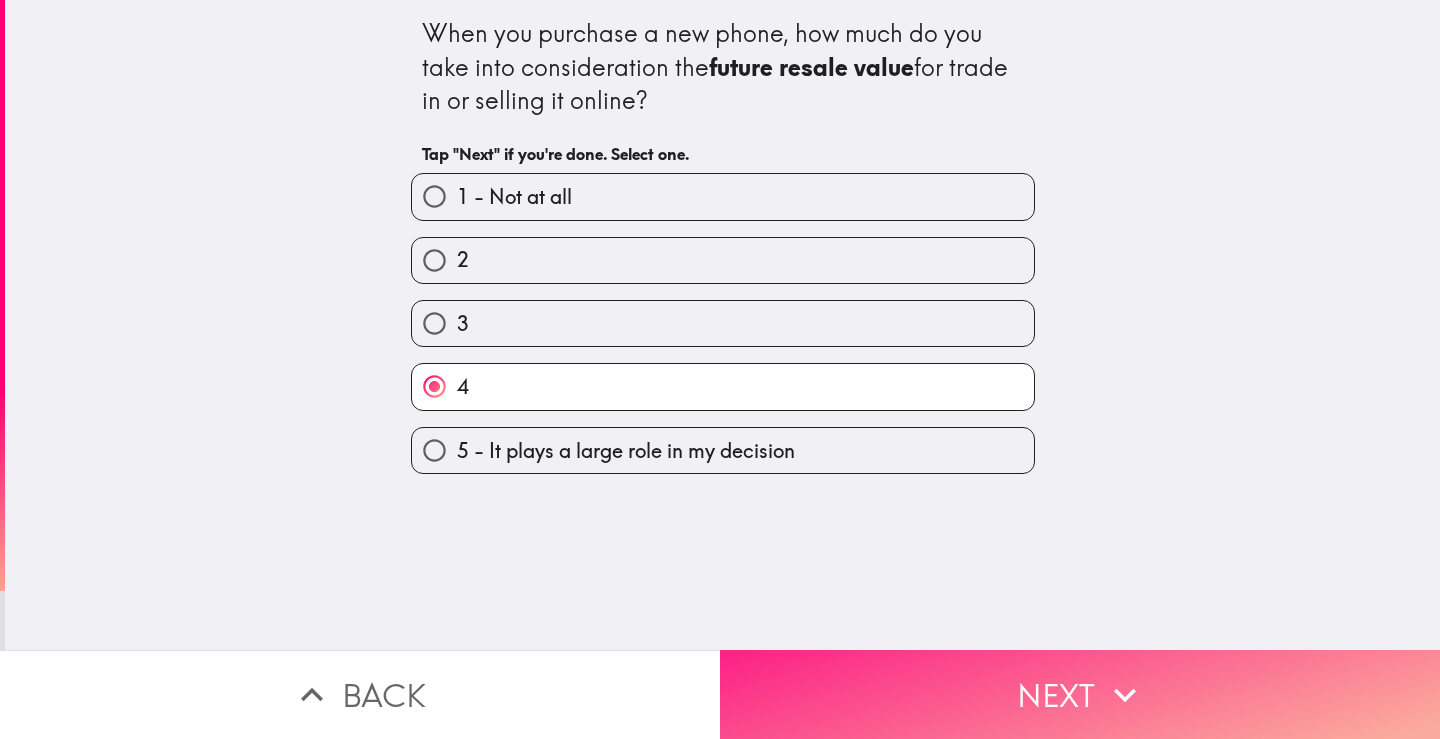 click on "Next" at bounding box center (1080, 694) 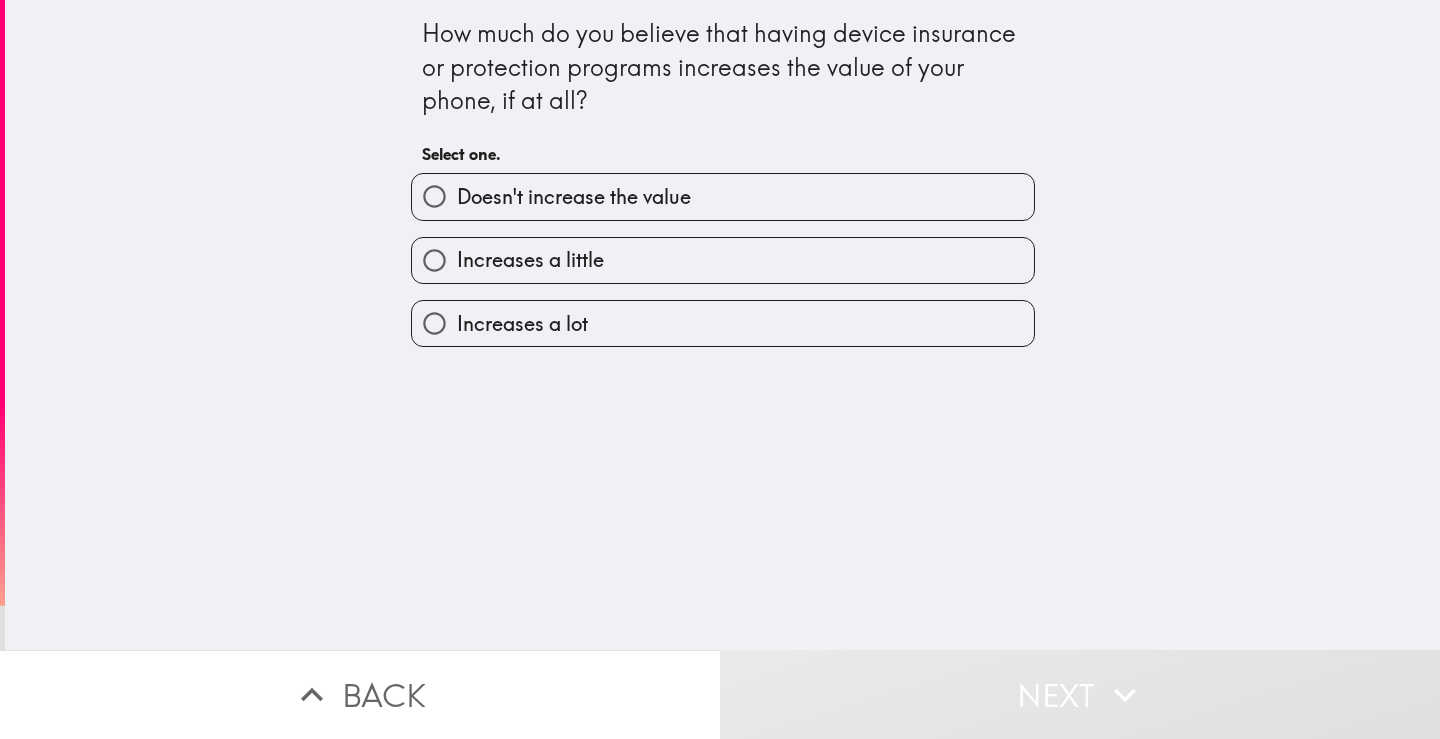 click on "Increases a lot" at bounding box center [723, 323] 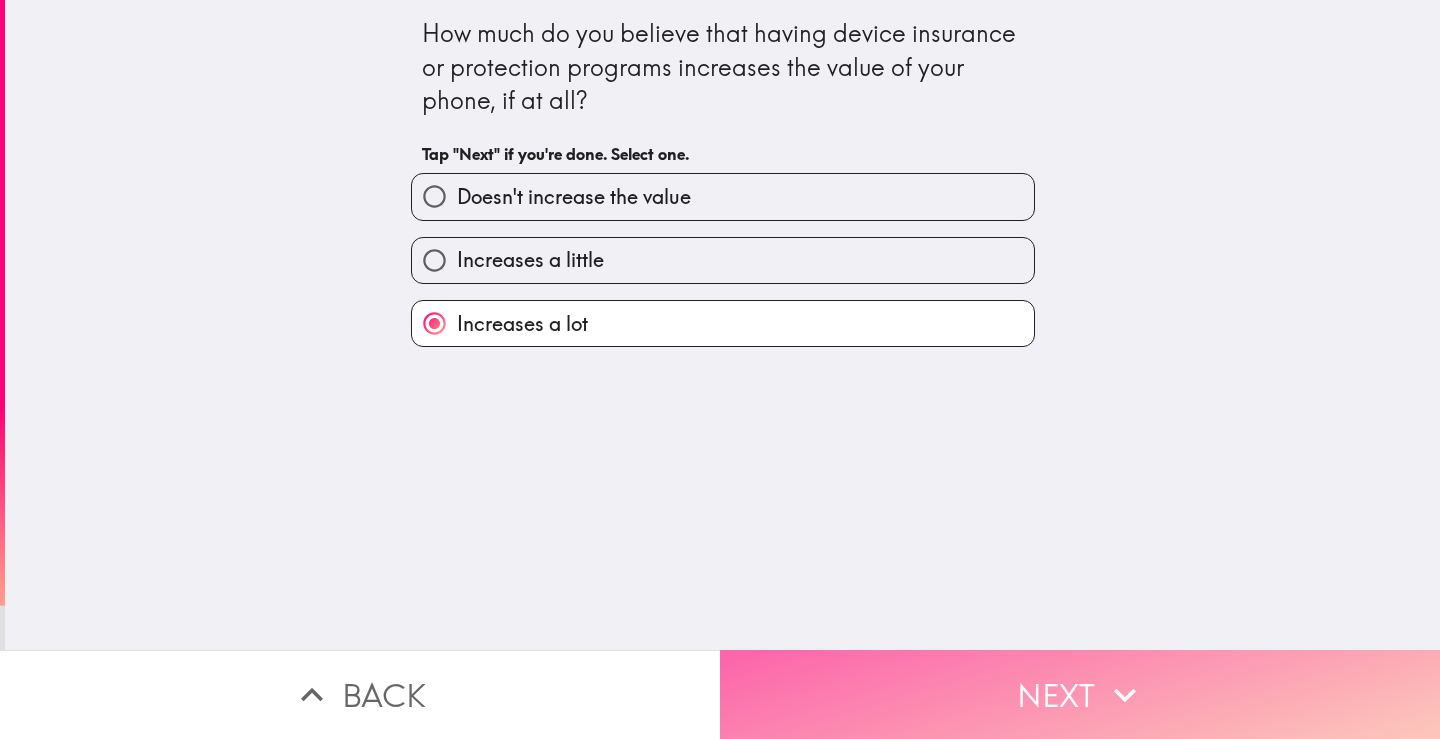 click on "Next" at bounding box center (1080, 694) 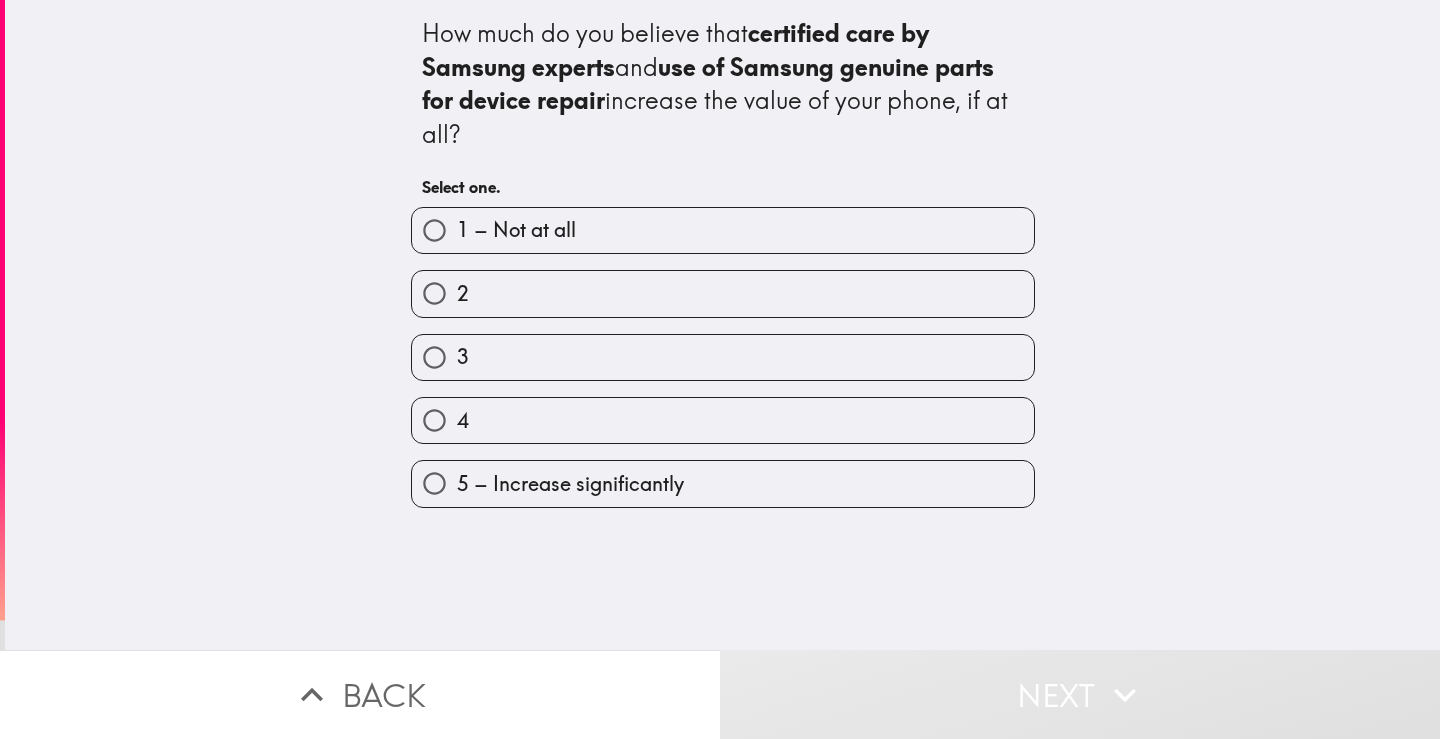 click on "4" at bounding box center (723, 420) 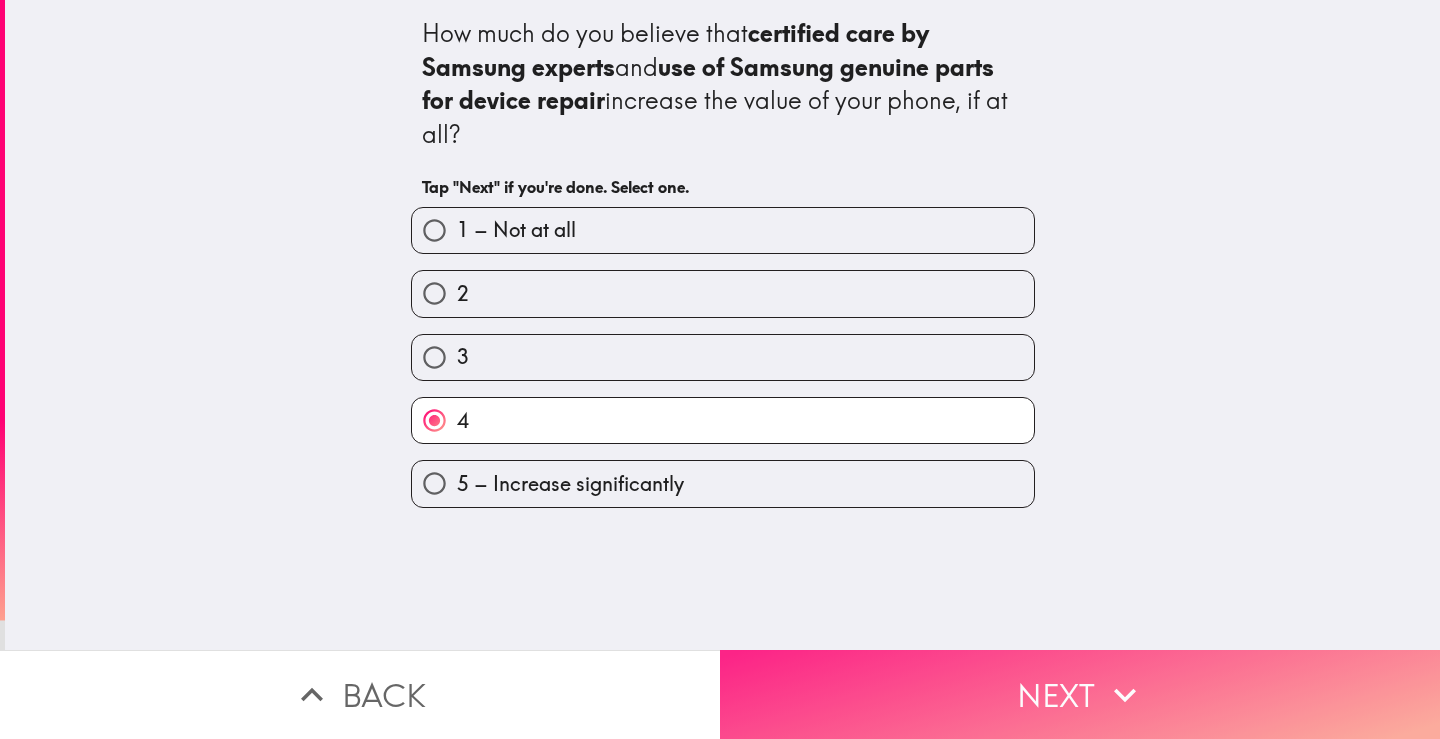click on "Next" at bounding box center (1080, 694) 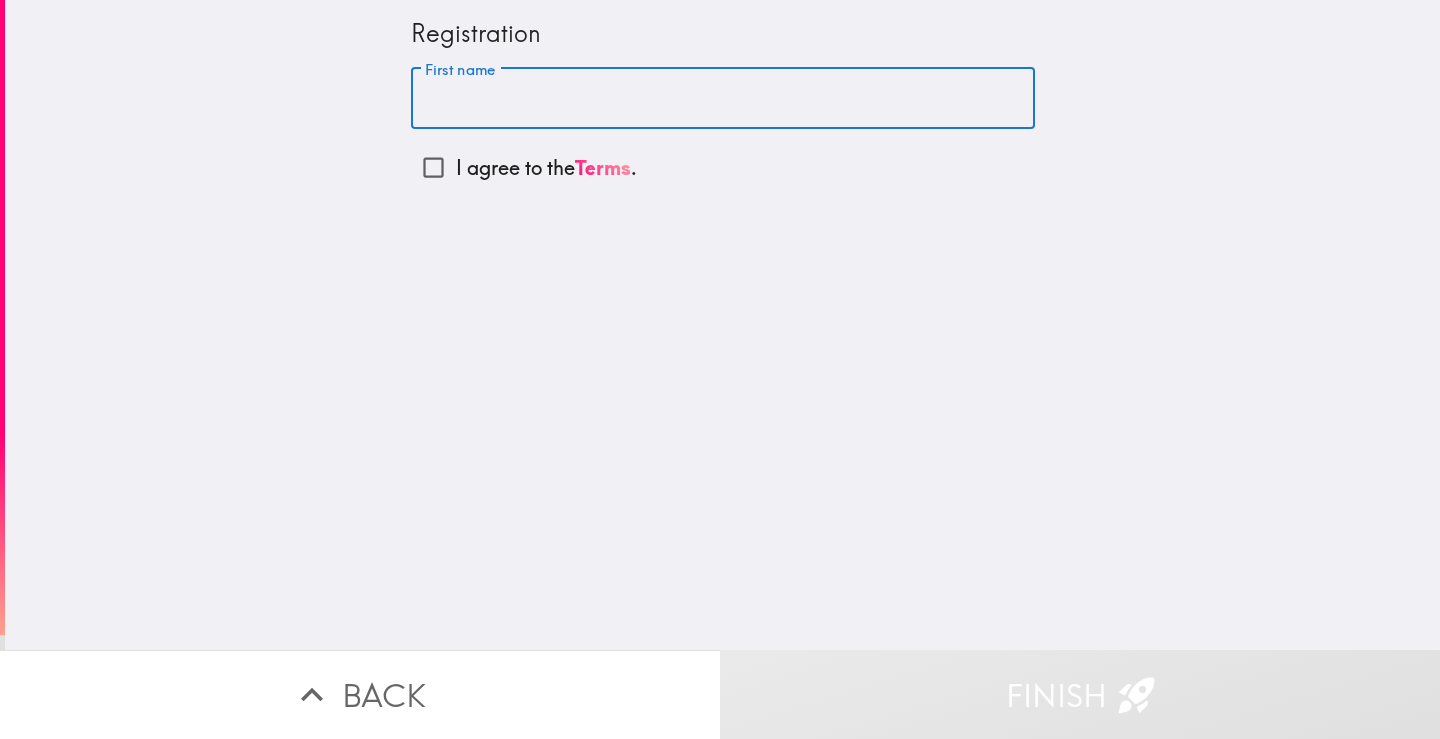 click on "First name" at bounding box center (723, 99) 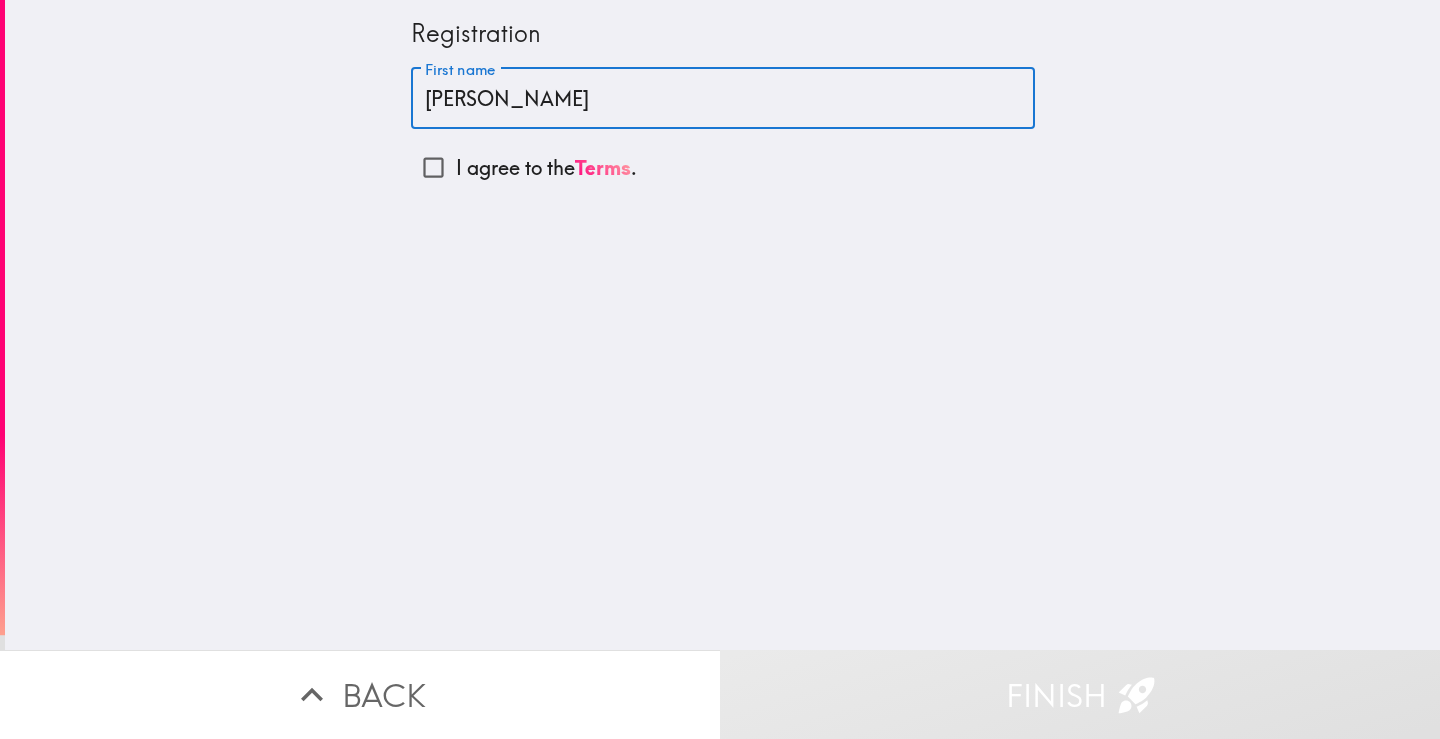 type on "[PERSON_NAME]" 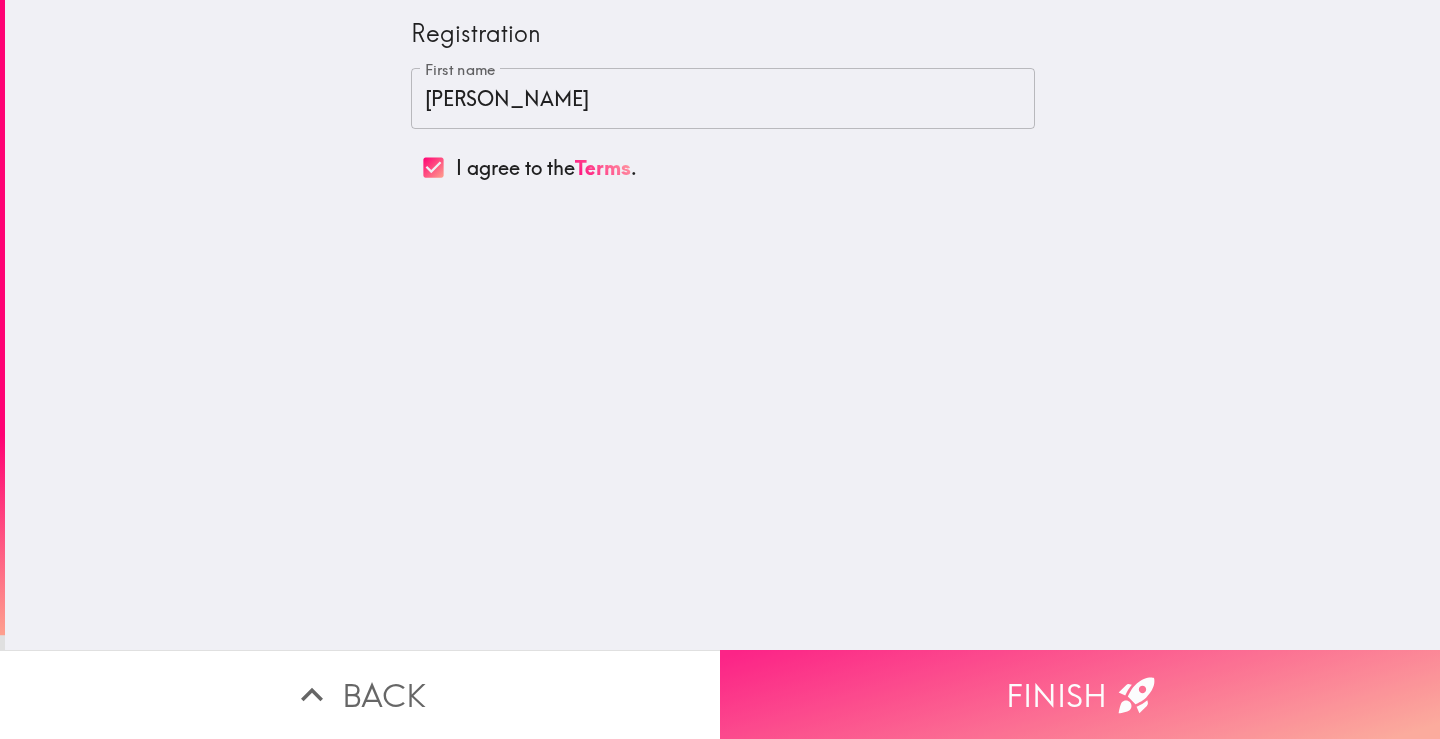 click on "Finish" at bounding box center (1080, 694) 